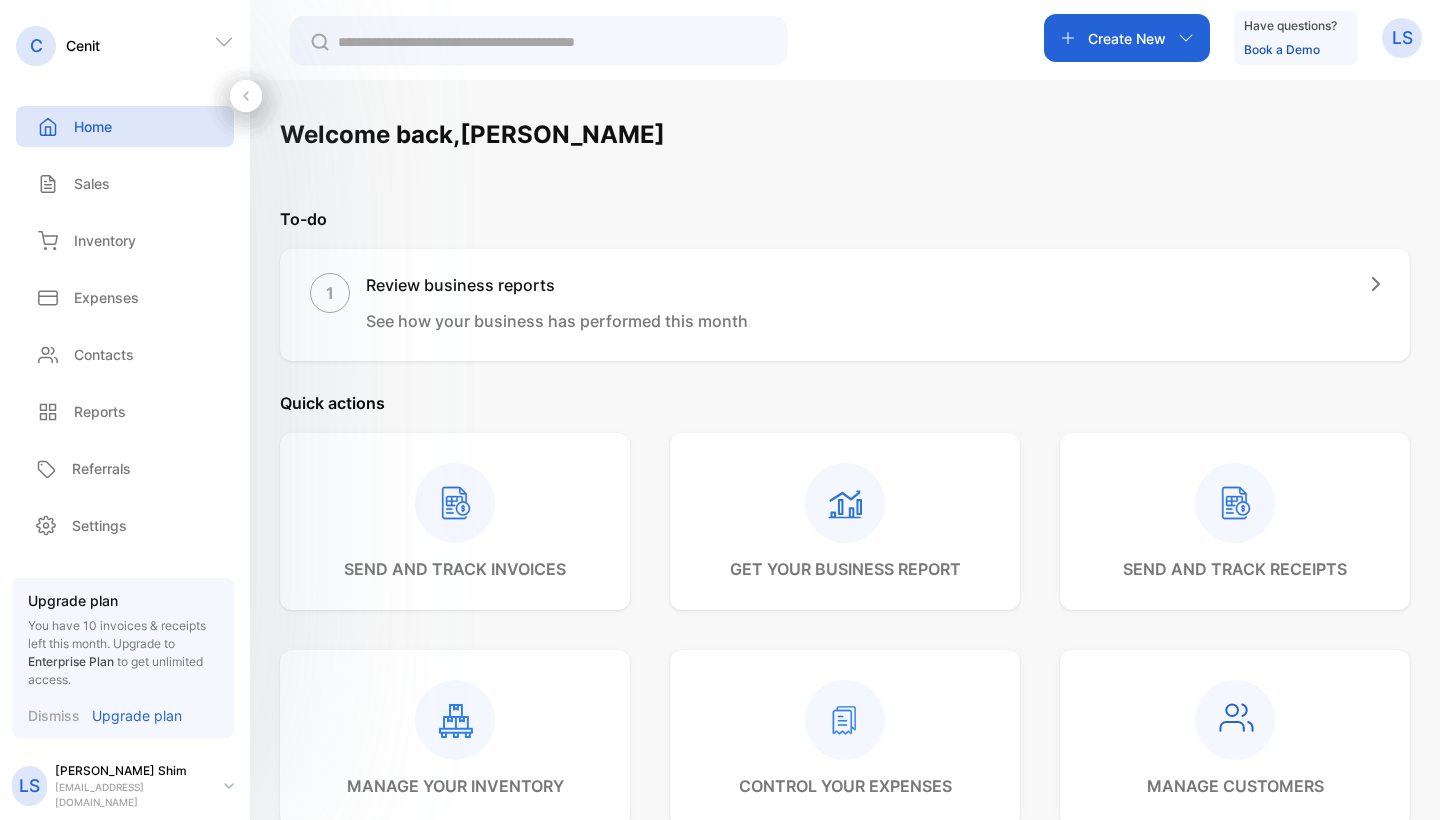 scroll, scrollTop: 0, scrollLeft: 0, axis: both 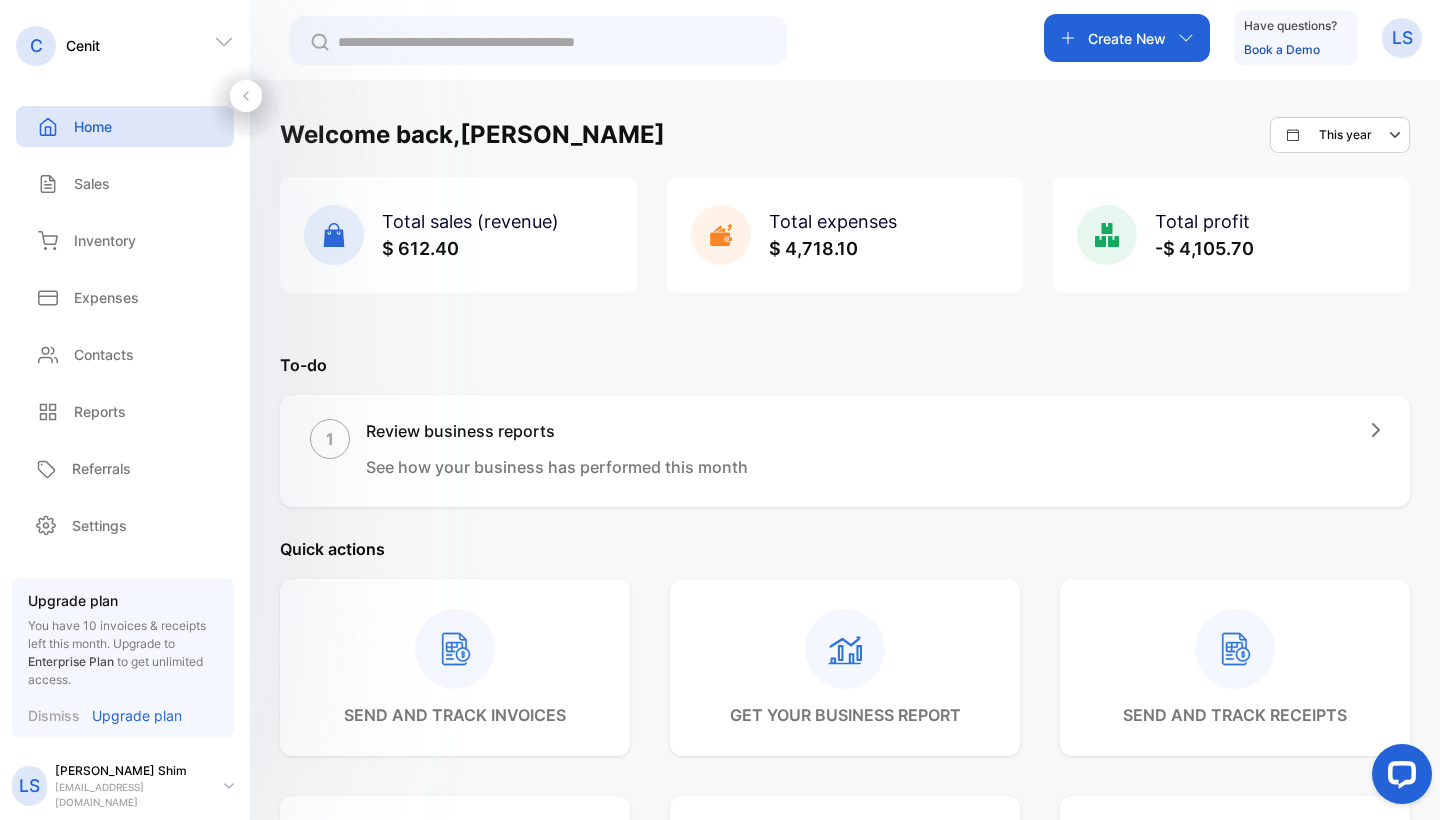 click on "1" at bounding box center [330, 439] 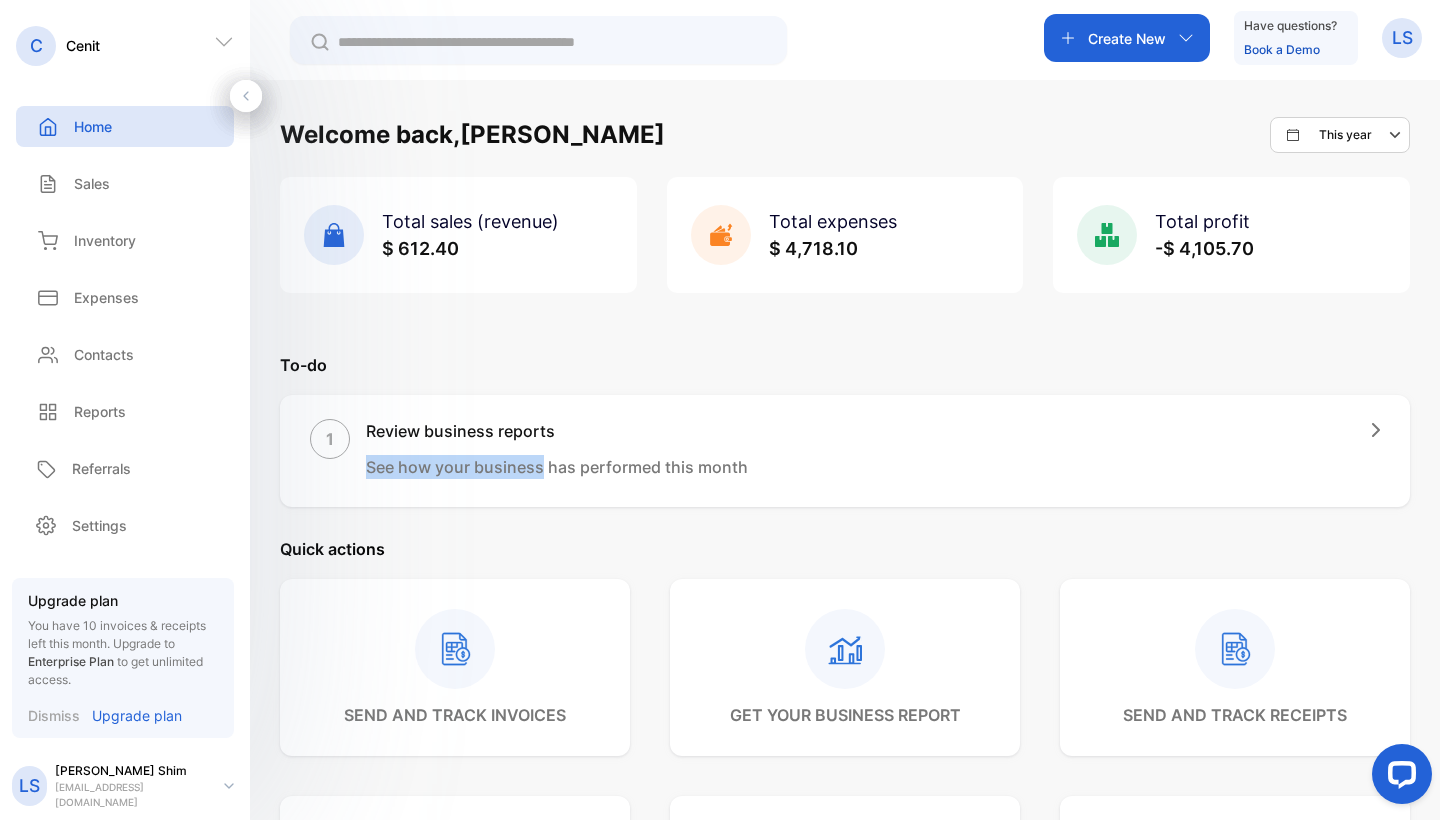click on "Review business reports See how your business has performed this month" at bounding box center (557, 449) 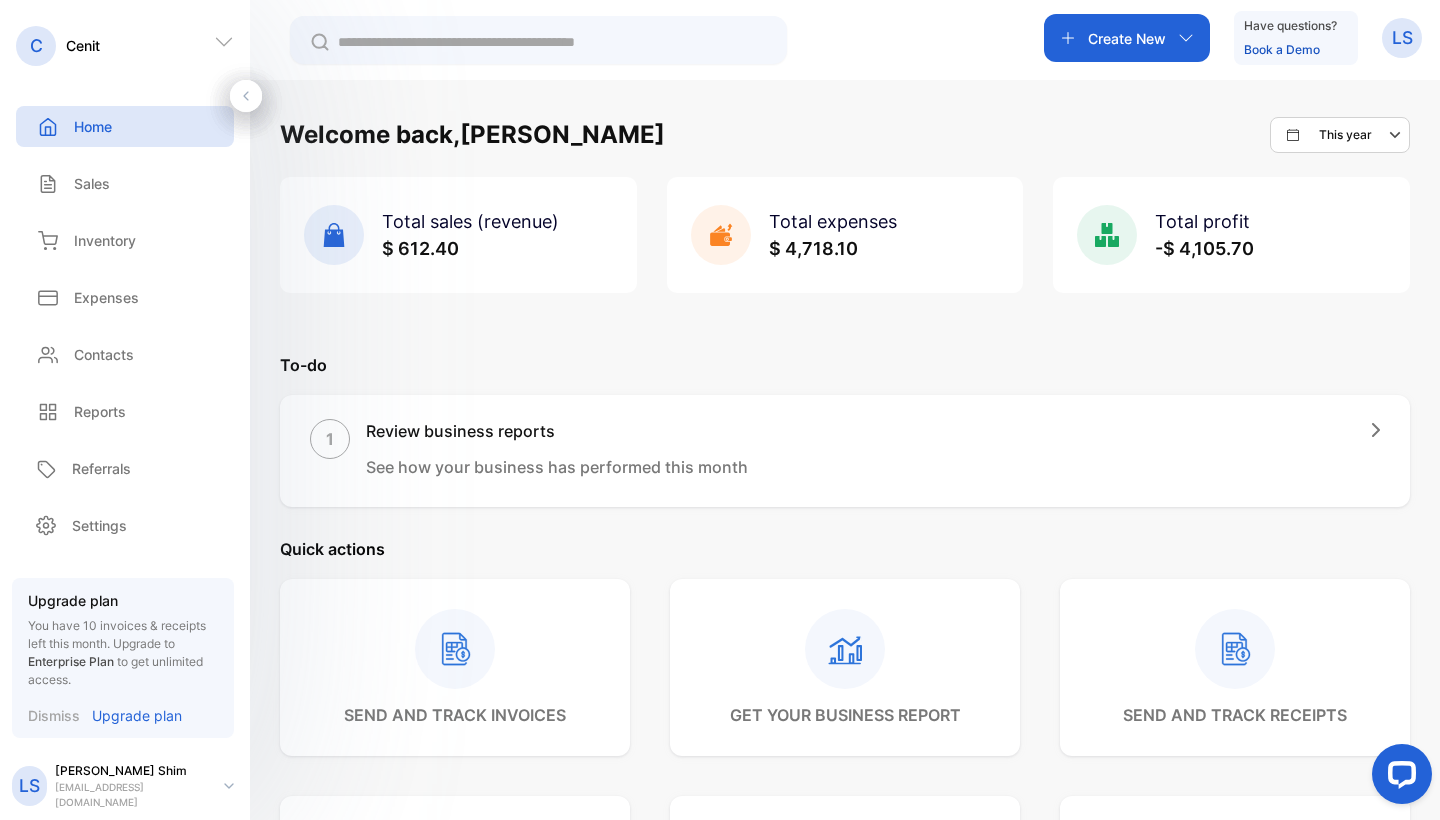 click on "See how your business has performed this month" at bounding box center [557, 467] 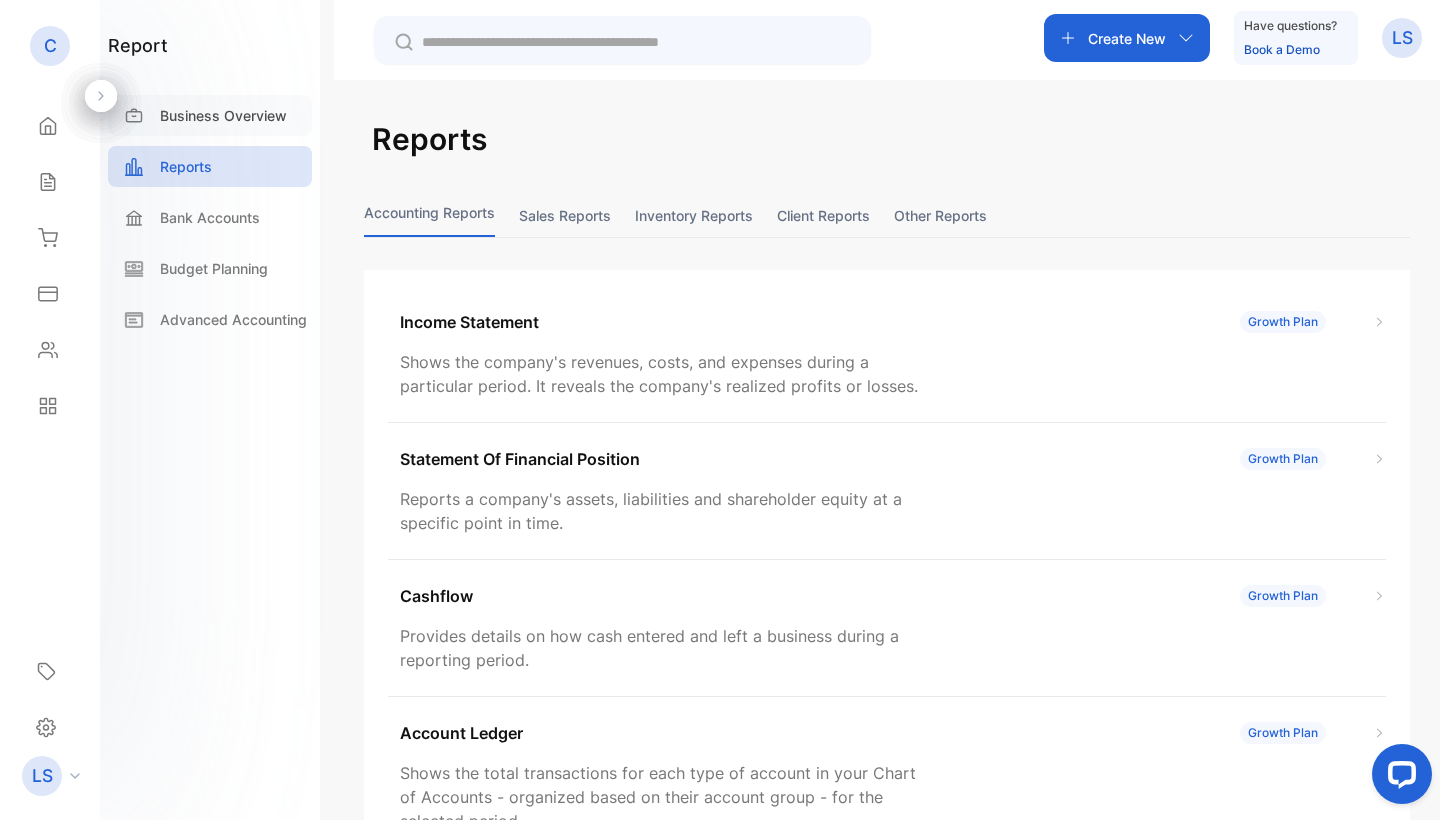 click on "Business Overview" at bounding box center (223, 115) 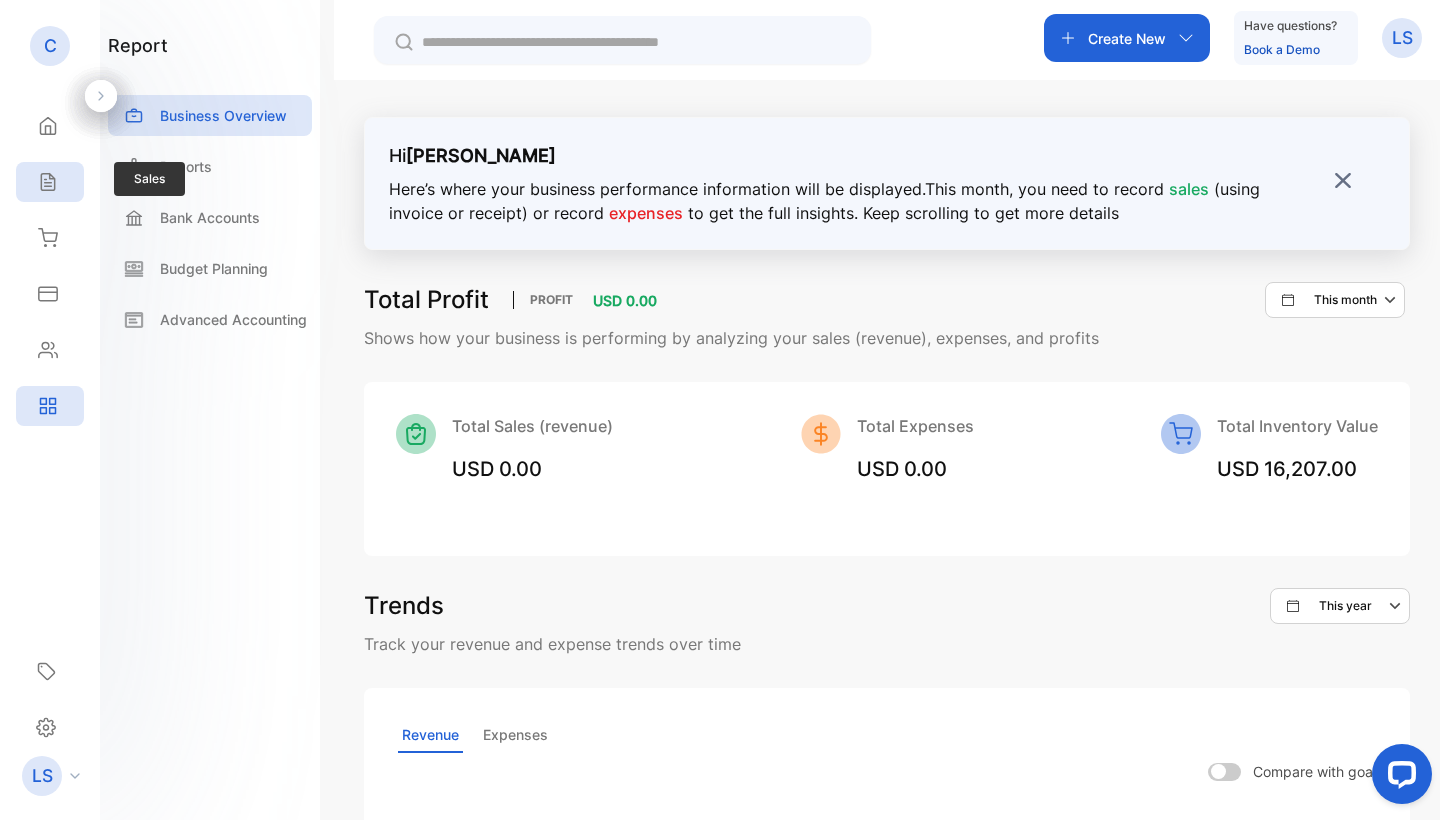 click on "Sales" at bounding box center (50, 182) 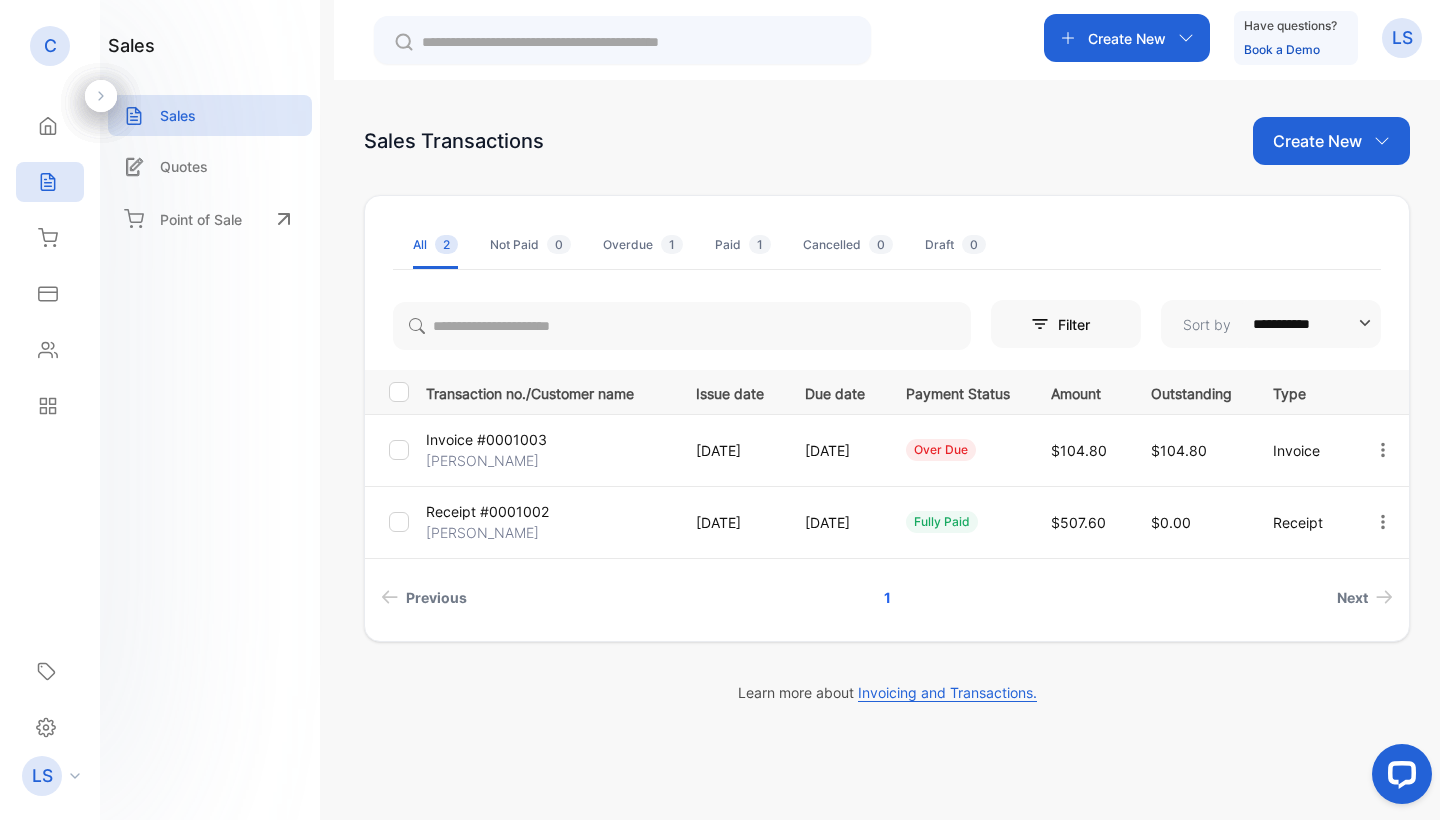 click on "**********" at bounding box center (887, 410) 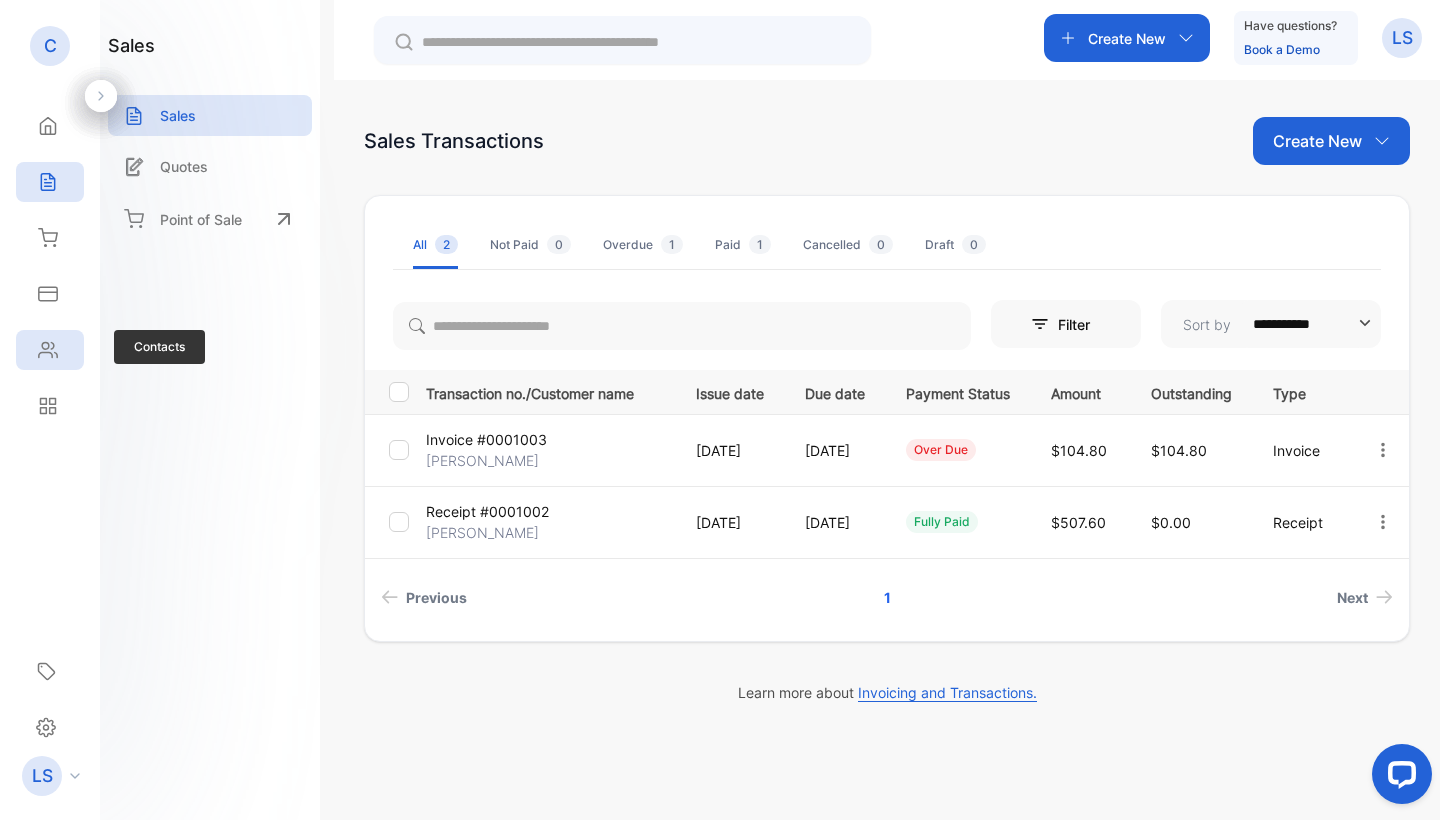 click 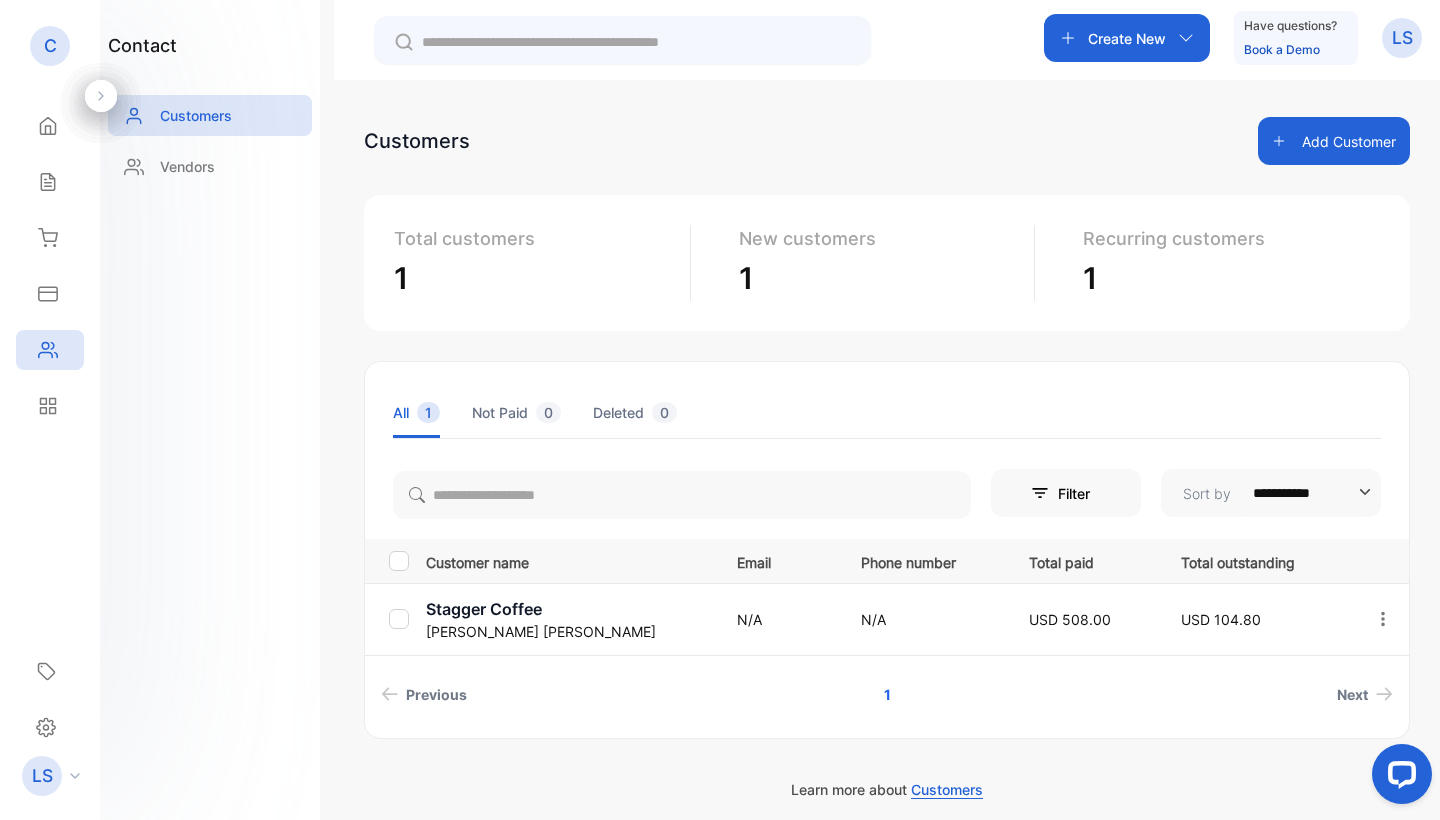 click on "Jay   Choi" at bounding box center (569, 631) 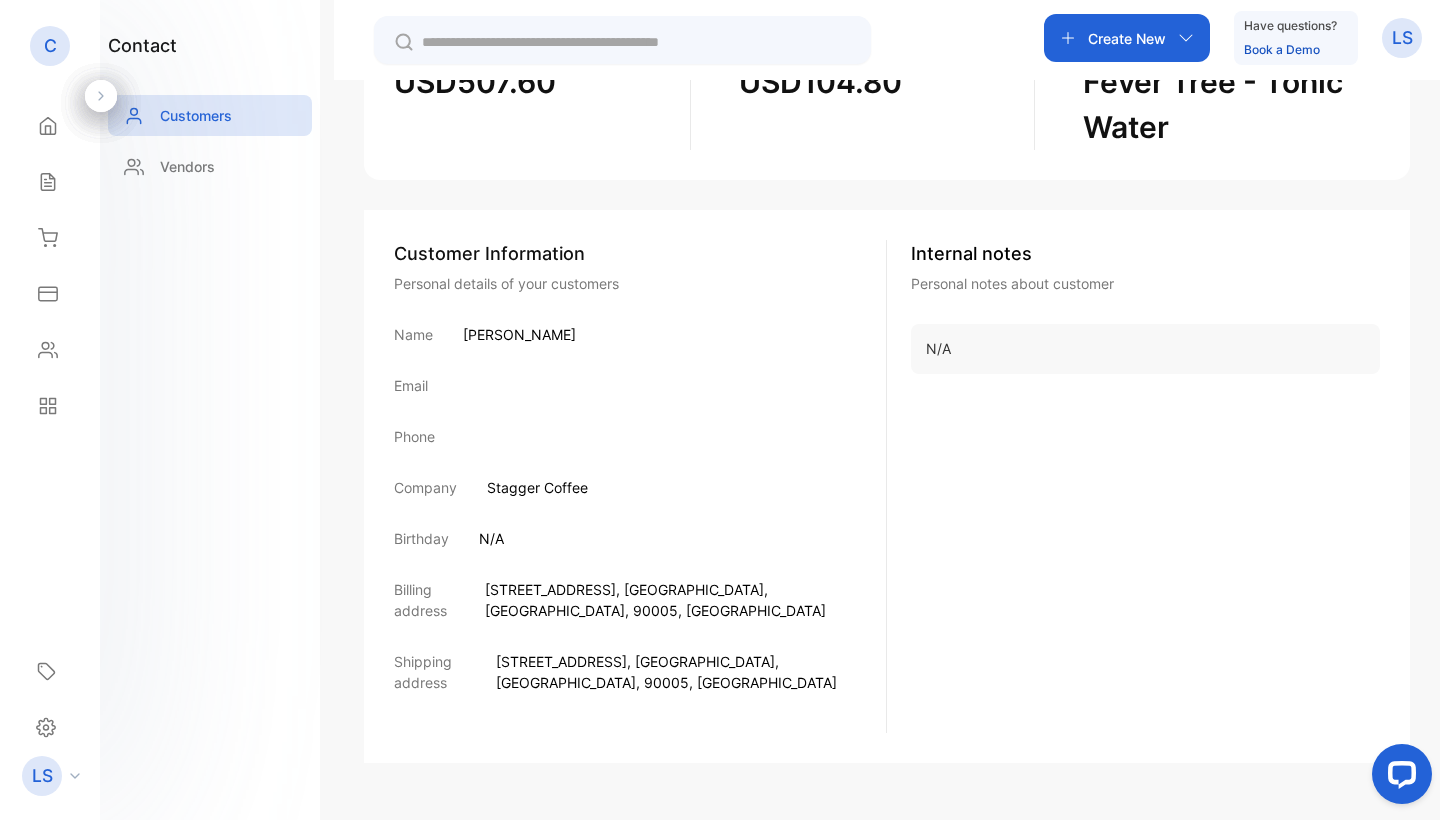 scroll, scrollTop: 256, scrollLeft: 0, axis: vertical 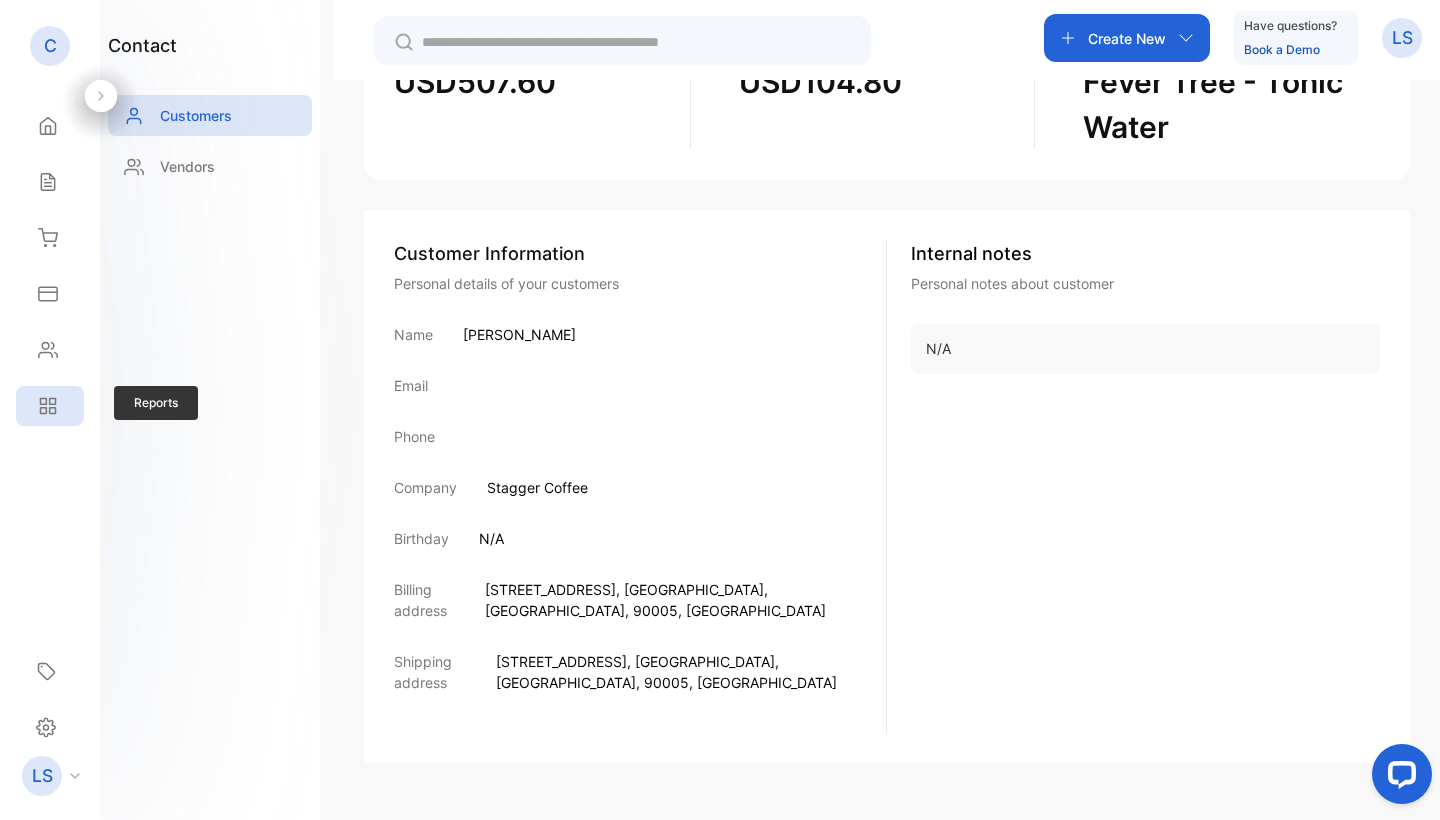 click on "Reports" at bounding box center (50, 406) 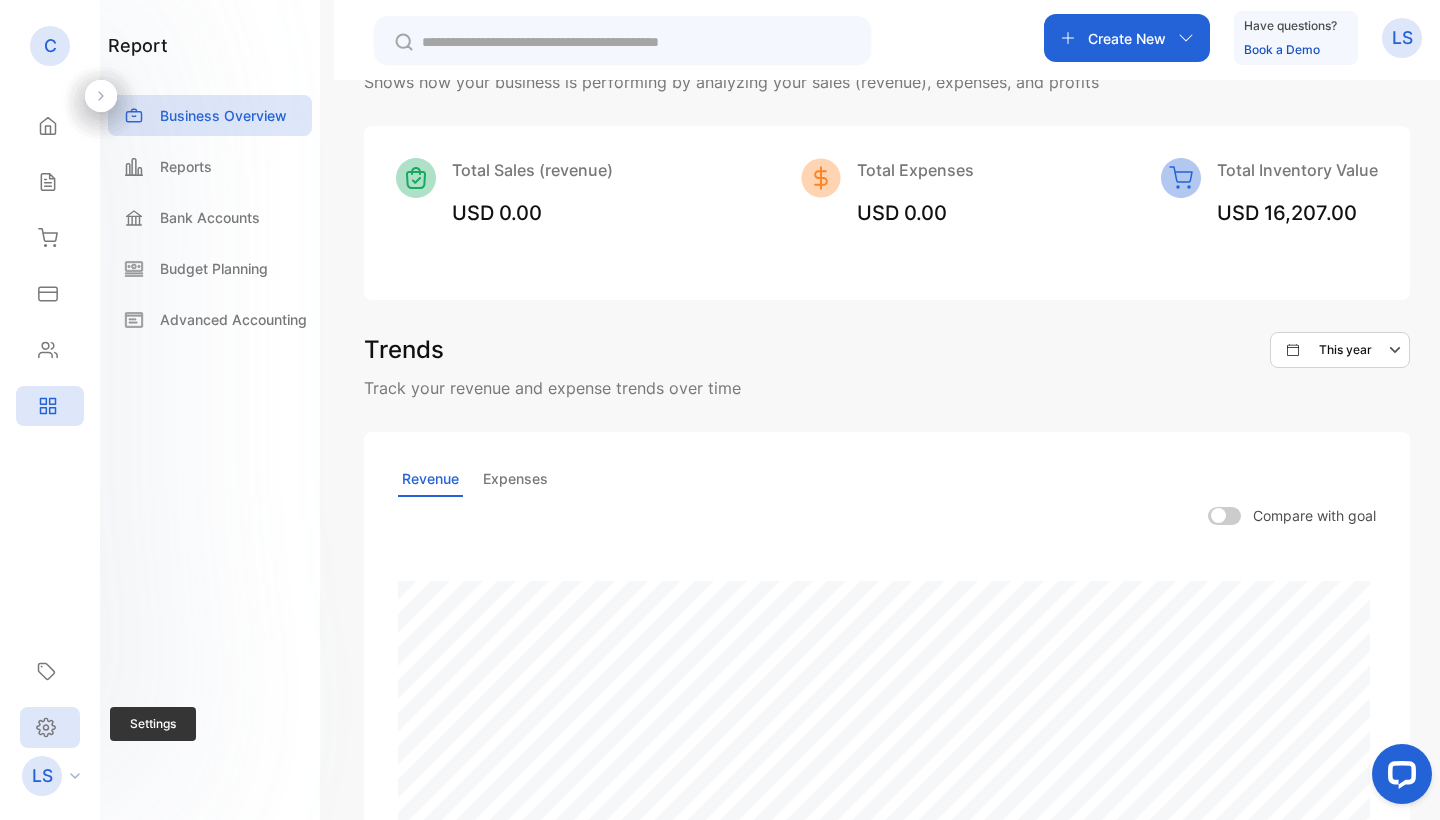 click 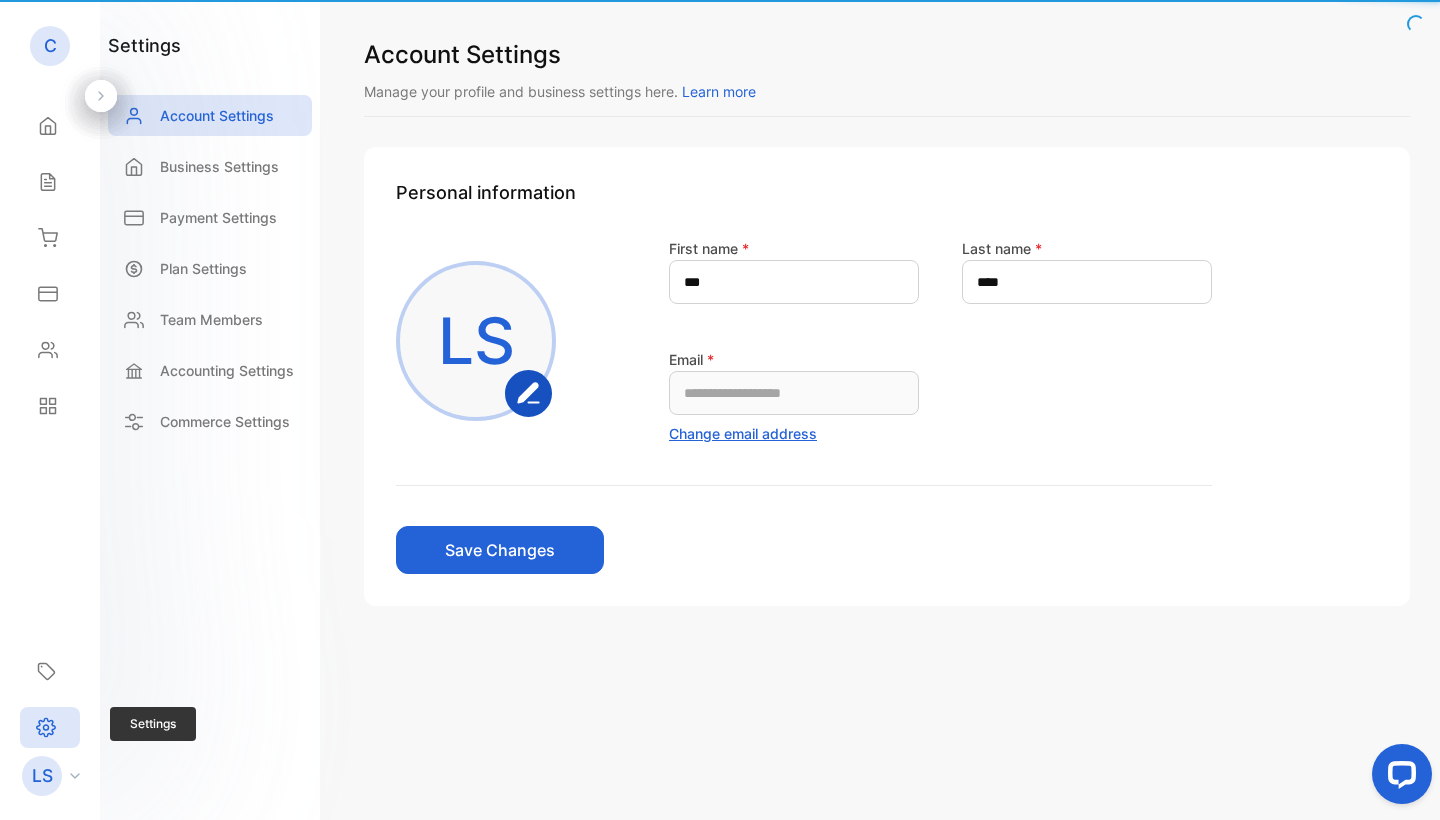 scroll, scrollTop: 0, scrollLeft: 0, axis: both 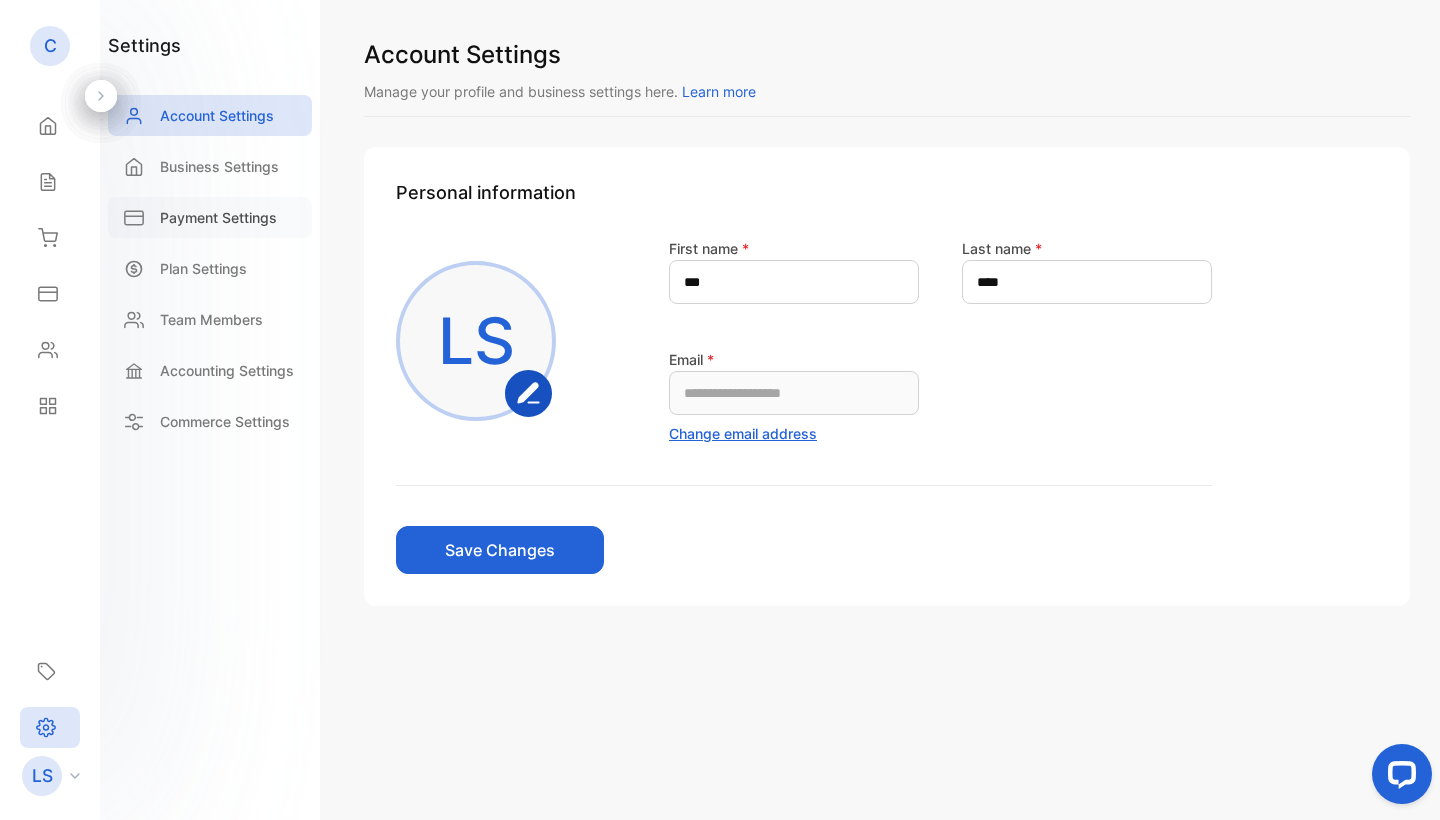 click on "Payment Settings" at bounding box center (210, 217) 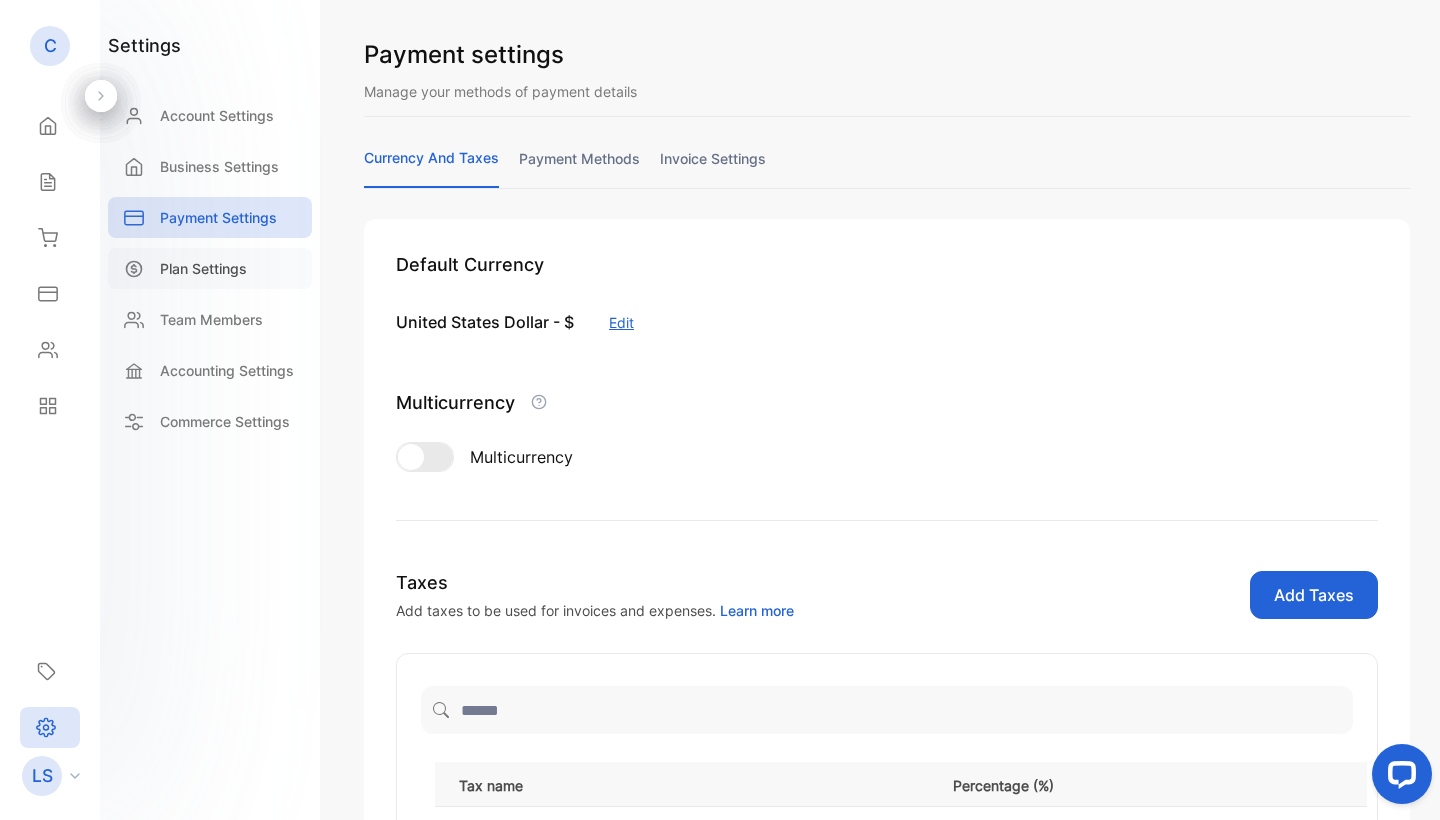 click on "Plan Settings" at bounding box center [203, 268] 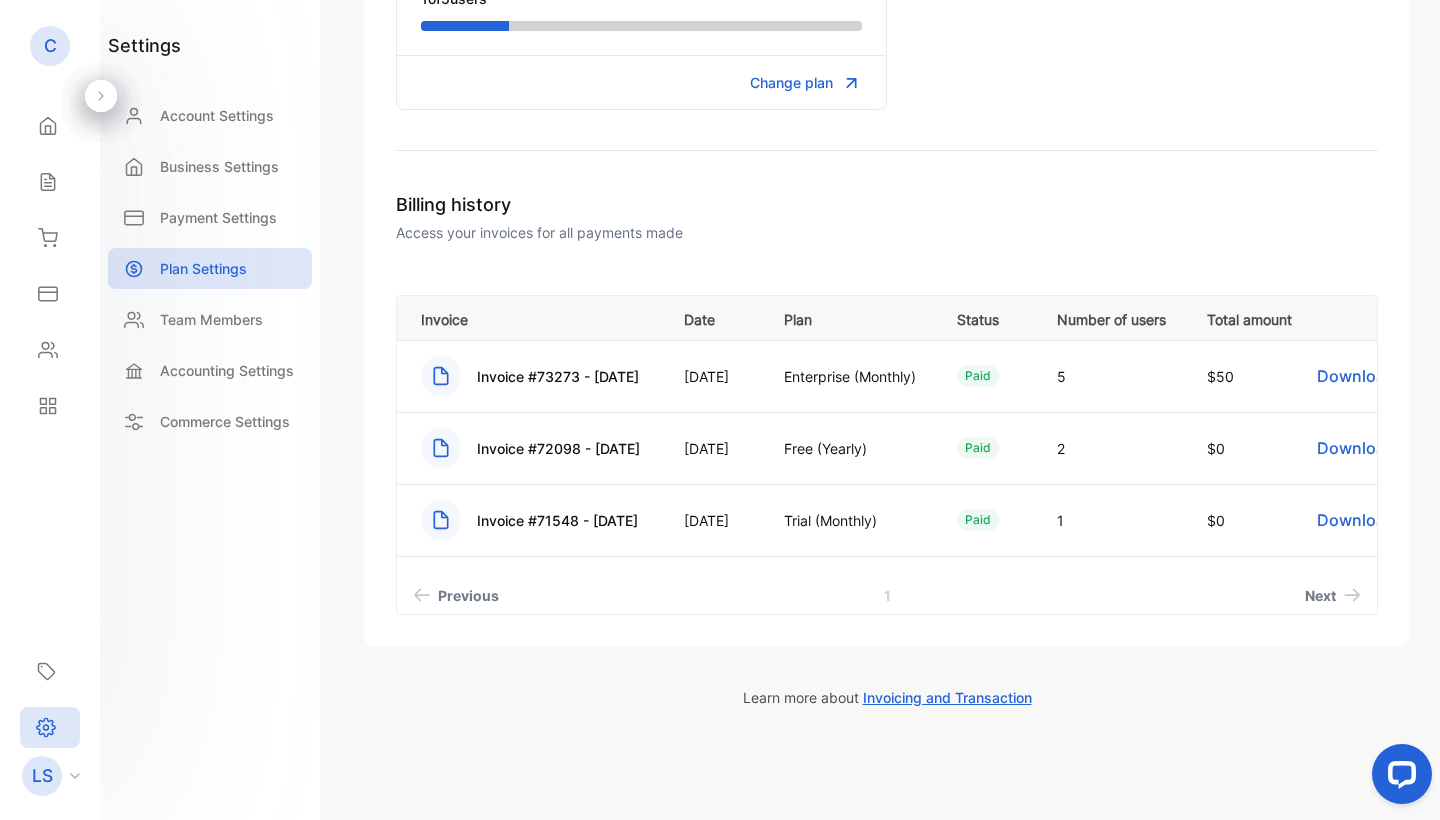 scroll, scrollTop: 382, scrollLeft: 0, axis: vertical 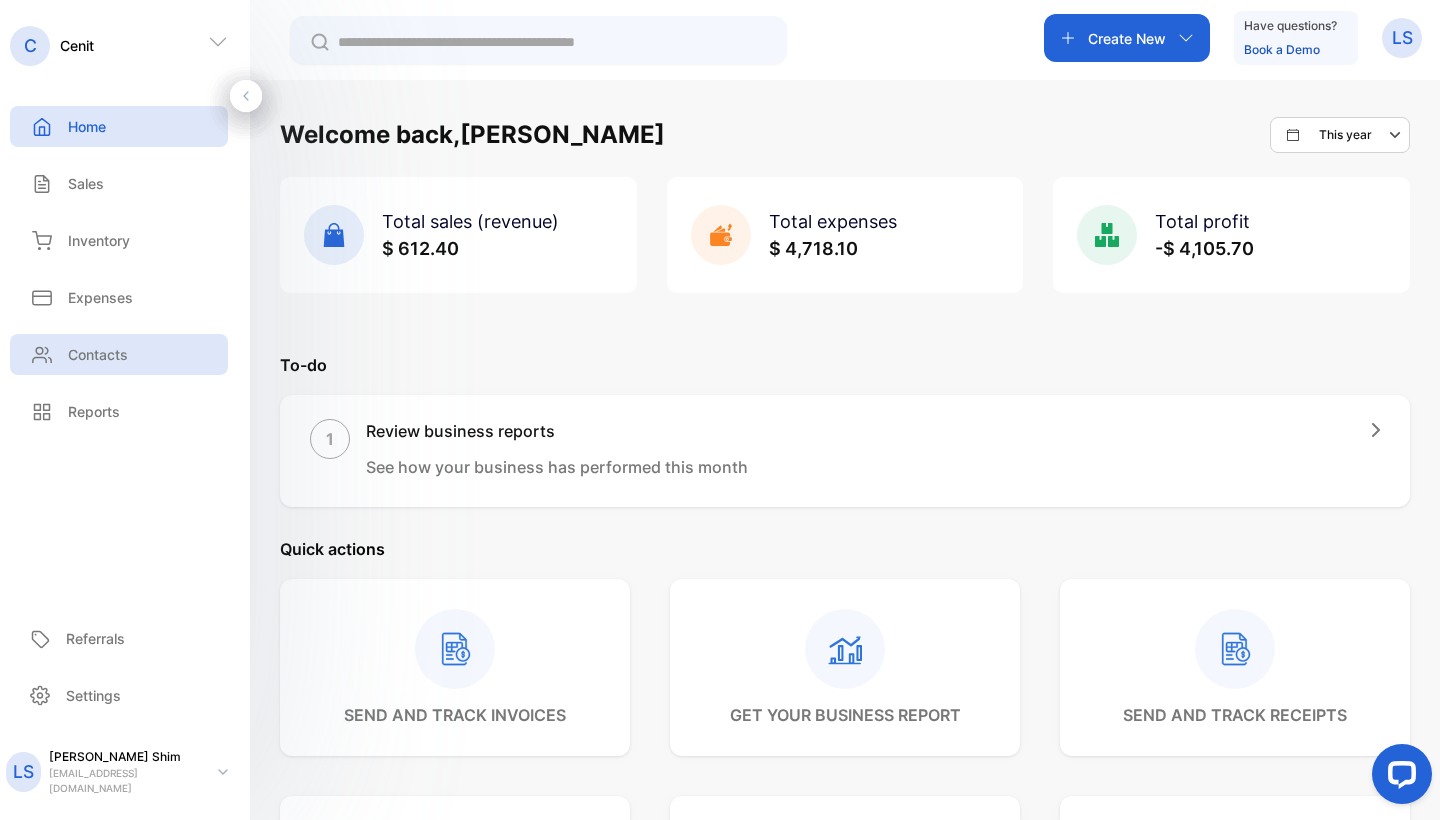 click on "Contacts" at bounding box center [119, 354] 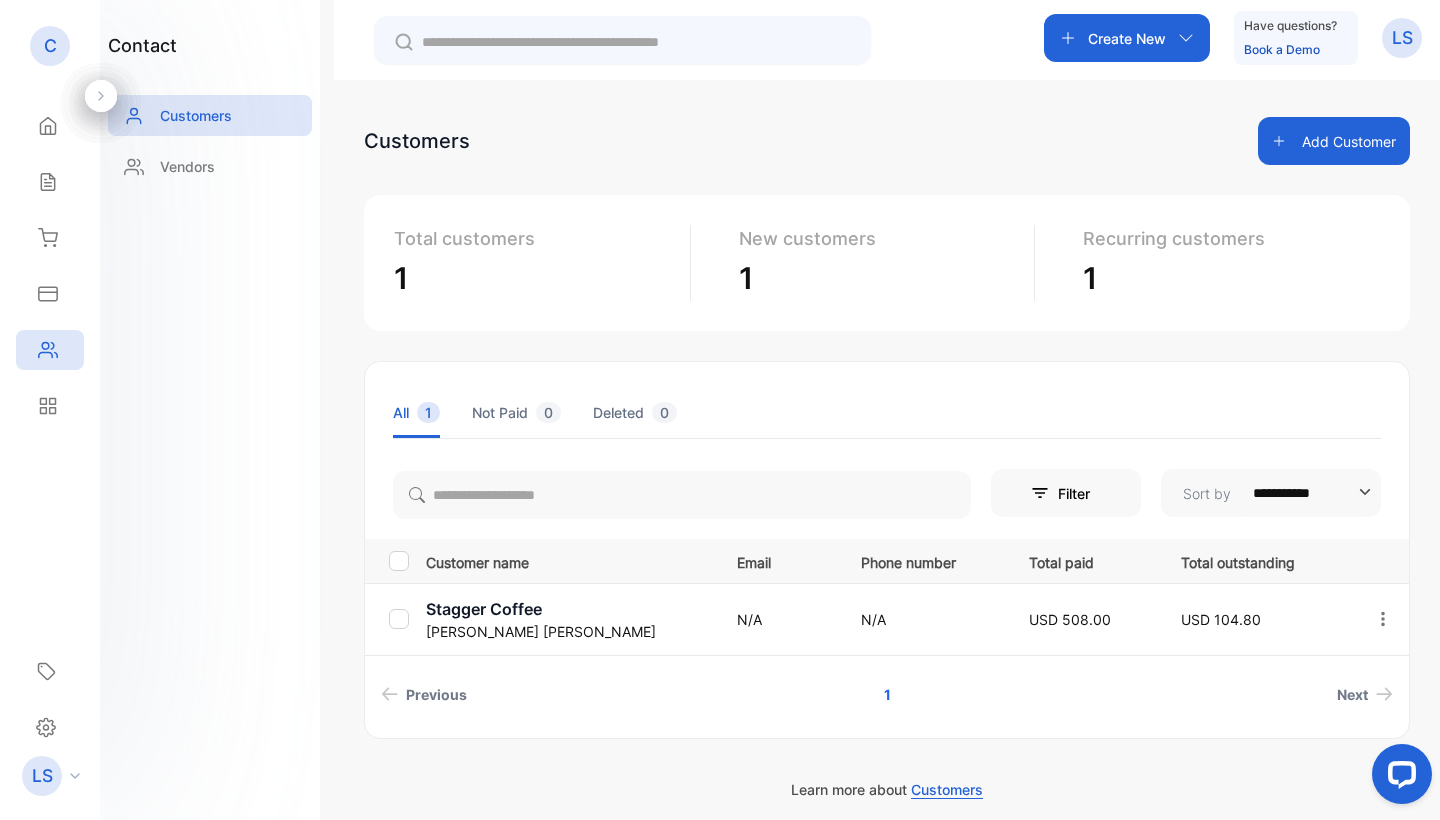click at bounding box center (391, 619) 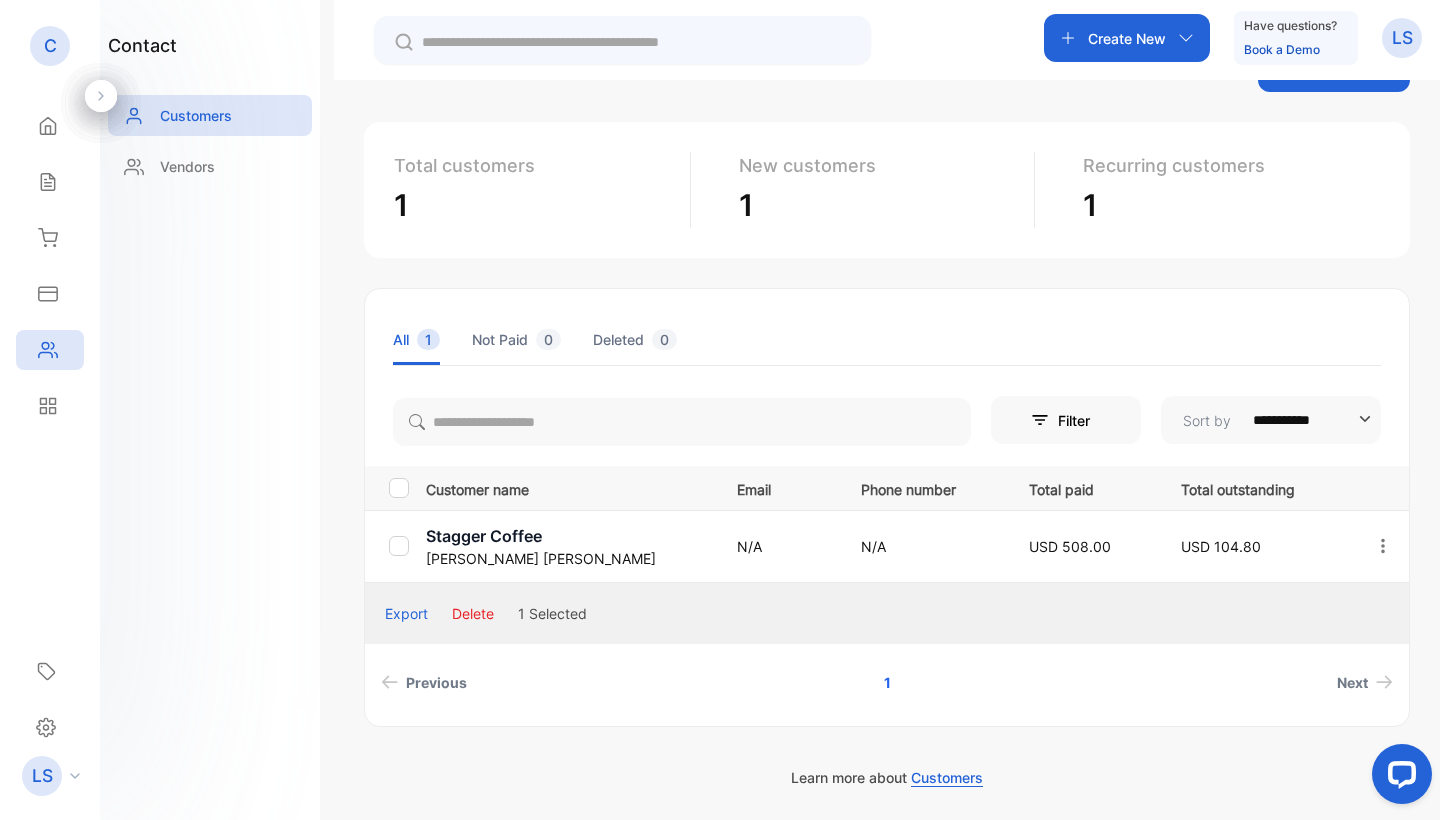 scroll, scrollTop: 73, scrollLeft: 0, axis: vertical 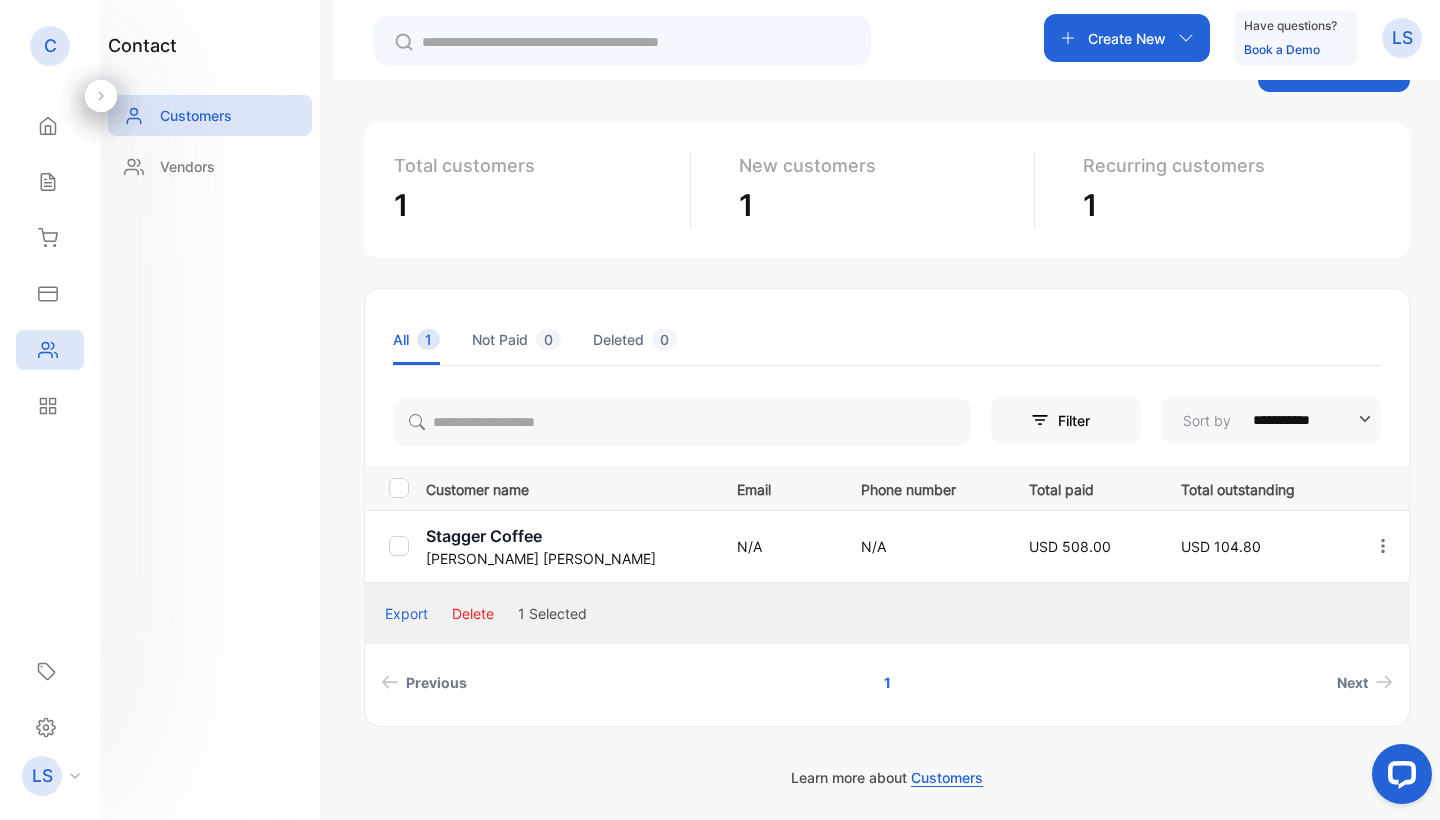 click 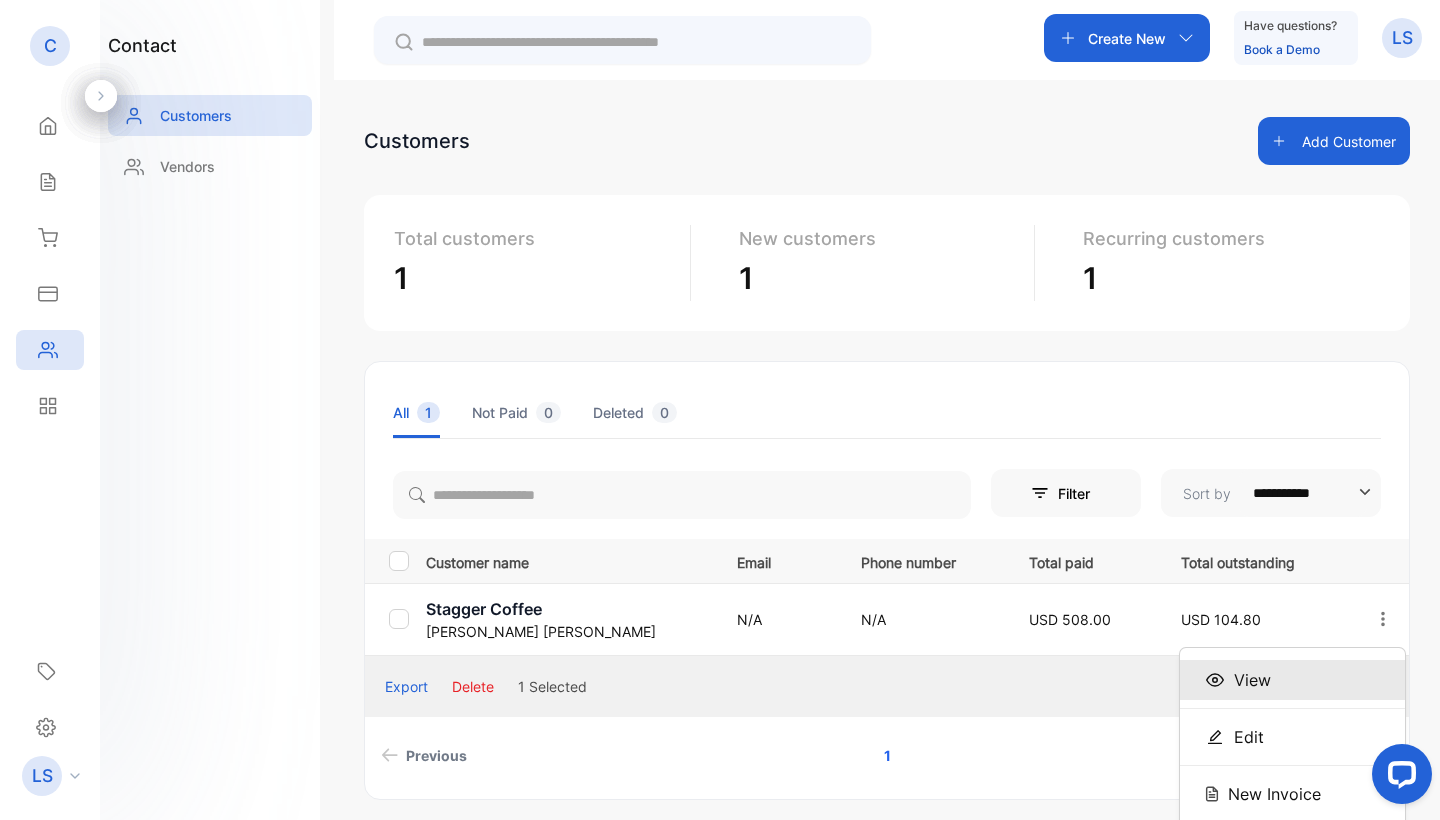 scroll, scrollTop: 73, scrollLeft: 0, axis: vertical 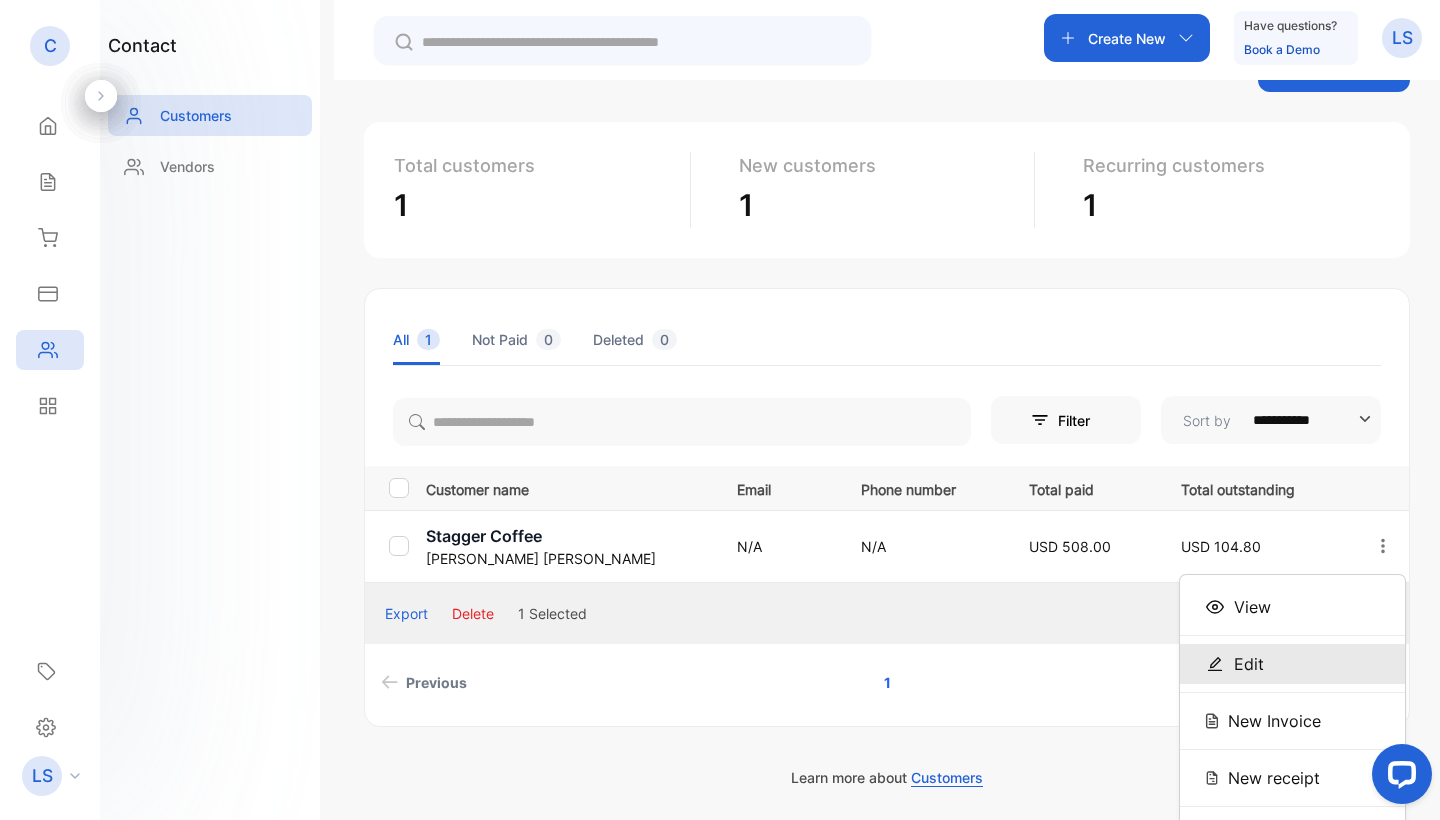 click on "Edit" at bounding box center (1292, 664) 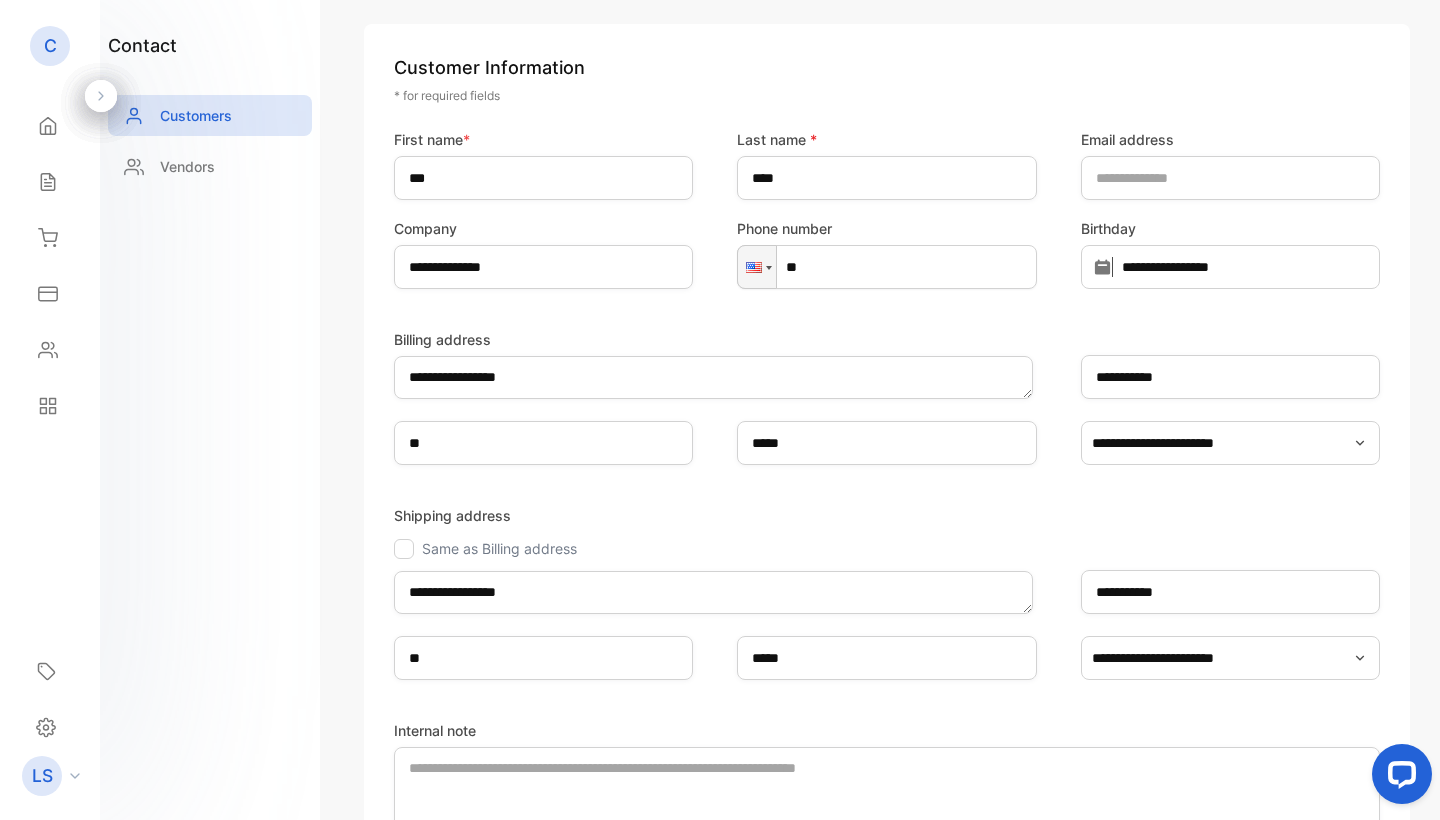 click at bounding box center [101, 96] 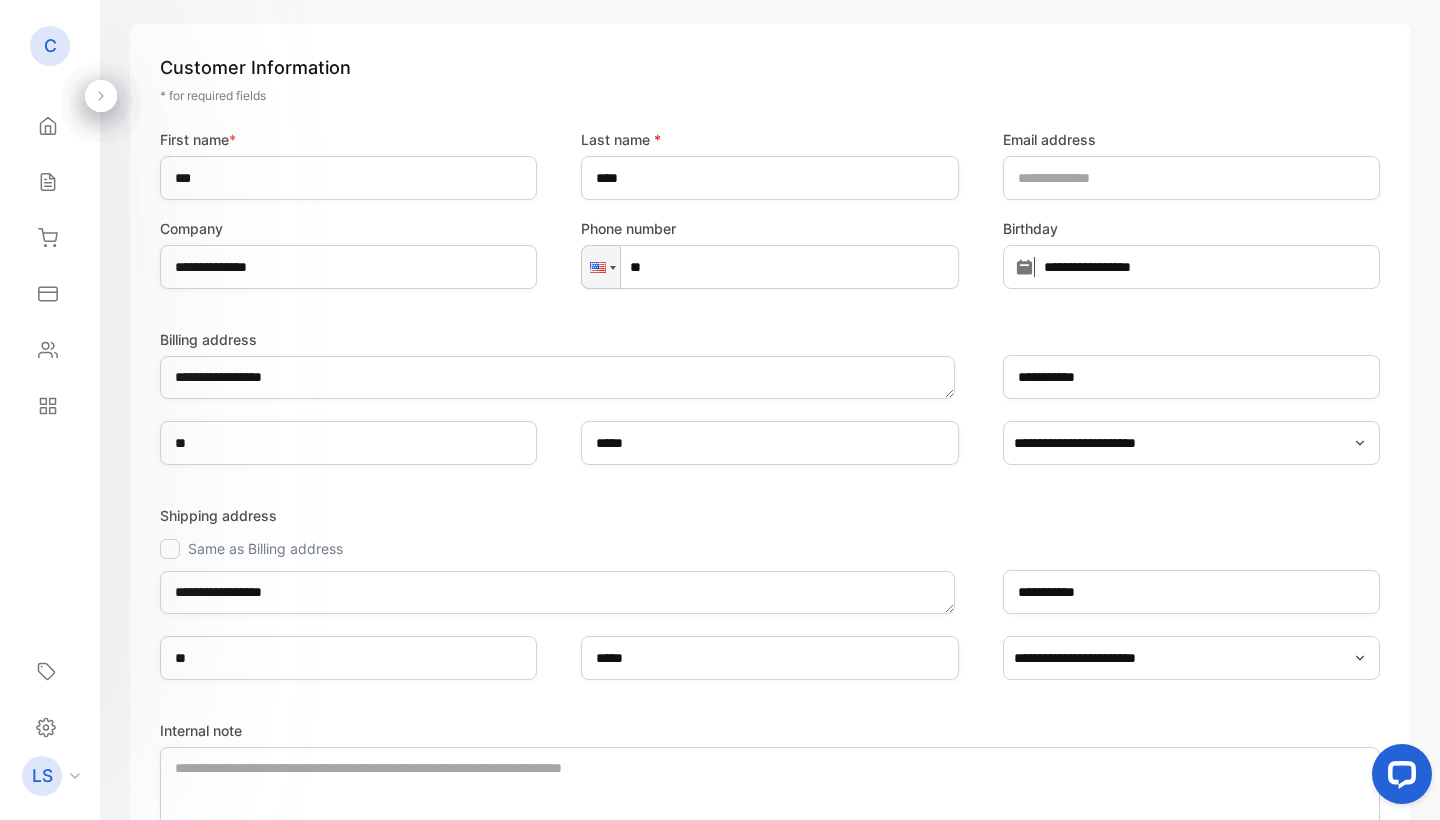click 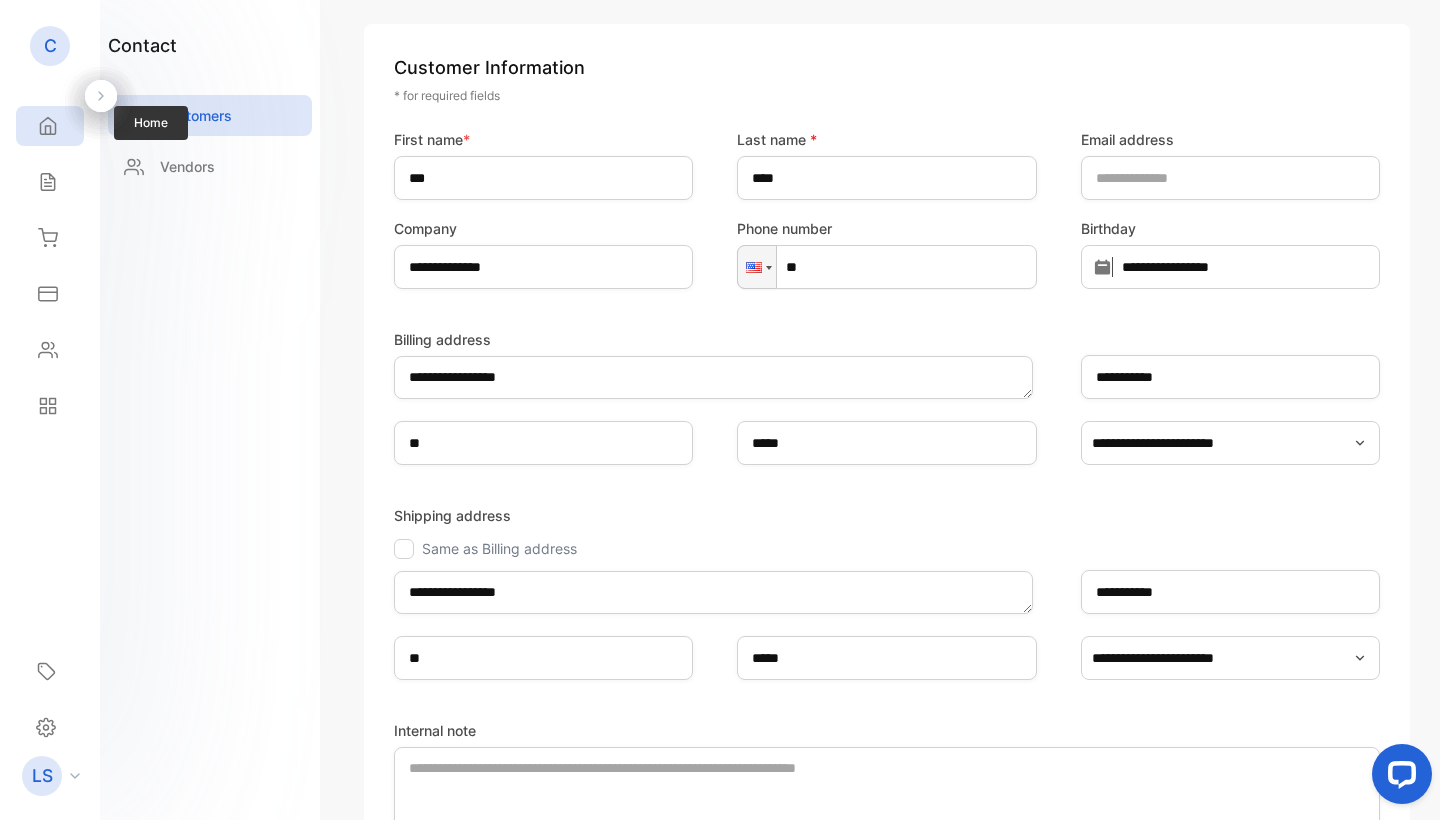 click on "Home" at bounding box center [50, 126] 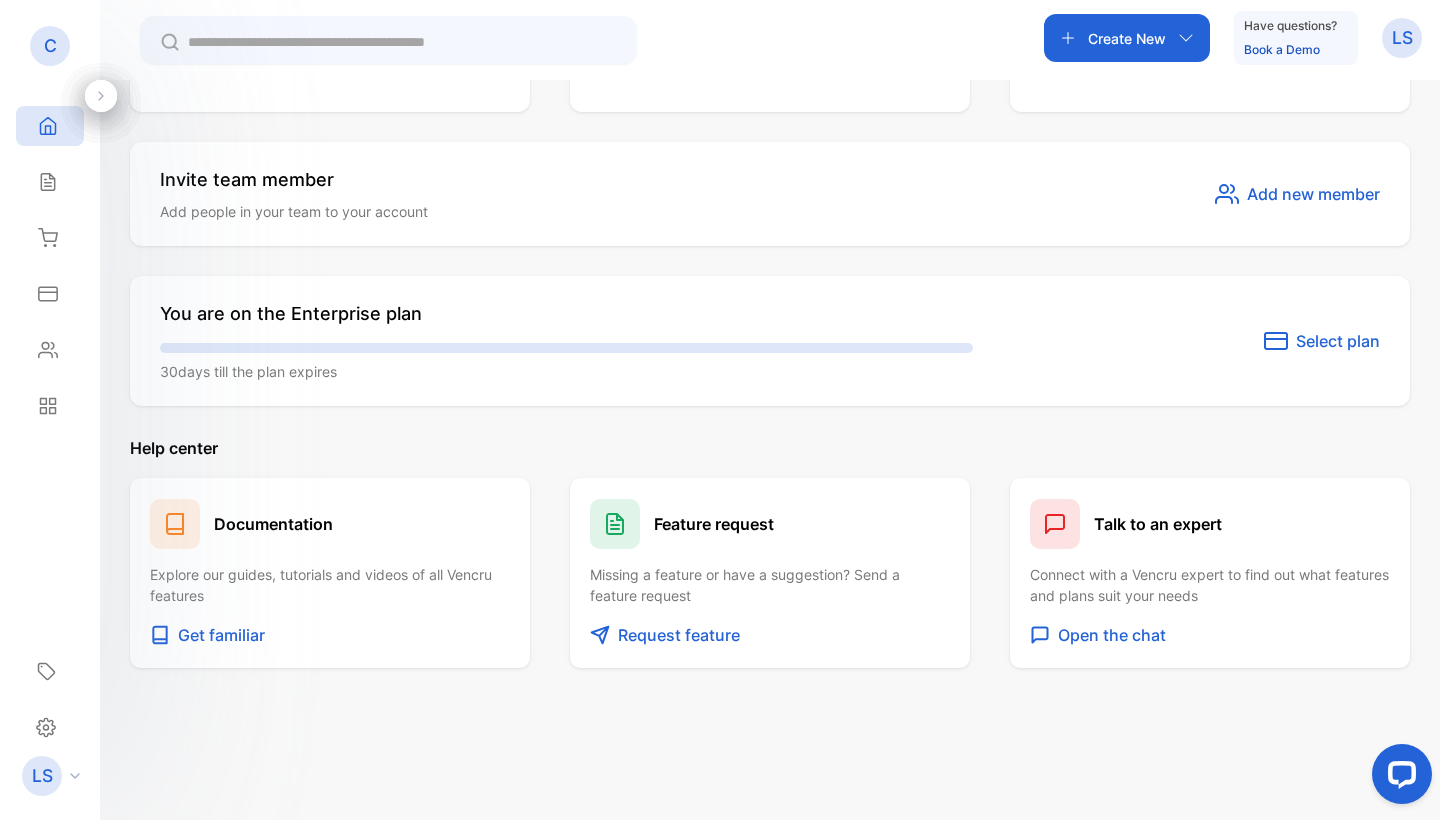 scroll, scrollTop: 861, scrollLeft: 0, axis: vertical 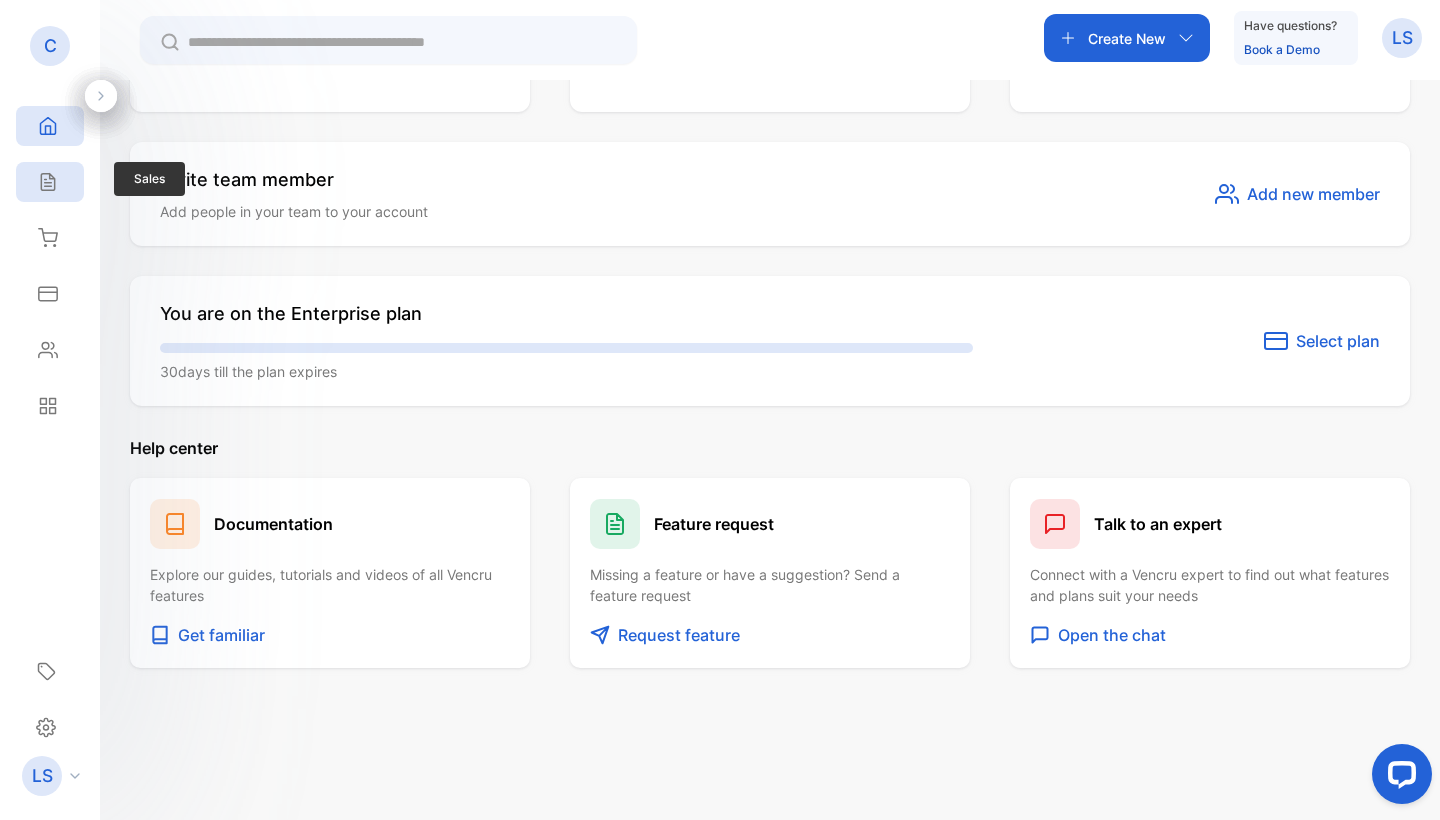click on "Sales" at bounding box center [50, 182] 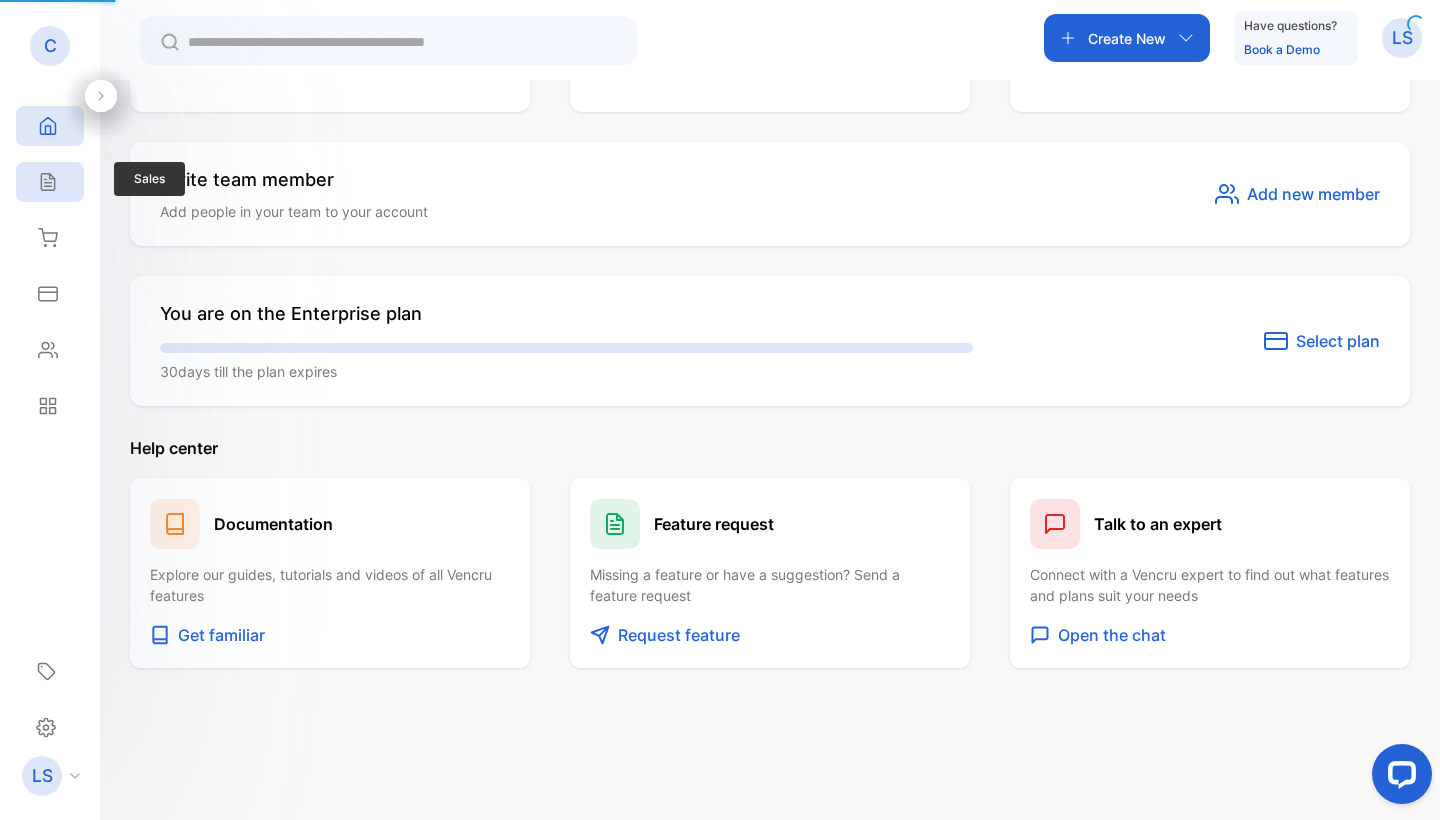 scroll, scrollTop: 0, scrollLeft: 0, axis: both 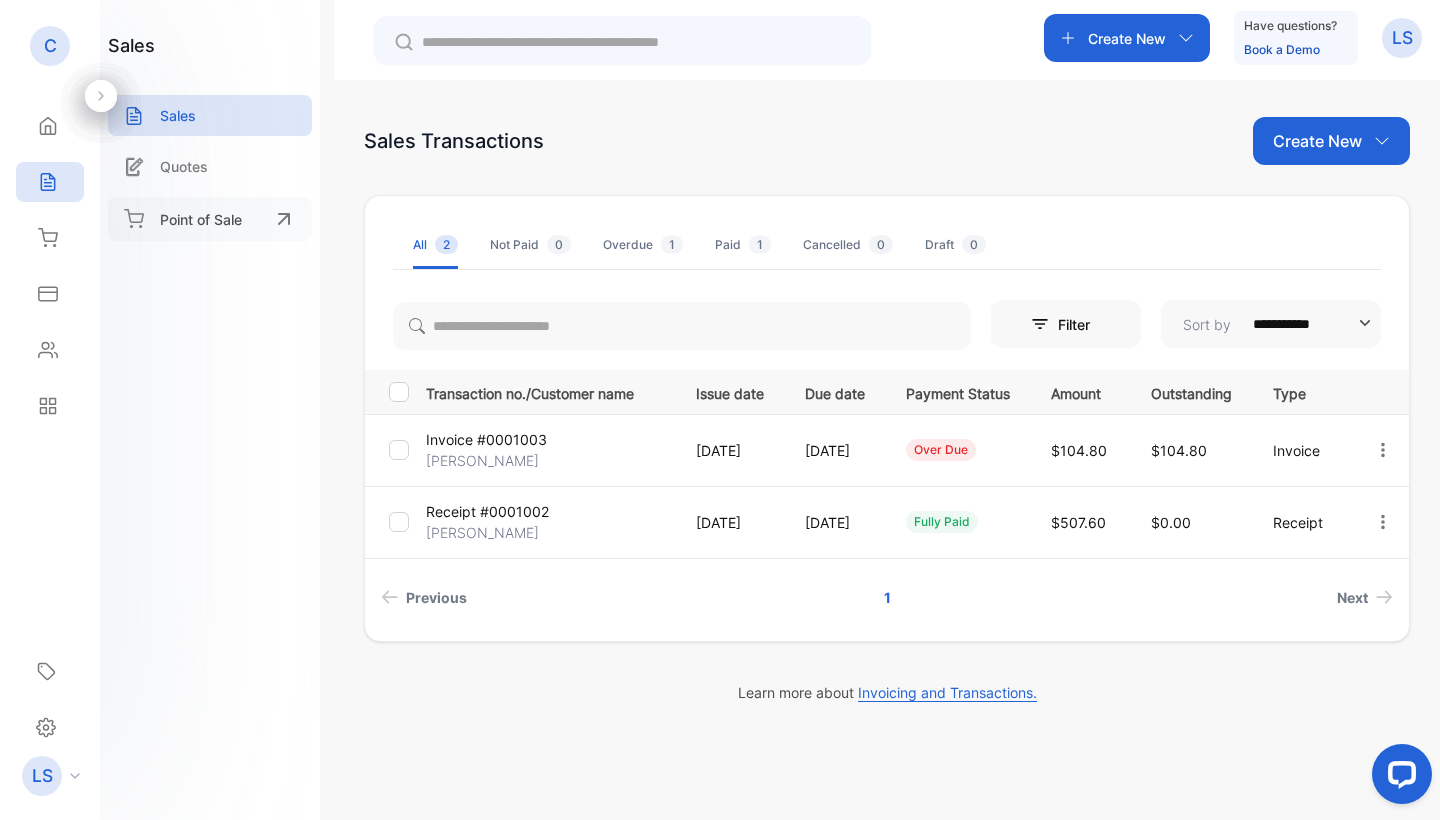 click on "Point of Sale" at bounding box center (201, 219) 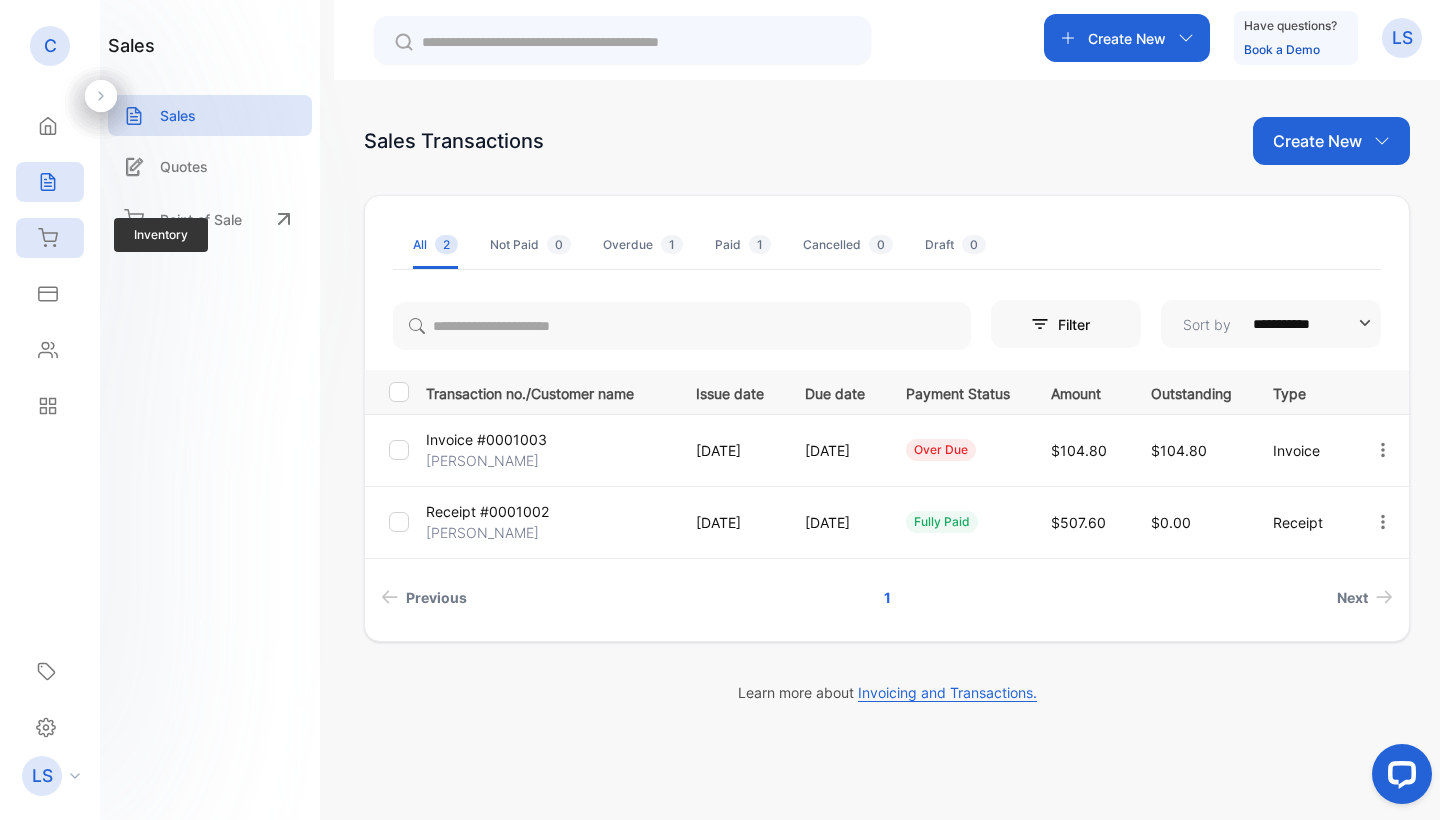 click 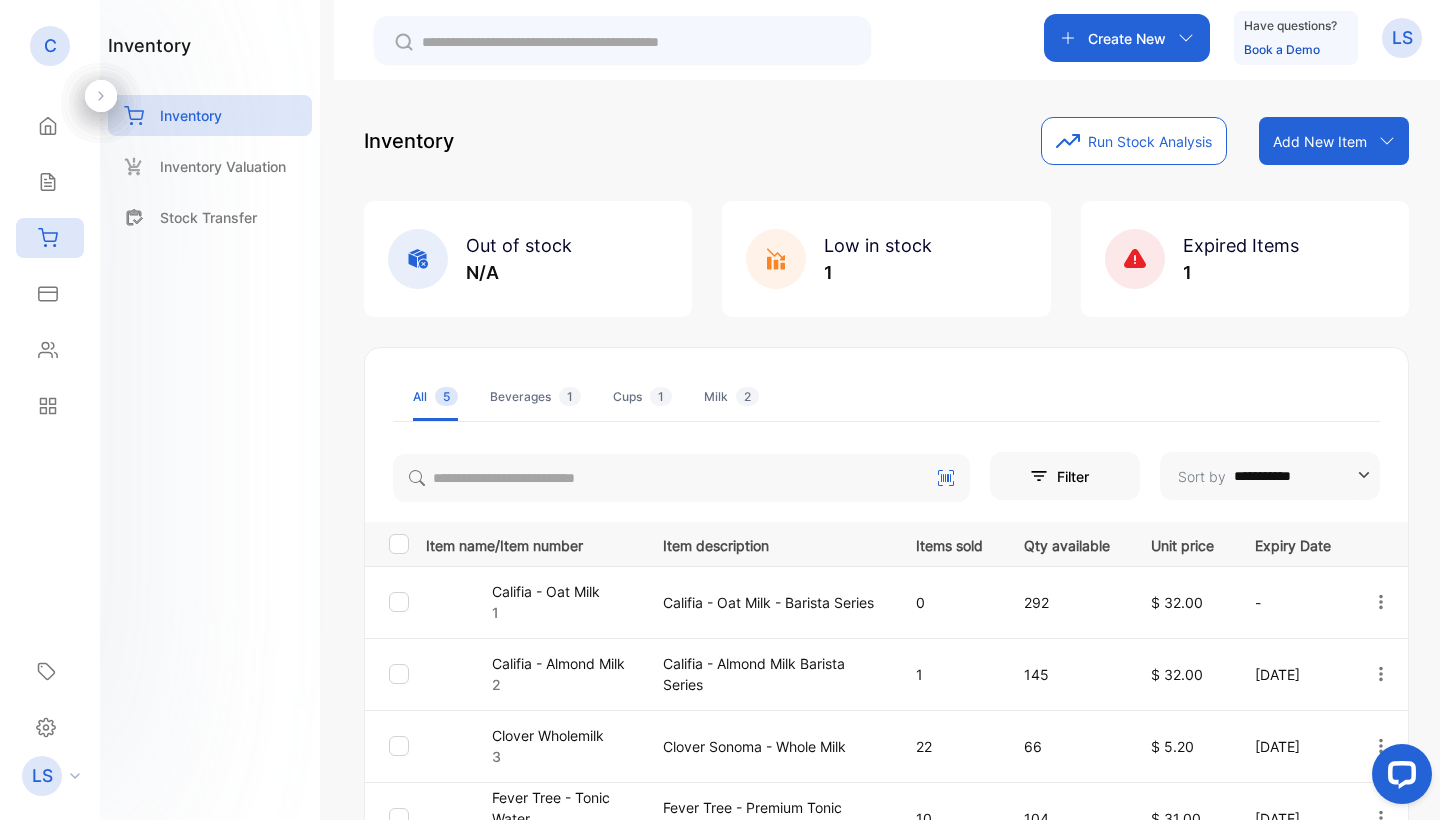 scroll, scrollTop: 0, scrollLeft: 0, axis: both 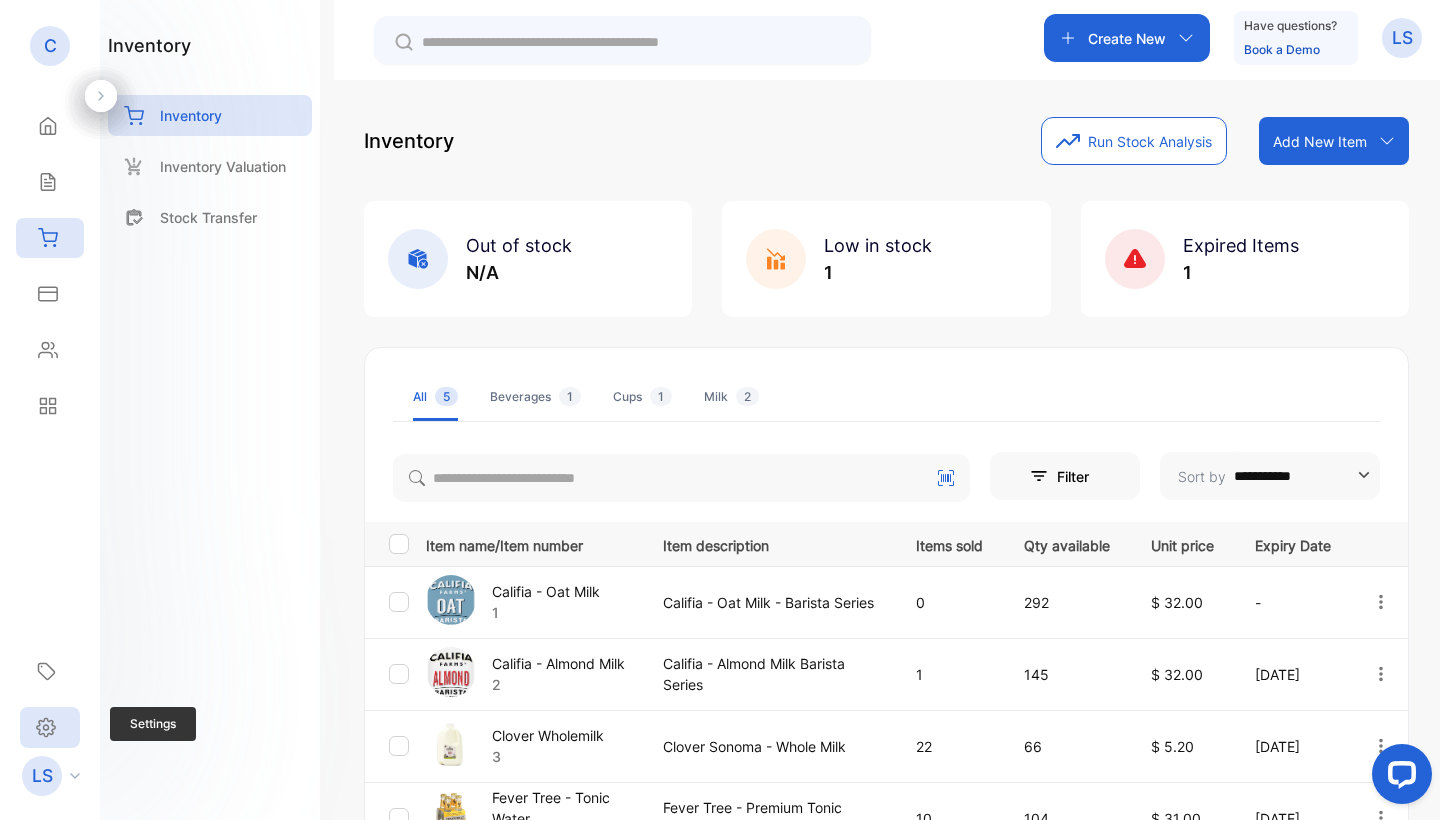 click 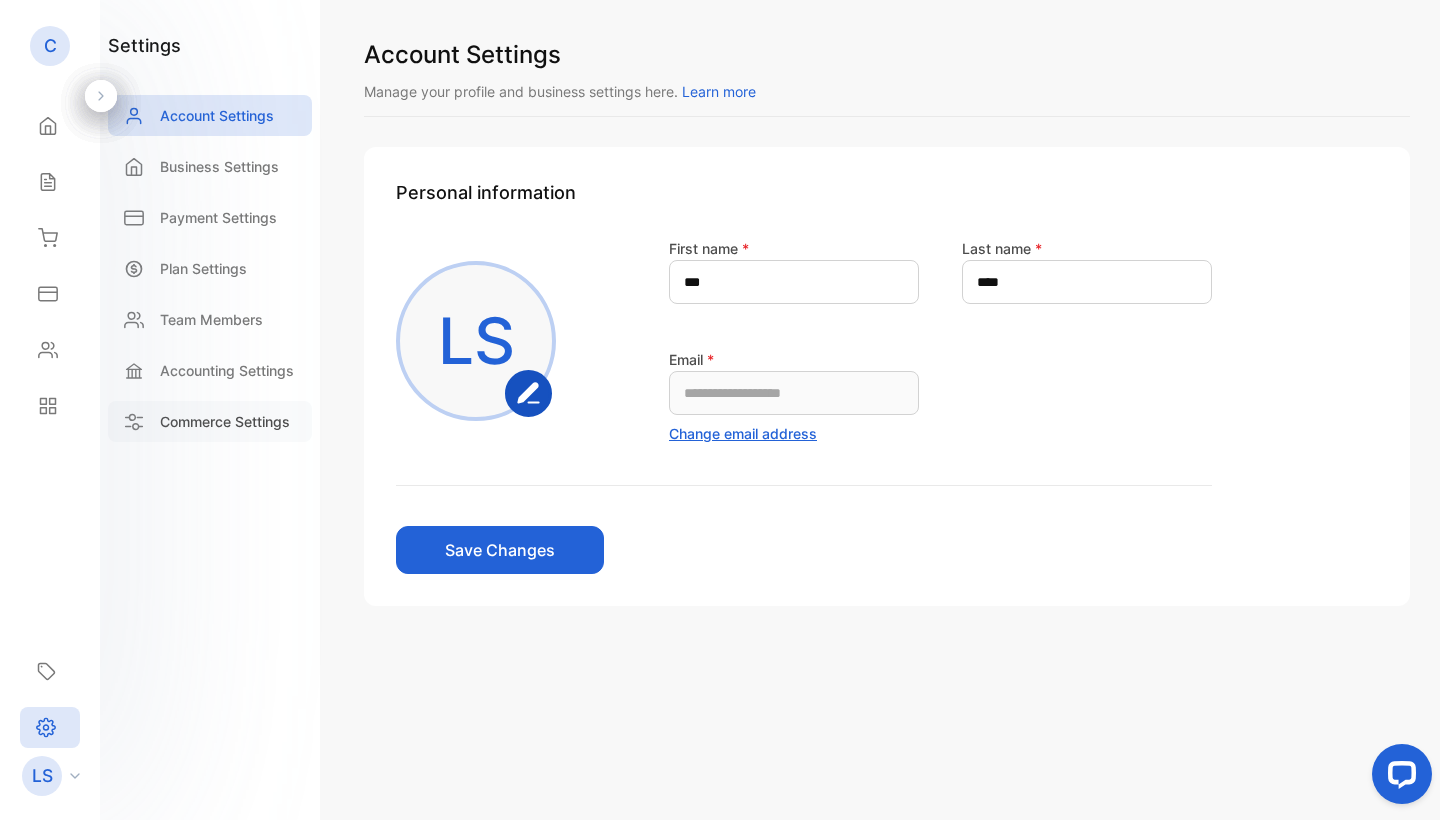 click on "Commerce Settings" at bounding box center [210, 421] 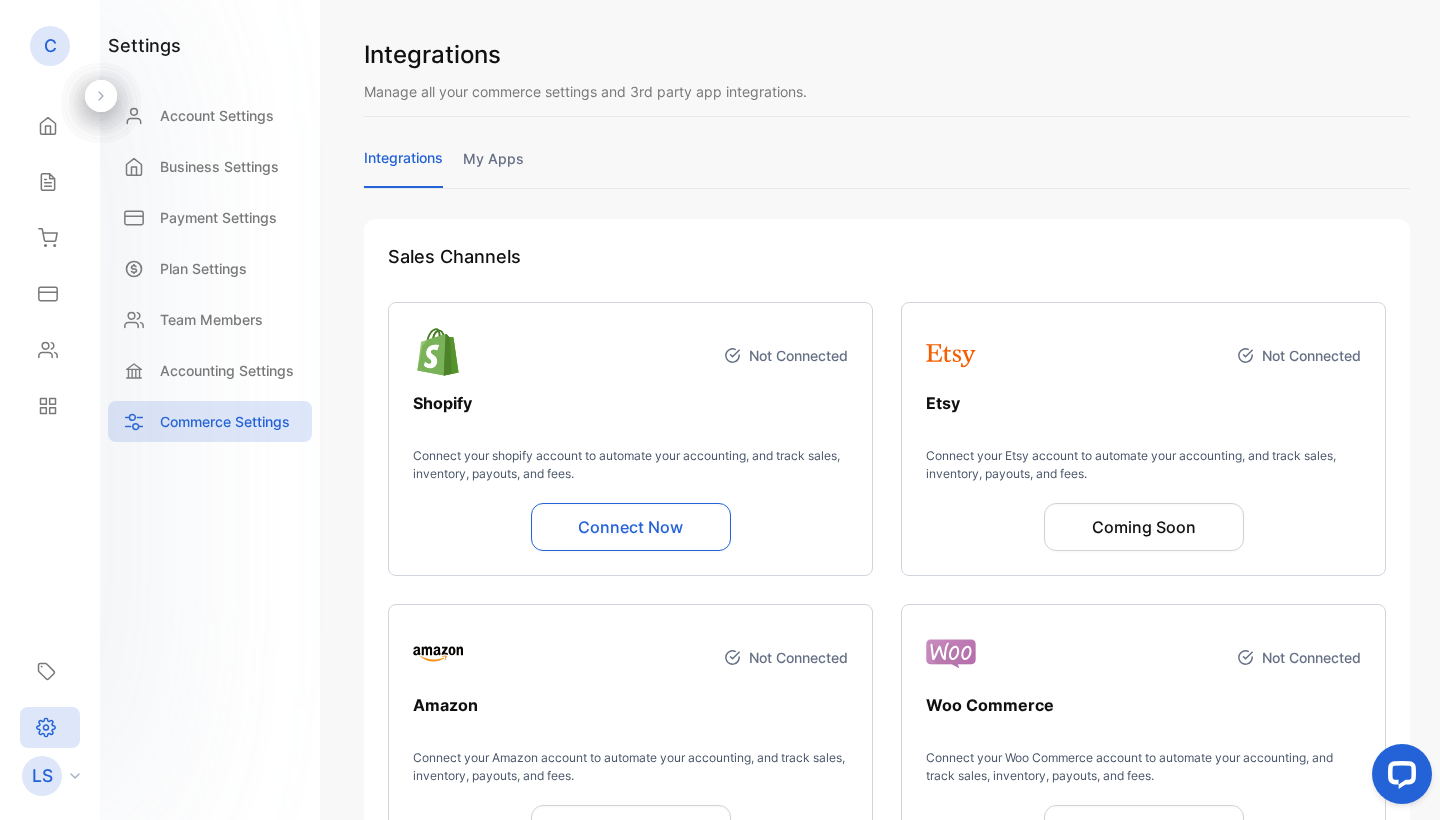 click on "Integrations Manage all your commerce settings and 3rd party app integrations. integrations my apps Sales Channels Not Connected Shopify Connect your shopify account to automate your accounting, and track sales, inventory, payouts, and fees. Connect Now Not Connected Etsy Connect your Etsy account to automate your accounting, and track sales, inventory, payouts, and fees. Coming Soon Not Connected Amazon Connect your Amazon account to automate your accounting, and track sales, inventory, payouts, and fees. Coming Soon Not Connected Woo Commerce Connect your Woo Commerce account to automate your accounting, and track sales, inventory, payouts, and fees. Coming Soon Not Connected BigCommerce Connect your BigCommerce account to automate your accounting, and track sales, inventory, payouts, and fees. Coming Soon Not Connected ebay Commerce Connect your Ebay Commerce account to automate your accounting, and track sales, inventory, payouts, and fees. Coming Soon Not Connected SquareSpace Coming Soon" at bounding box center [887, 410] 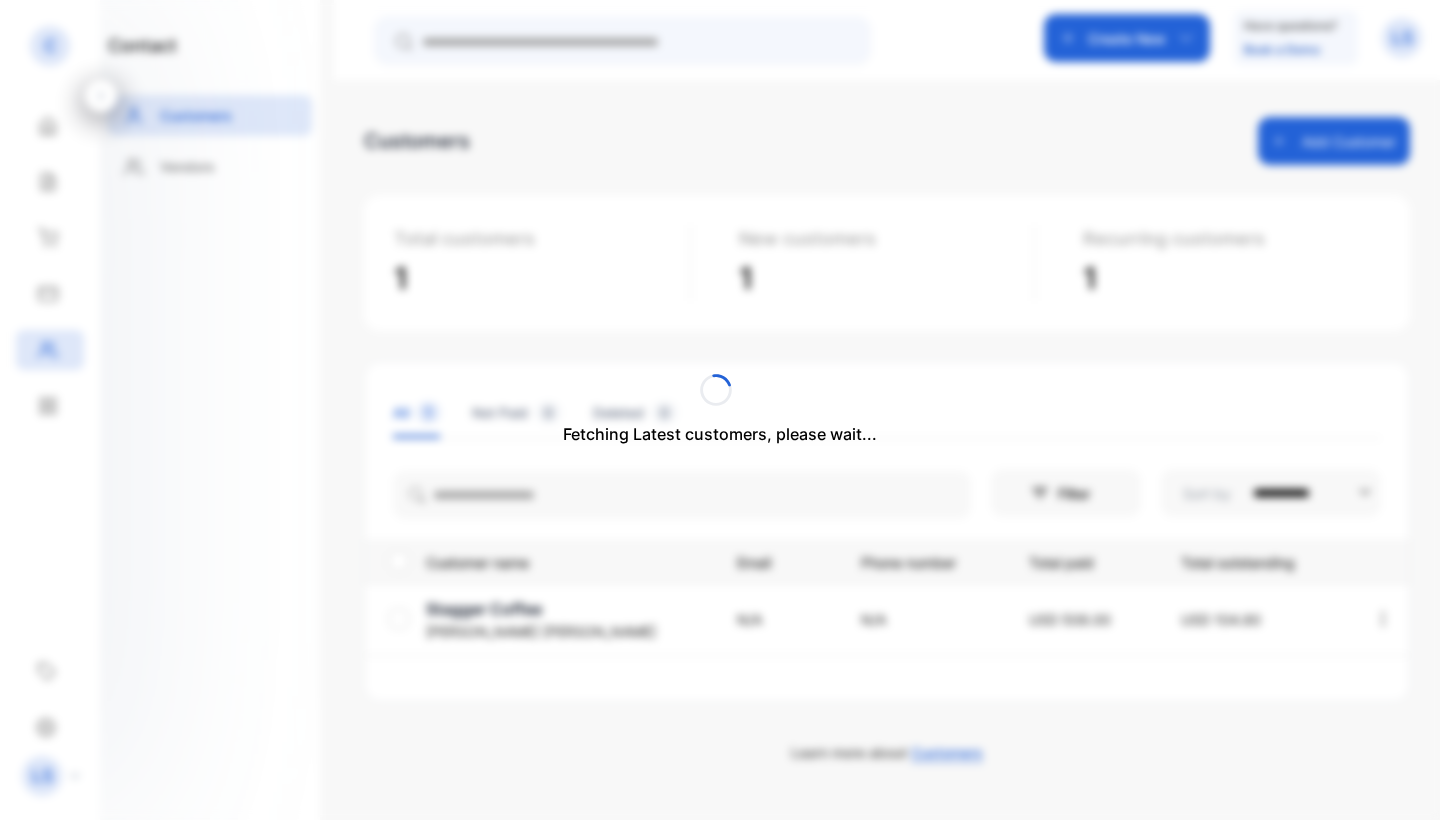 scroll, scrollTop: 0, scrollLeft: 0, axis: both 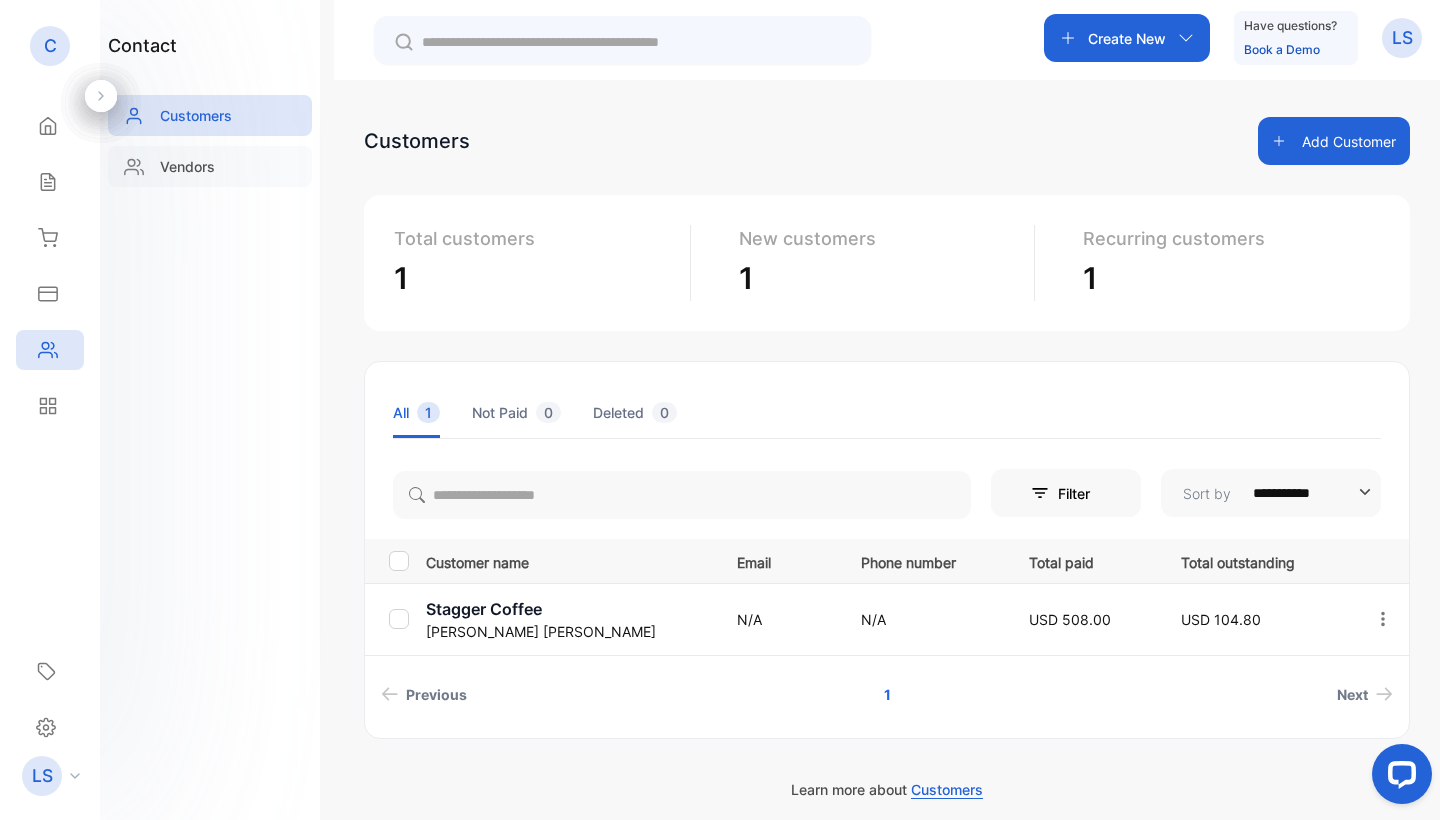 click on "Vendors" at bounding box center [210, 166] 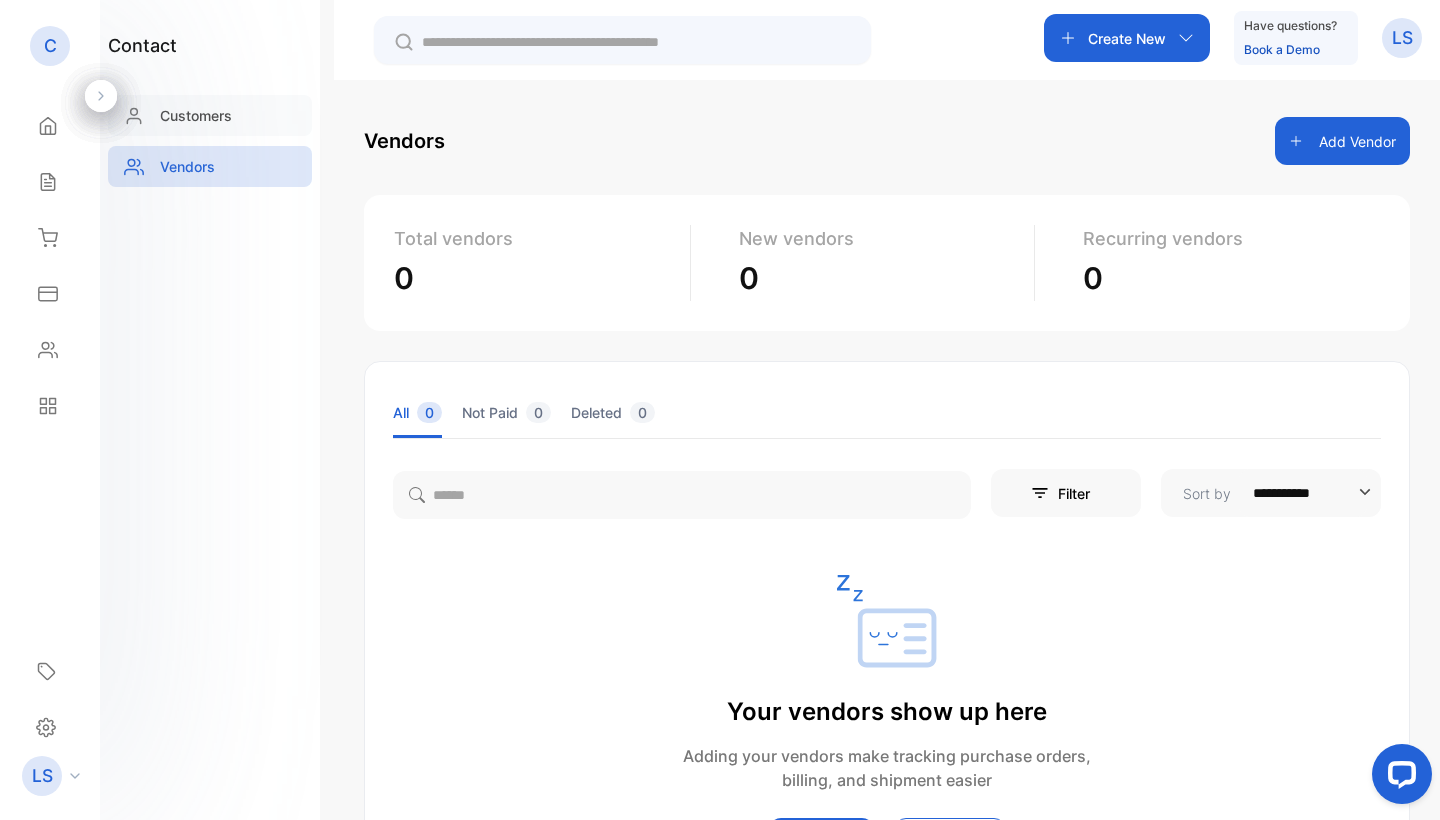 click on "Customers" at bounding box center (196, 115) 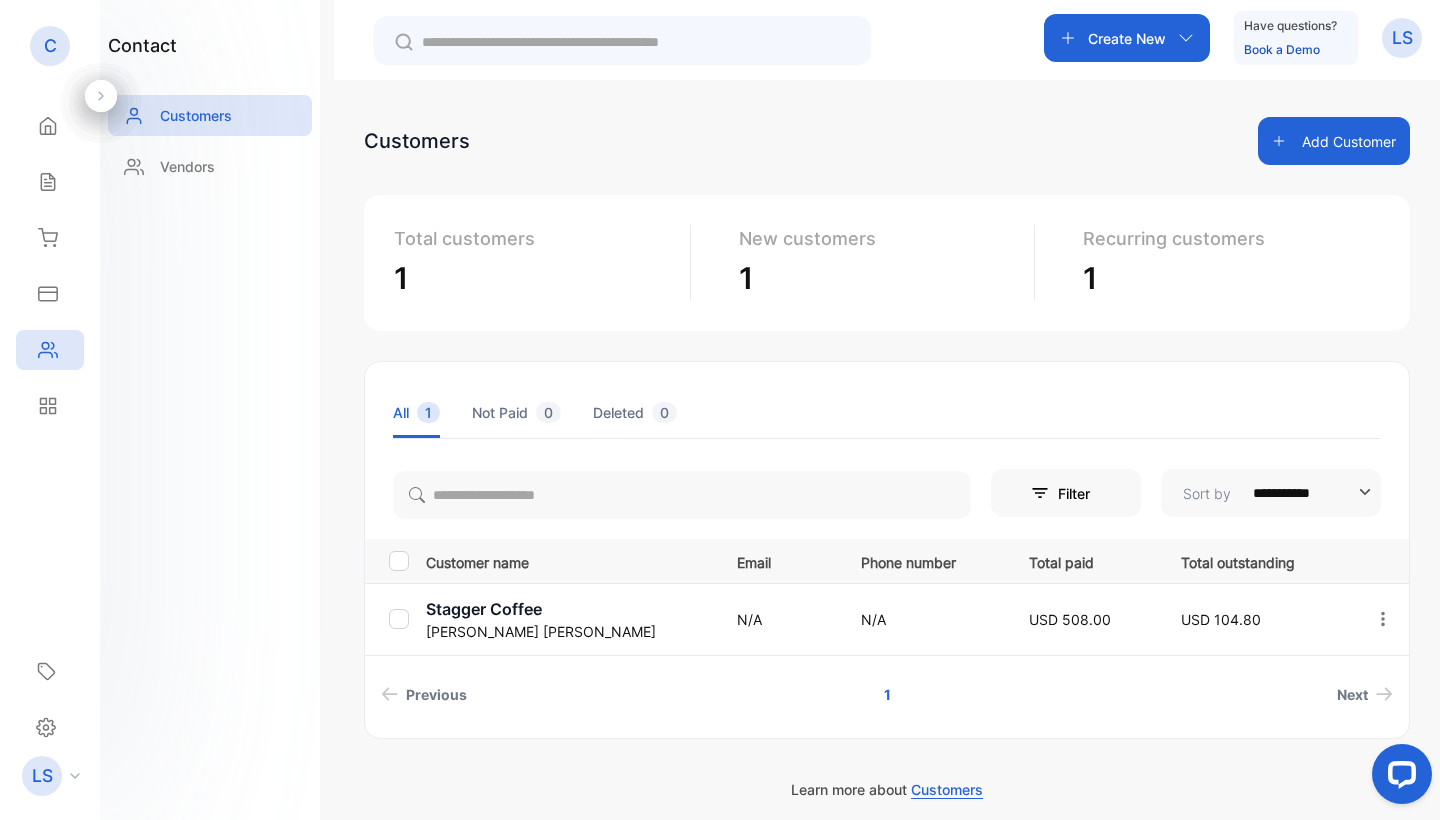 click on "Stagger Coffee" at bounding box center [569, 609] 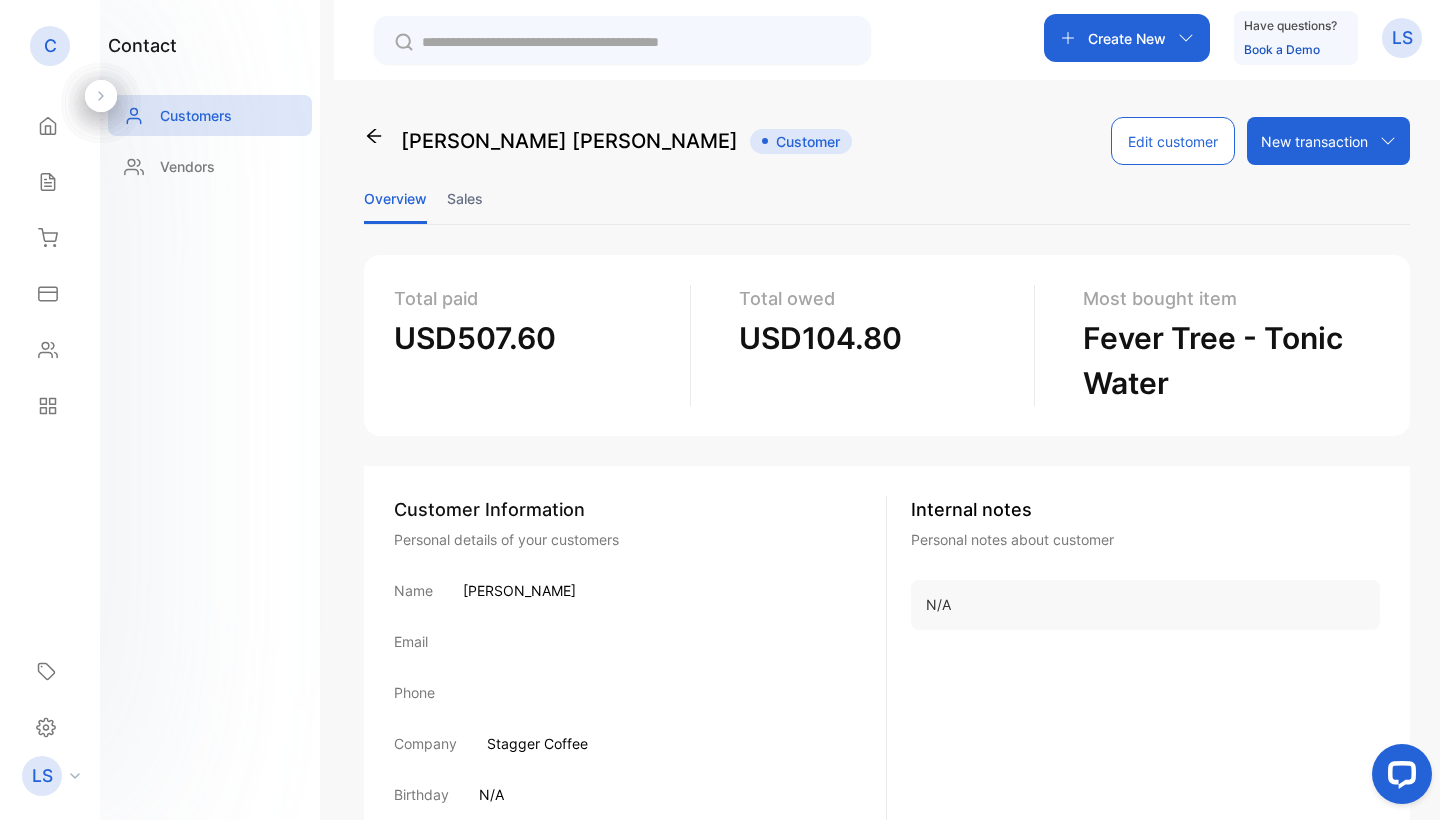 click on "Edit customer" at bounding box center [1173, 141] 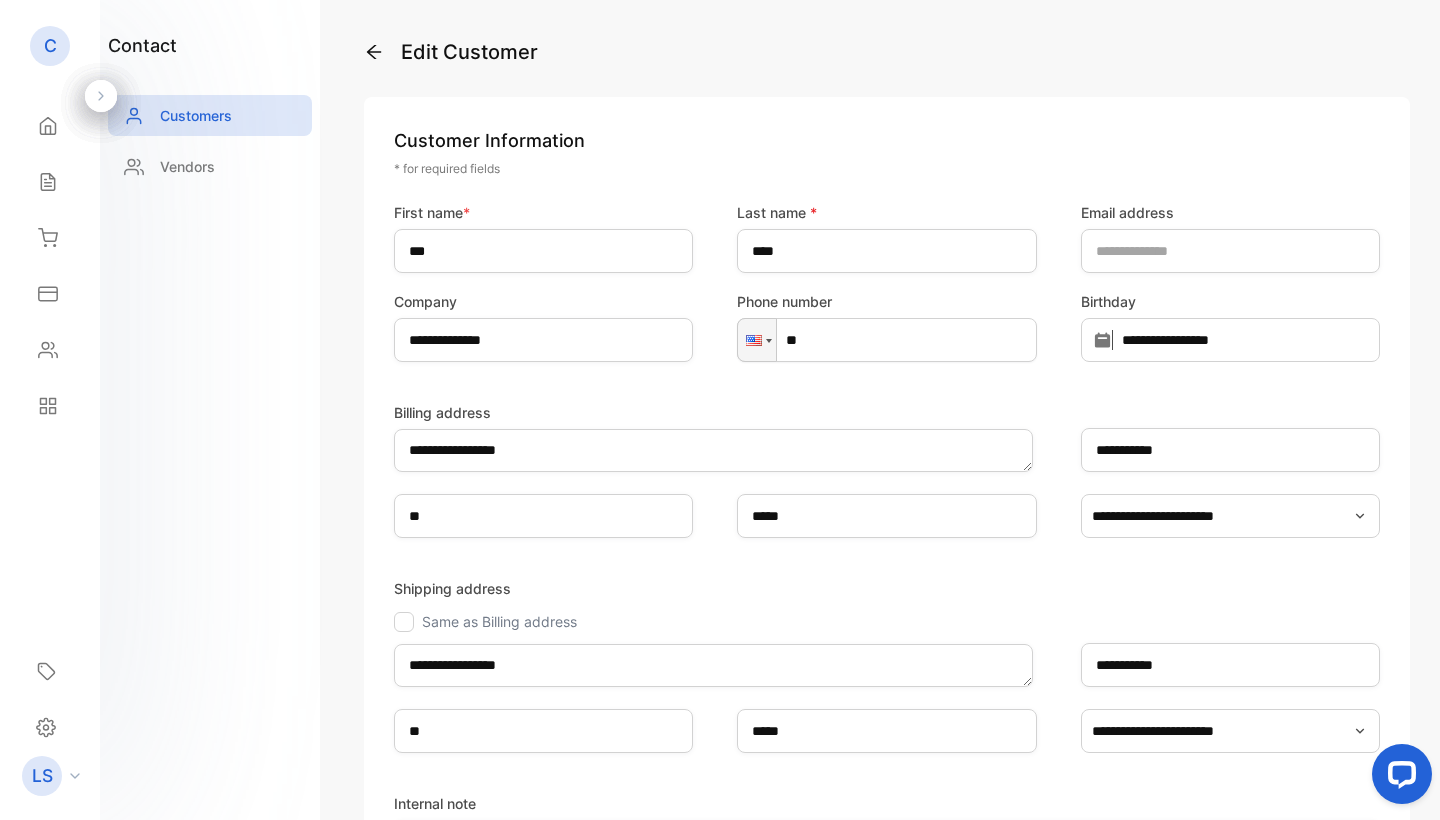 click 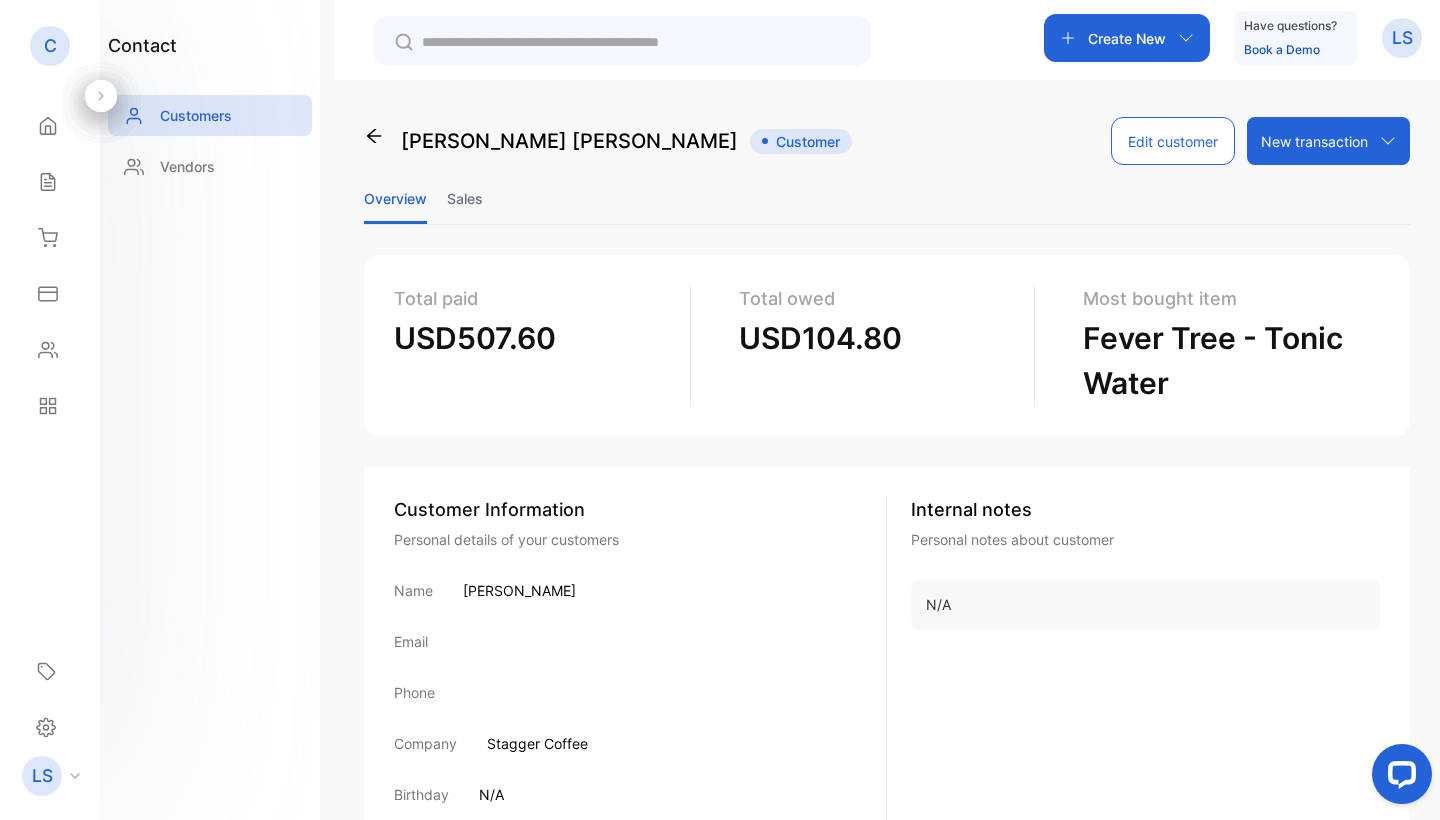 click on "New transaction" at bounding box center (1314, 141) 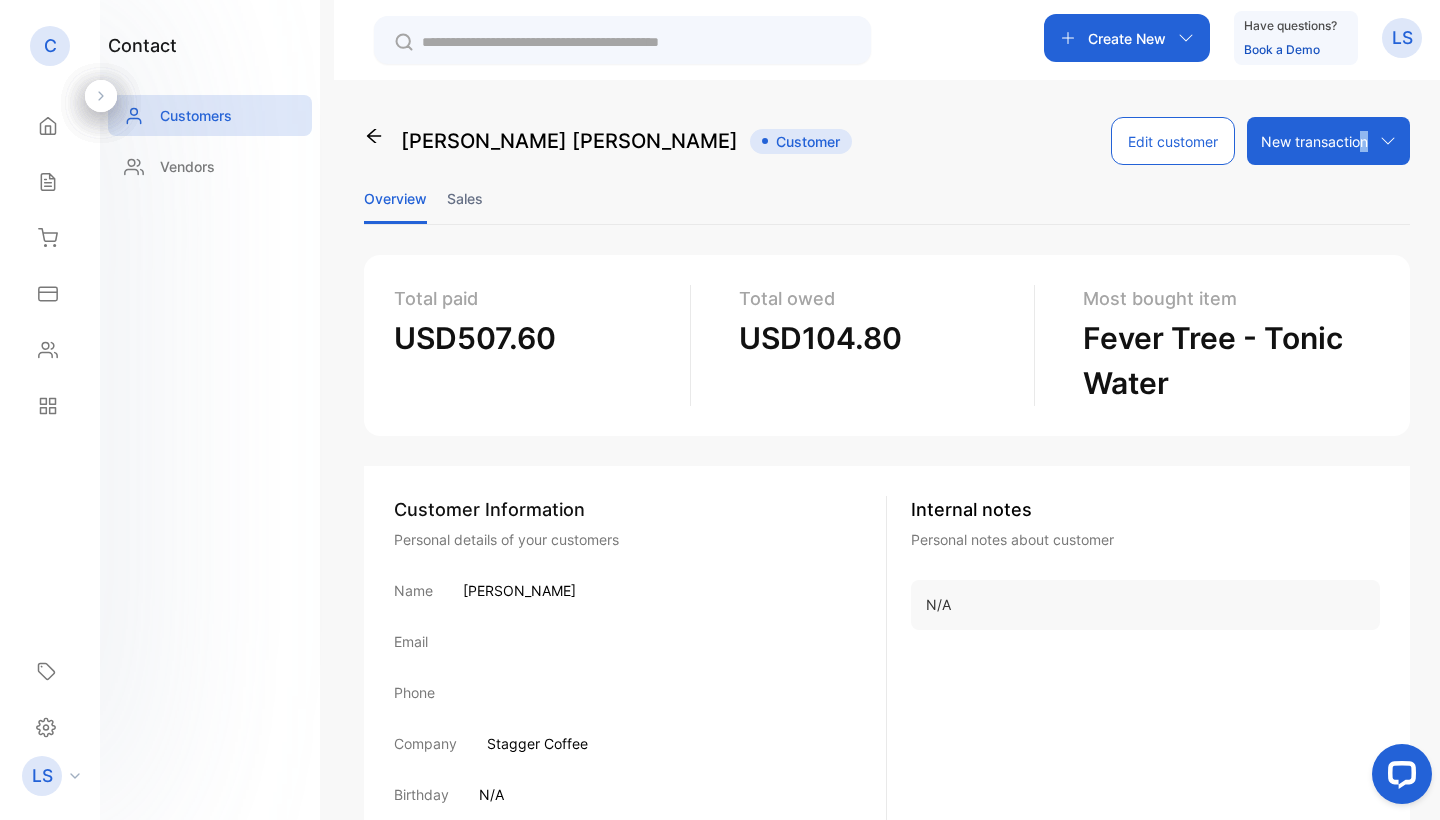 click on "New transaction" at bounding box center (1328, 141) 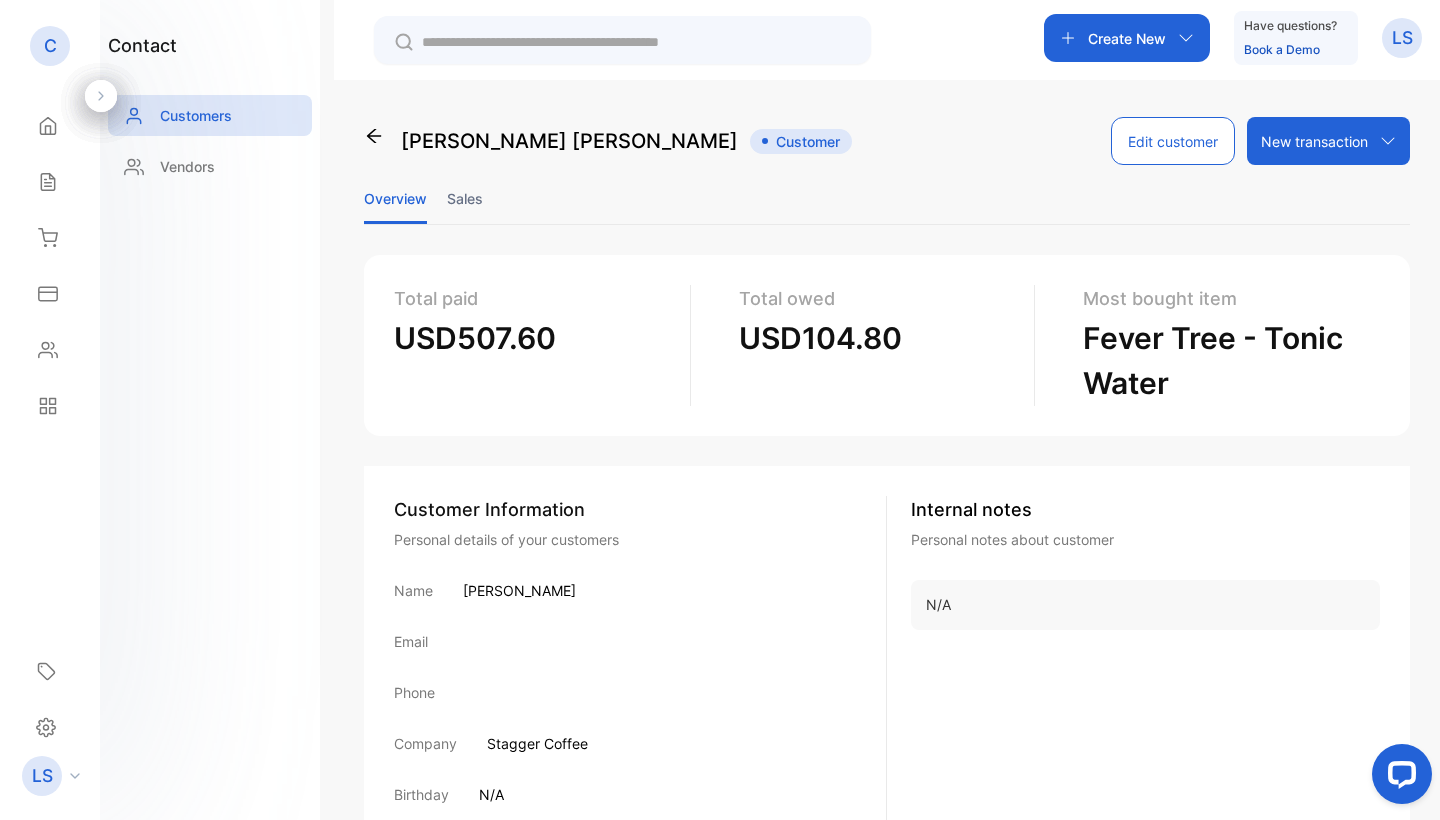 click on "New transaction" at bounding box center (1314, 141) 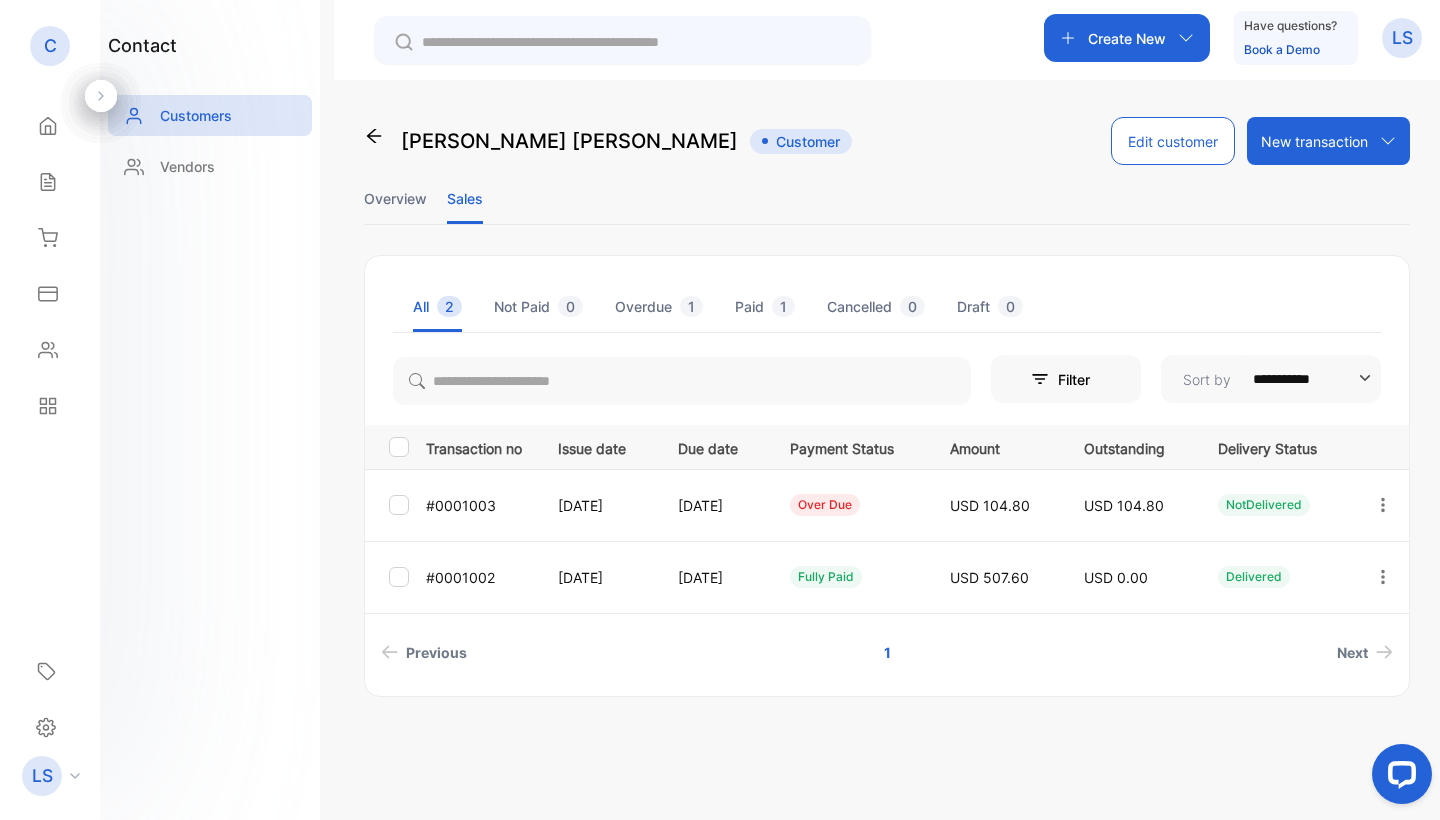 click on "Overview" at bounding box center (395, 198) 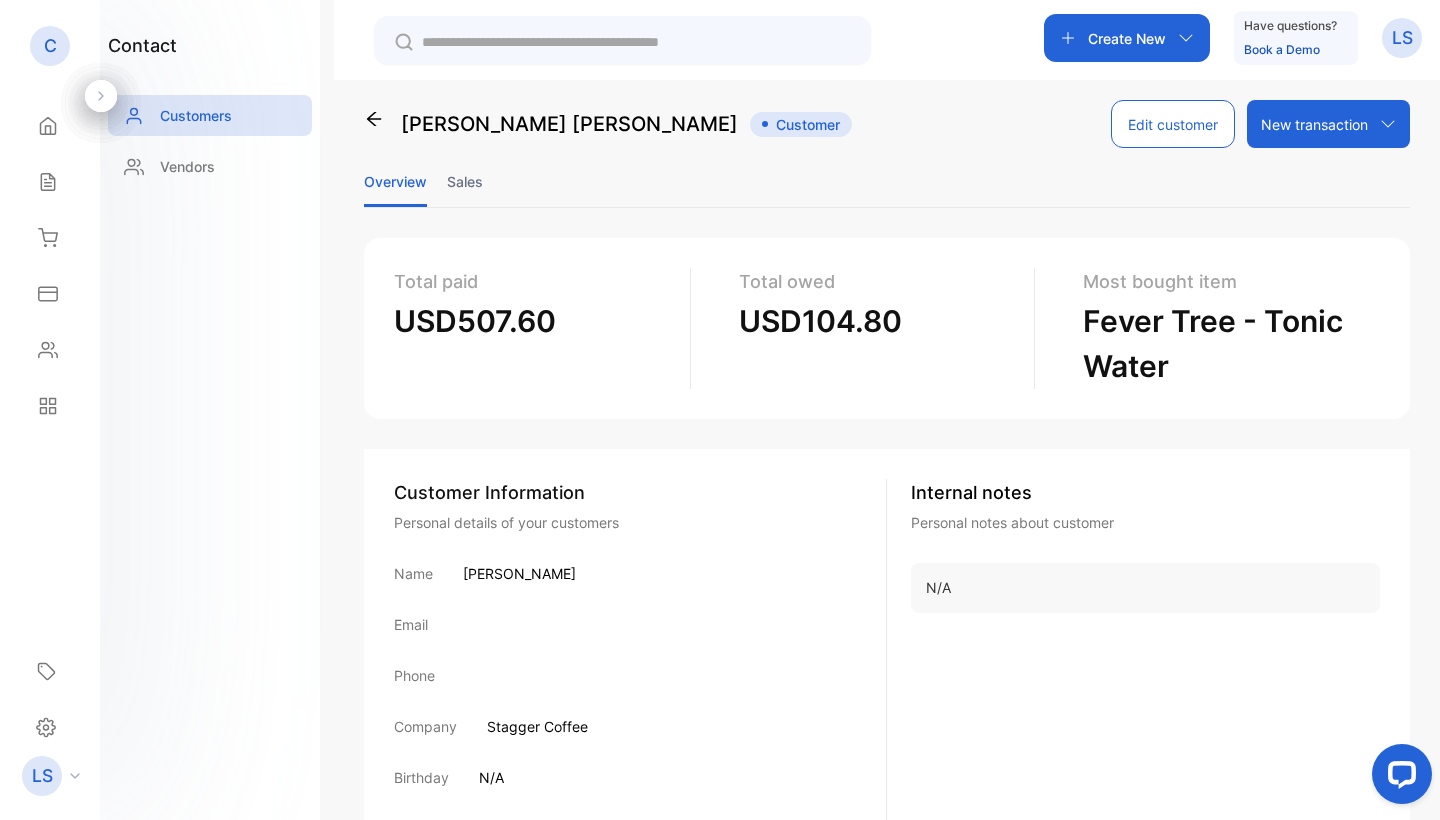 scroll, scrollTop: 16, scrollLeft: 0, axis: vertical 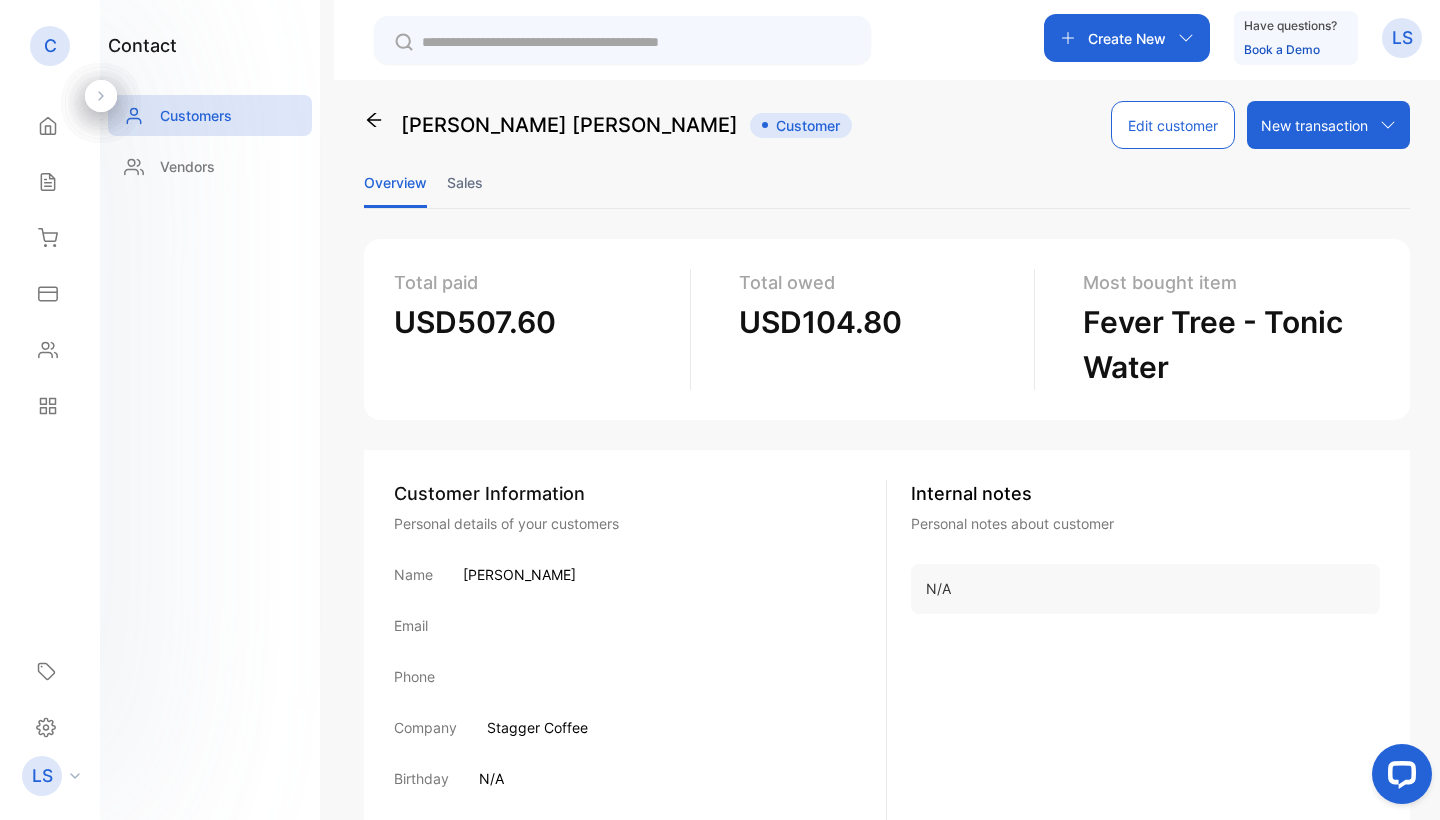 click on "Sales" at bounding box center (465, 182) 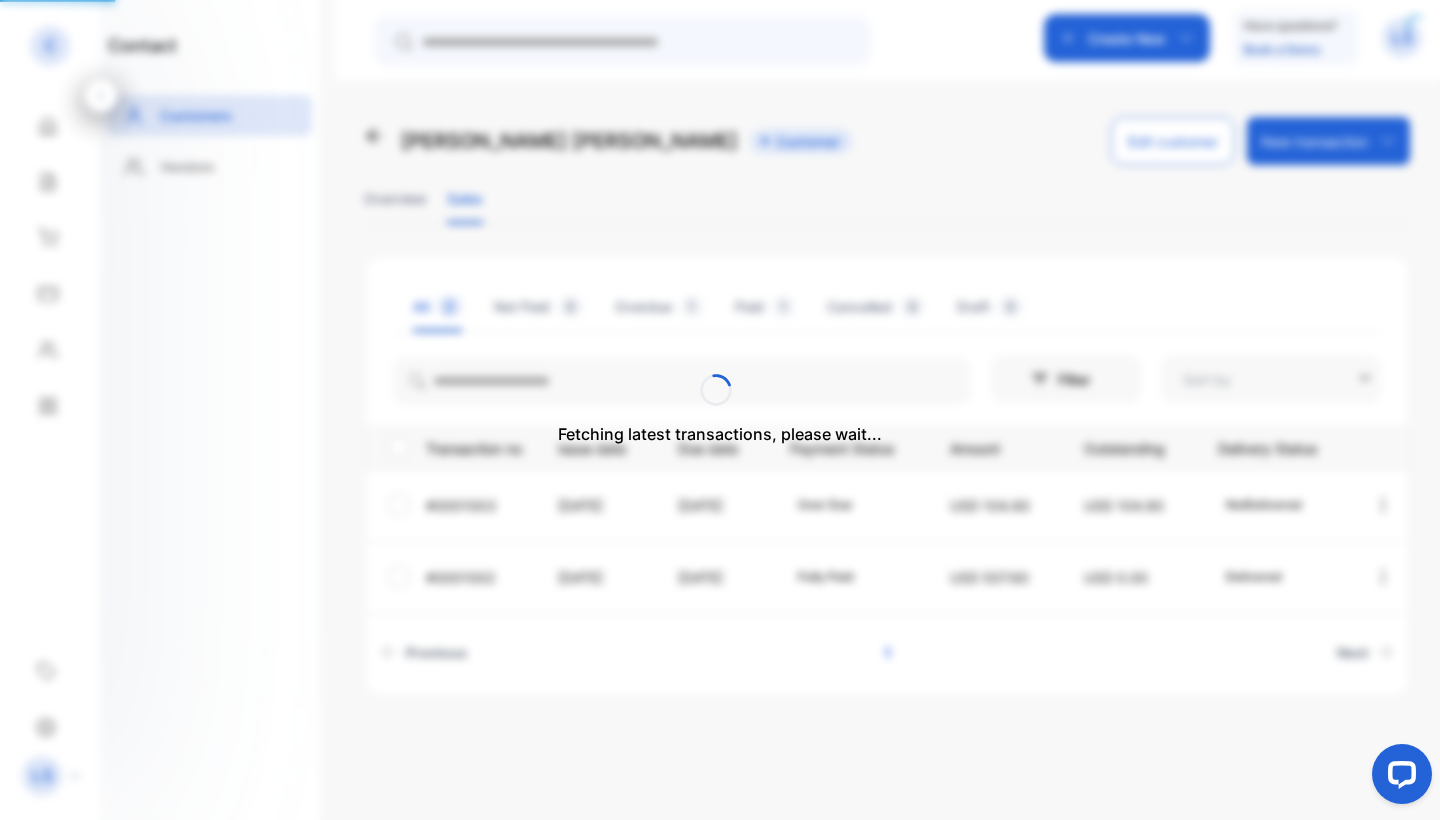 type on "**********" 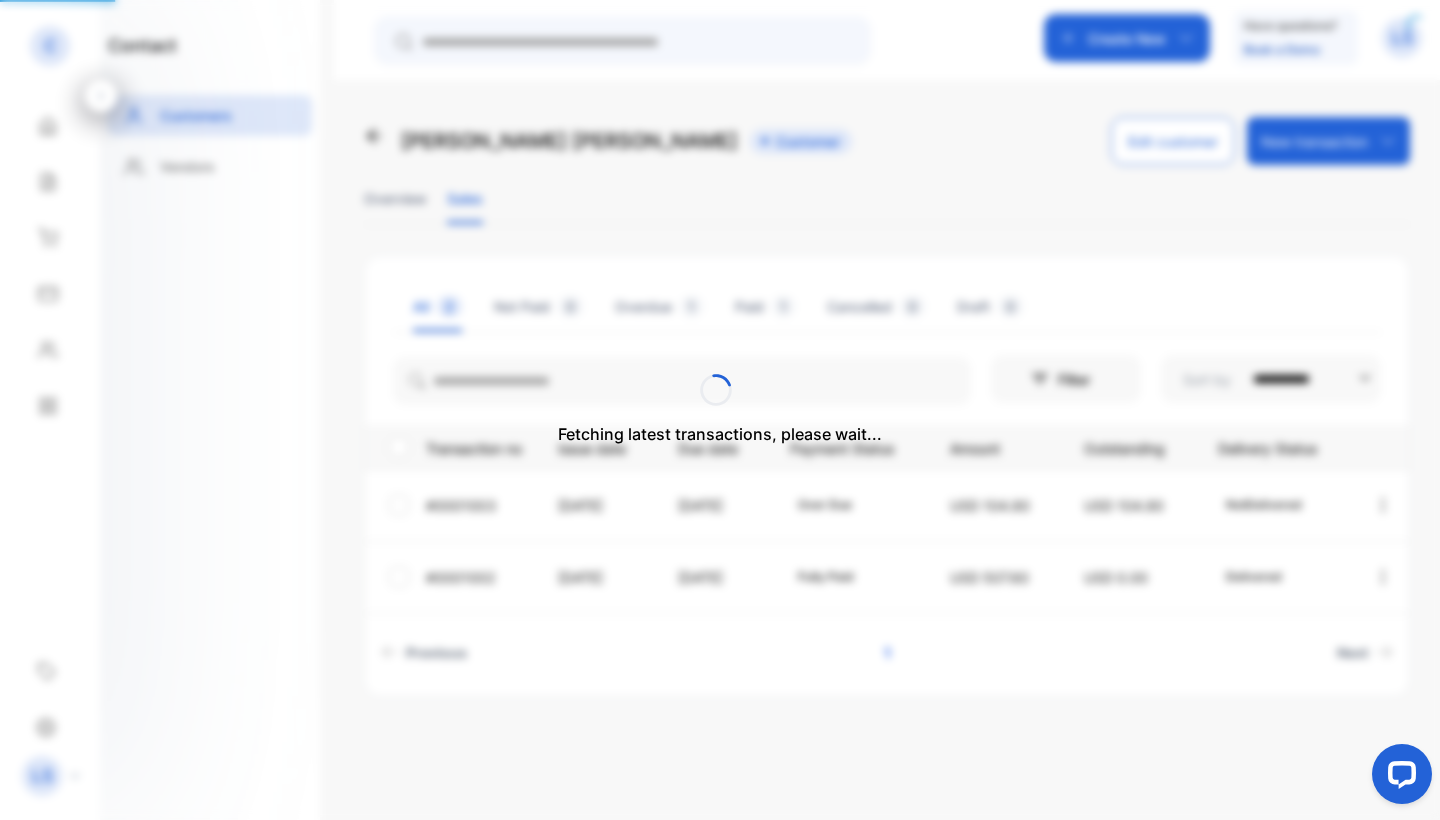 scroll, scrollTop: 0, scrollLeft: 0, axis: both 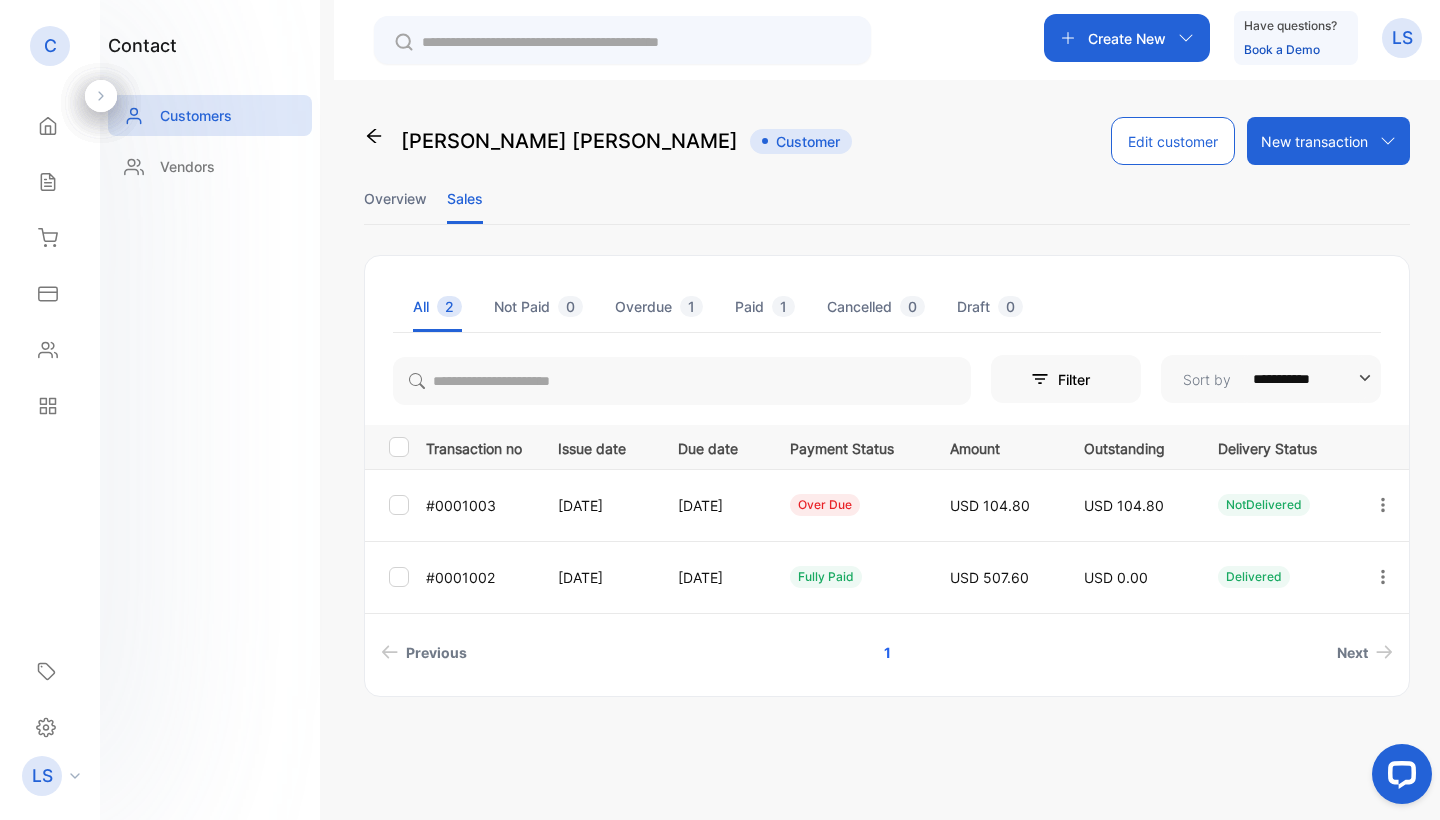 click 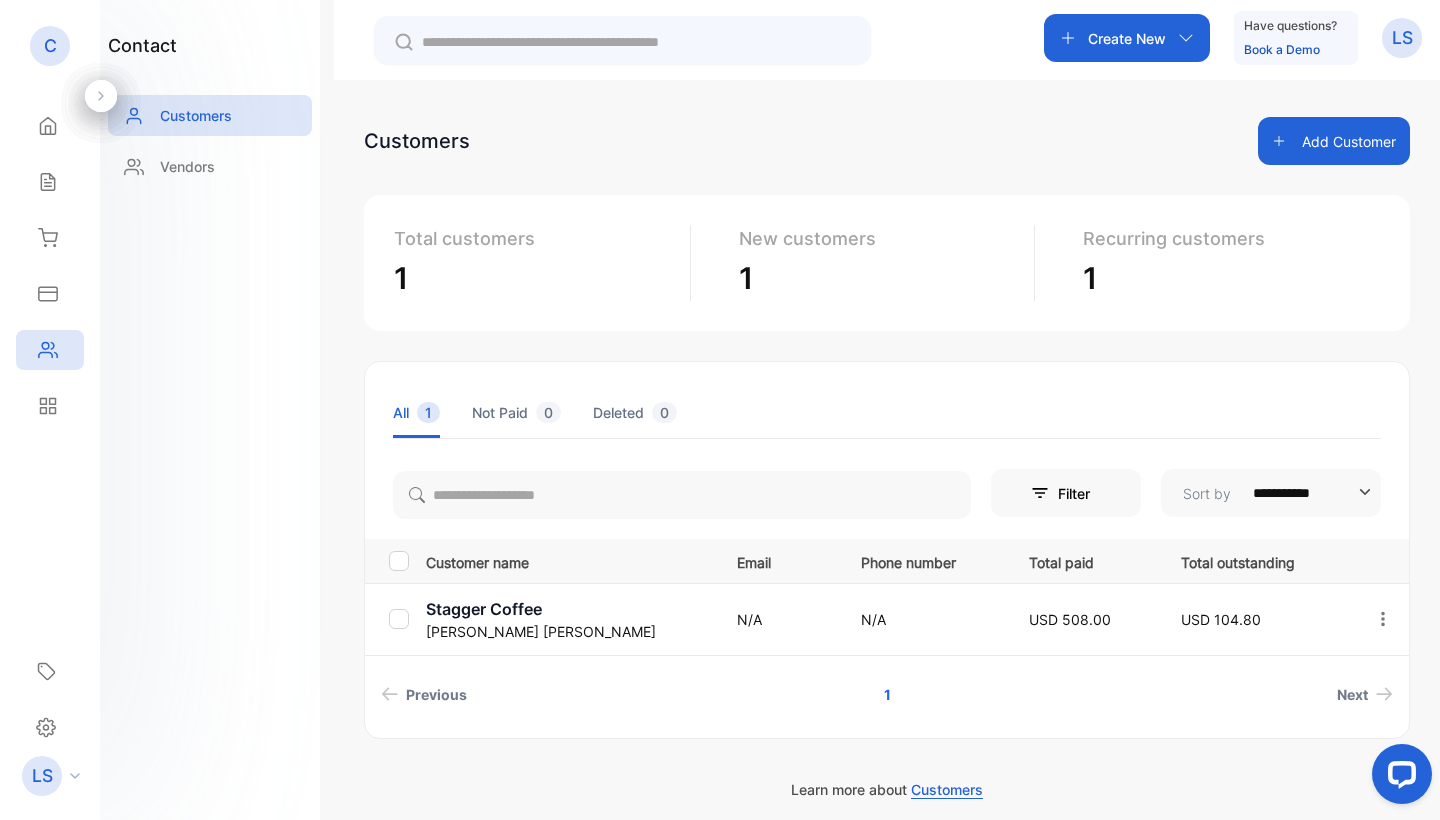 scroll, scrollTop: 0, scrollLeft: 0, axis: both 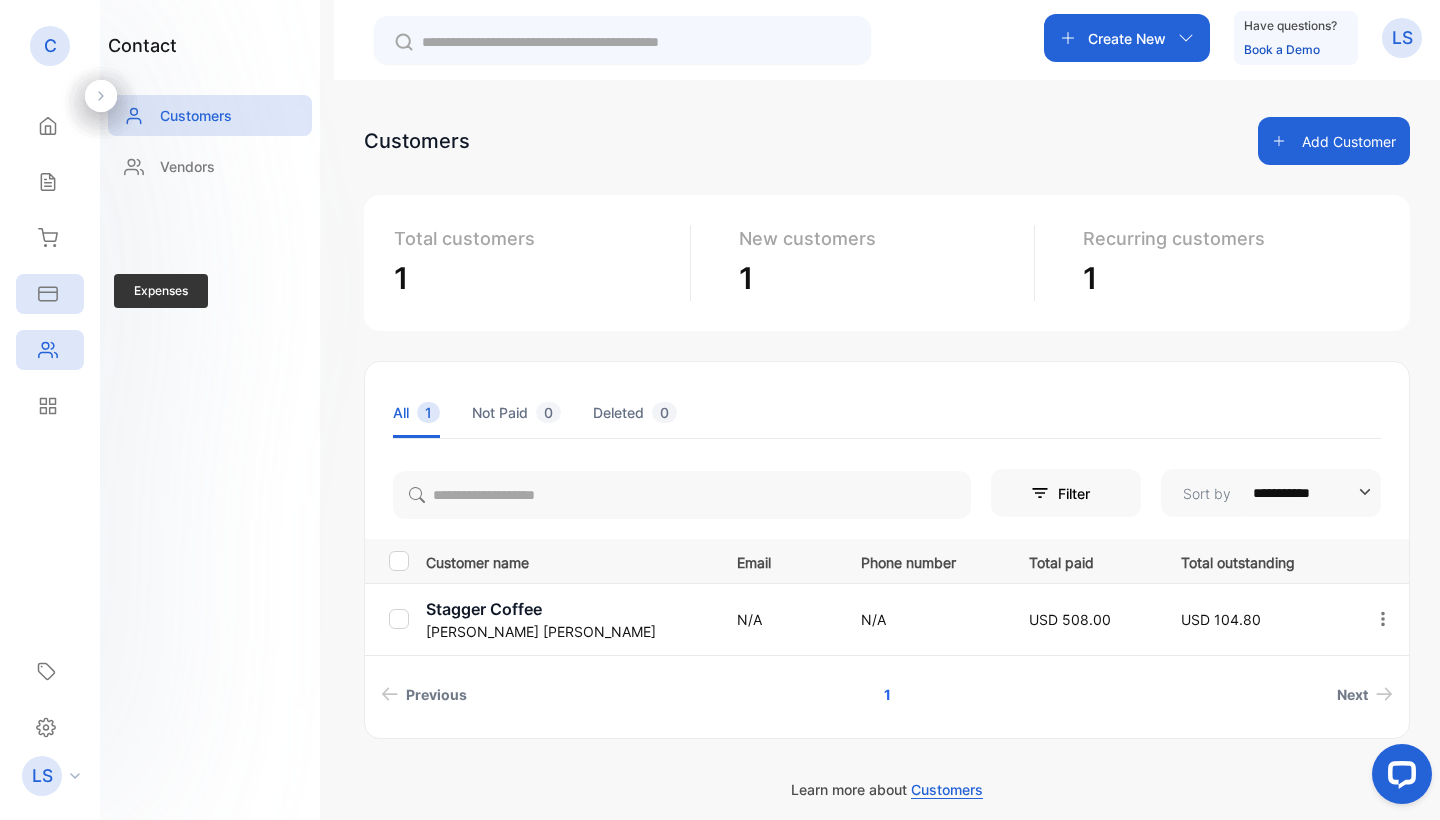 click on "Expenses" at bounding box center (50, 294) 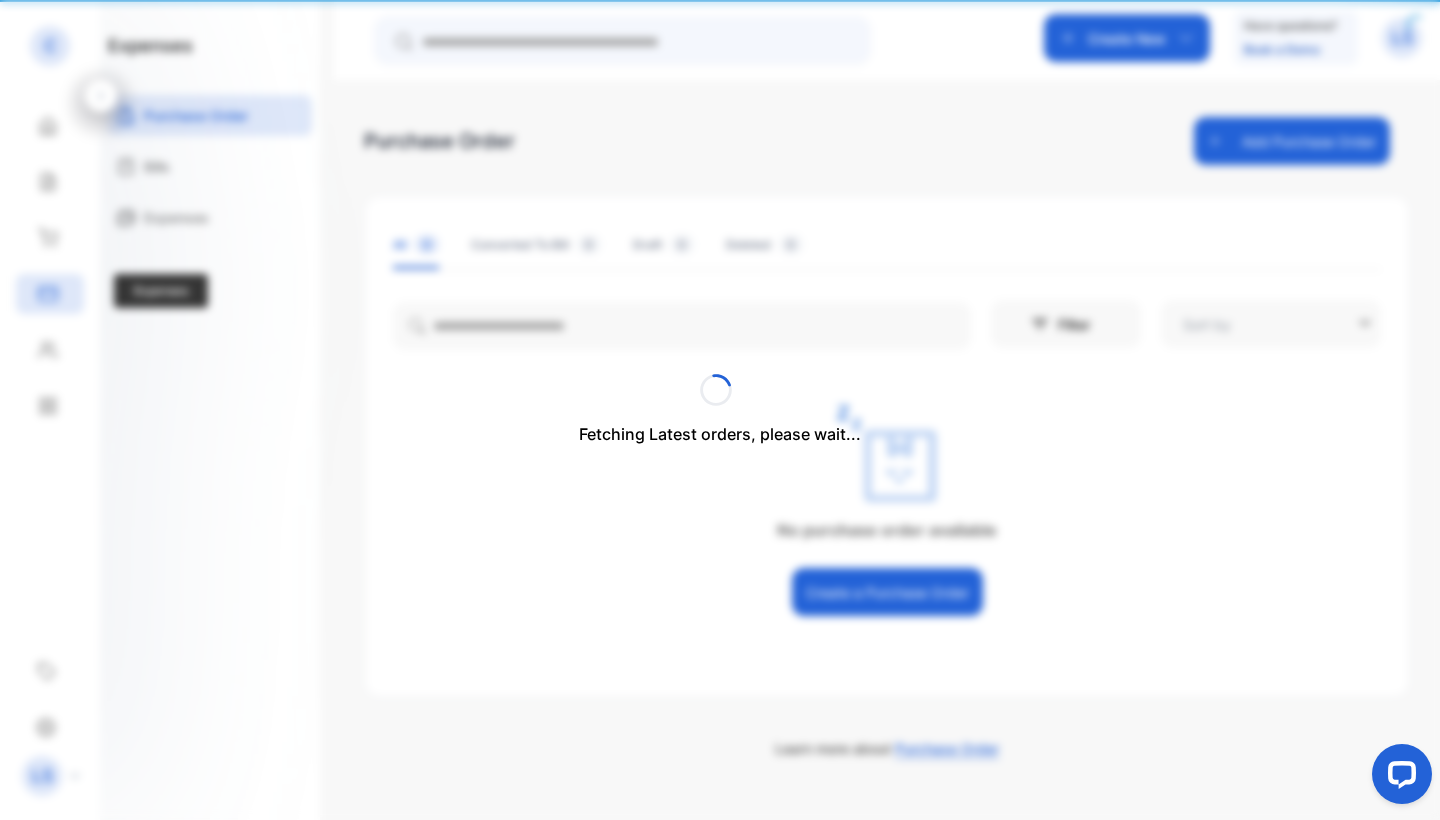 type on "**********" 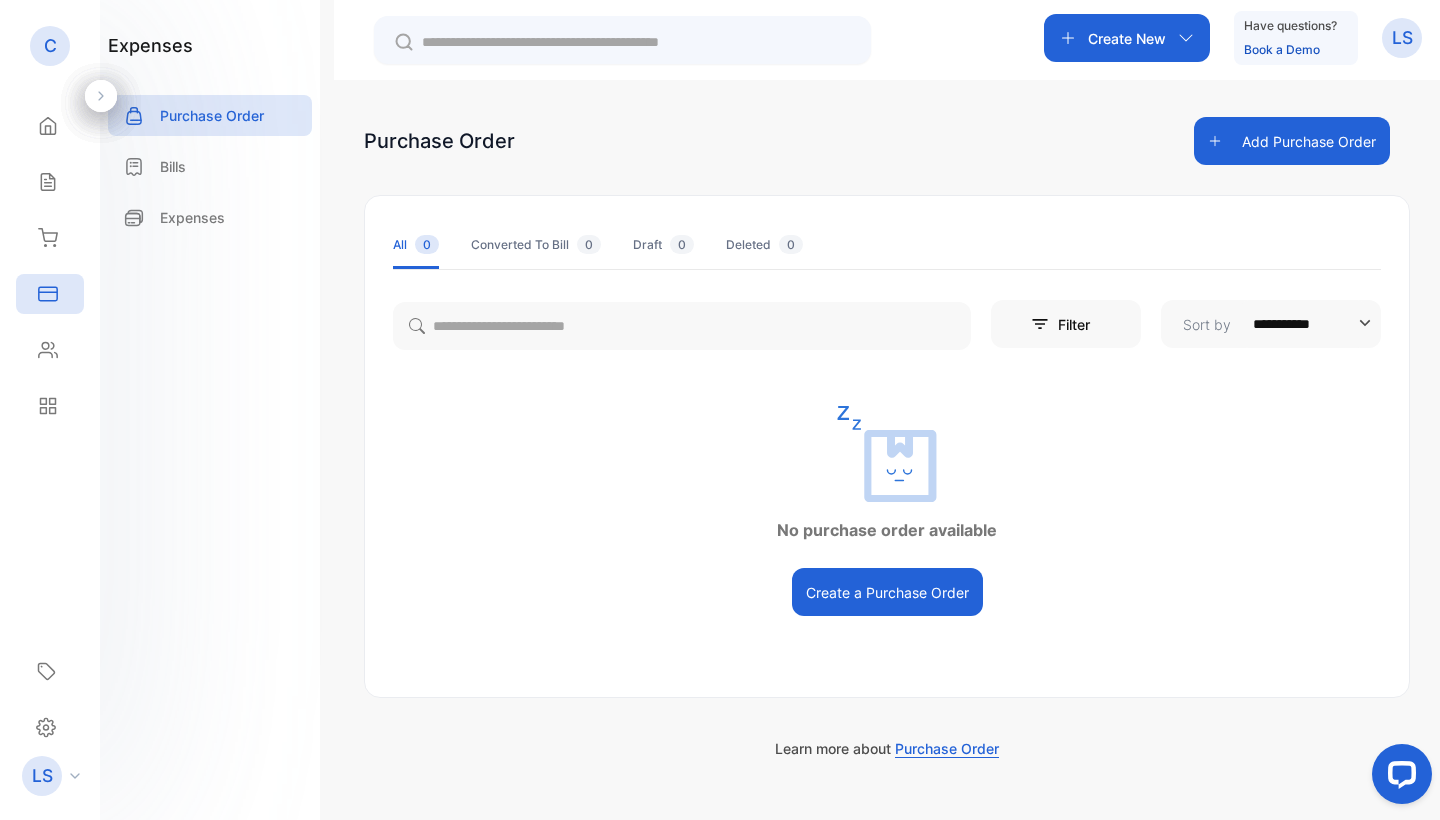 click on "**********" at bounding box center (887, 446) 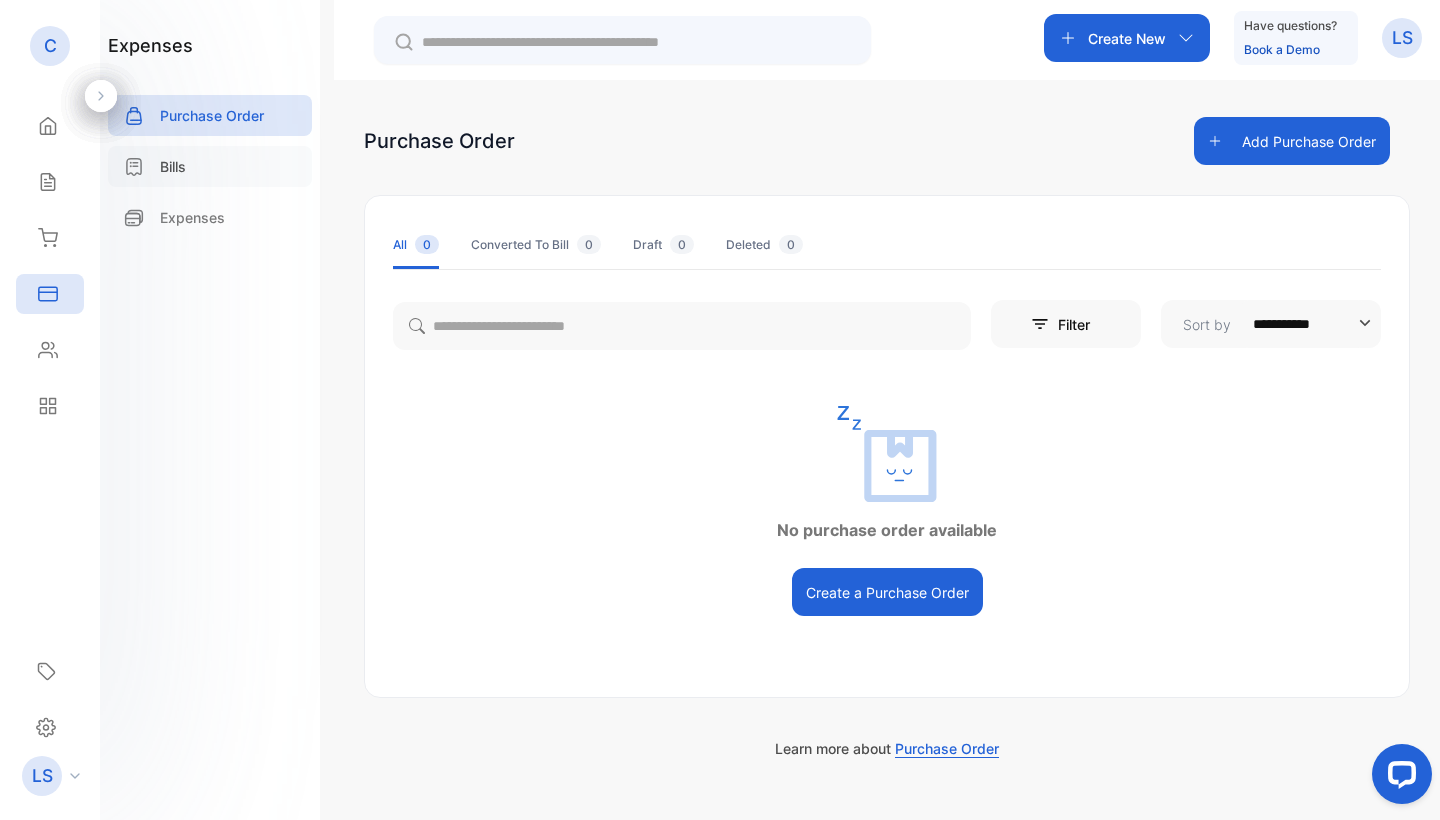 click on "Bills" at bounding box center [210, 166] 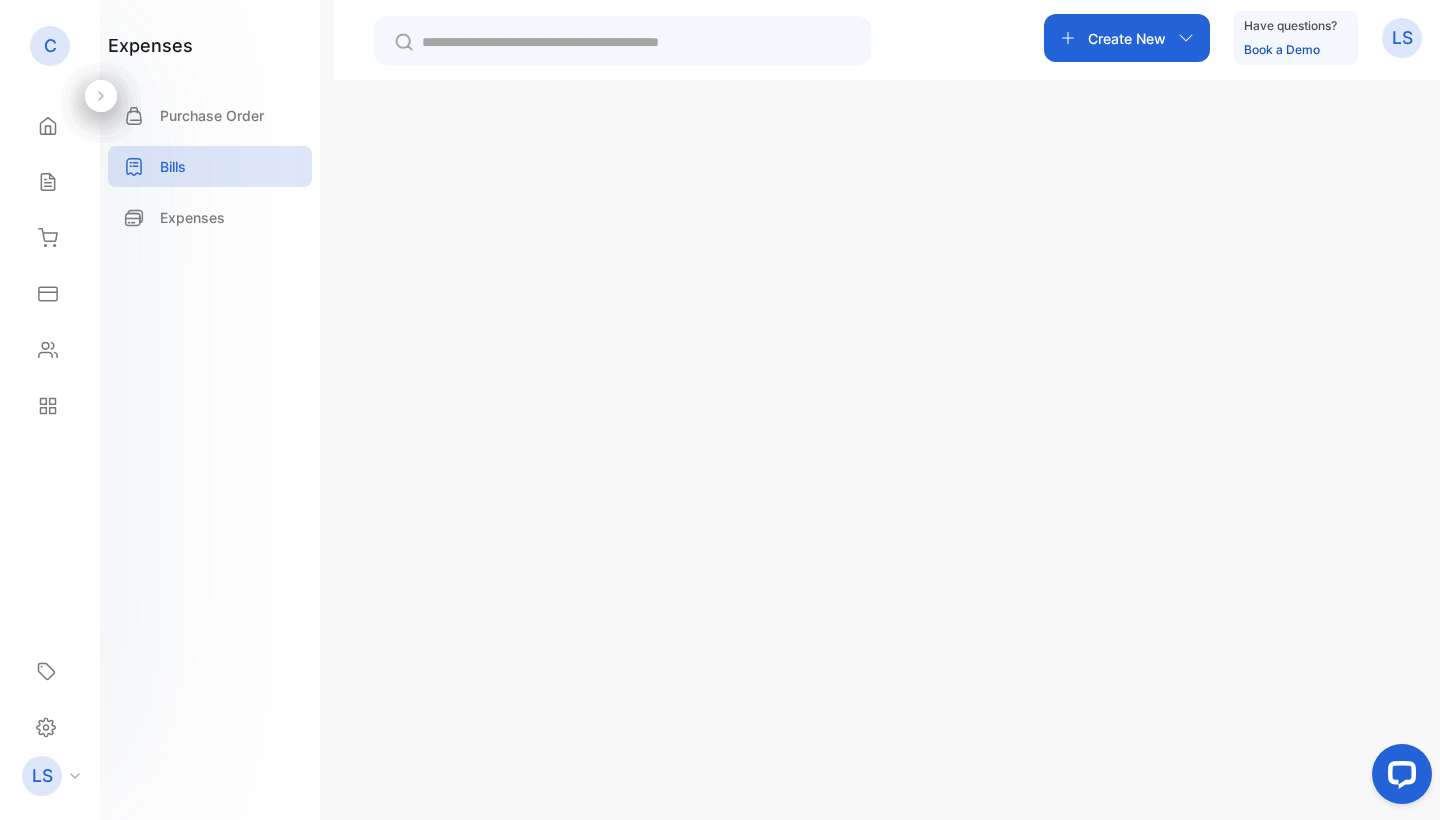 click on "Add Vendor Bill" at bounding box center (1325, 141) 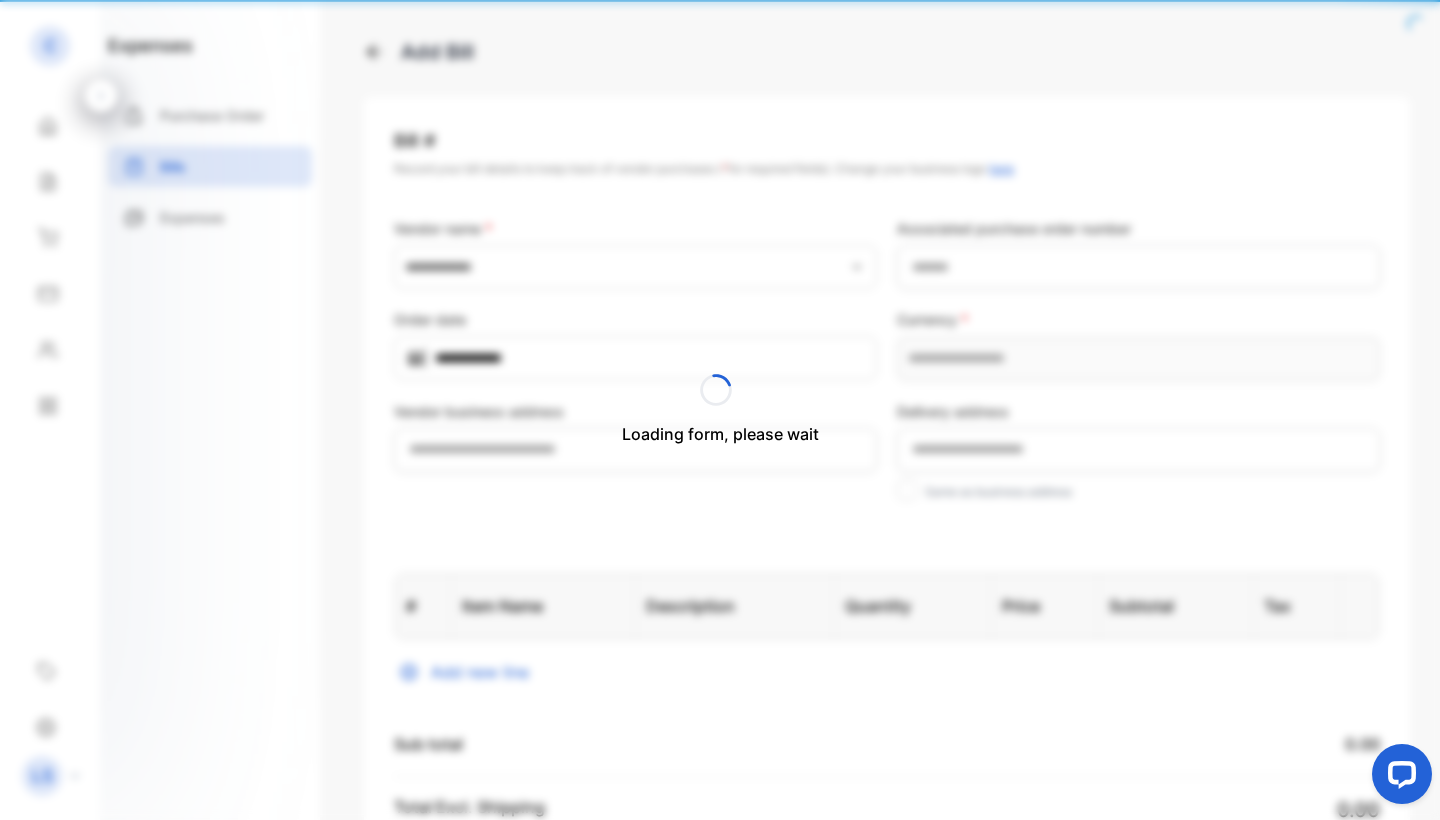 type on "**********" 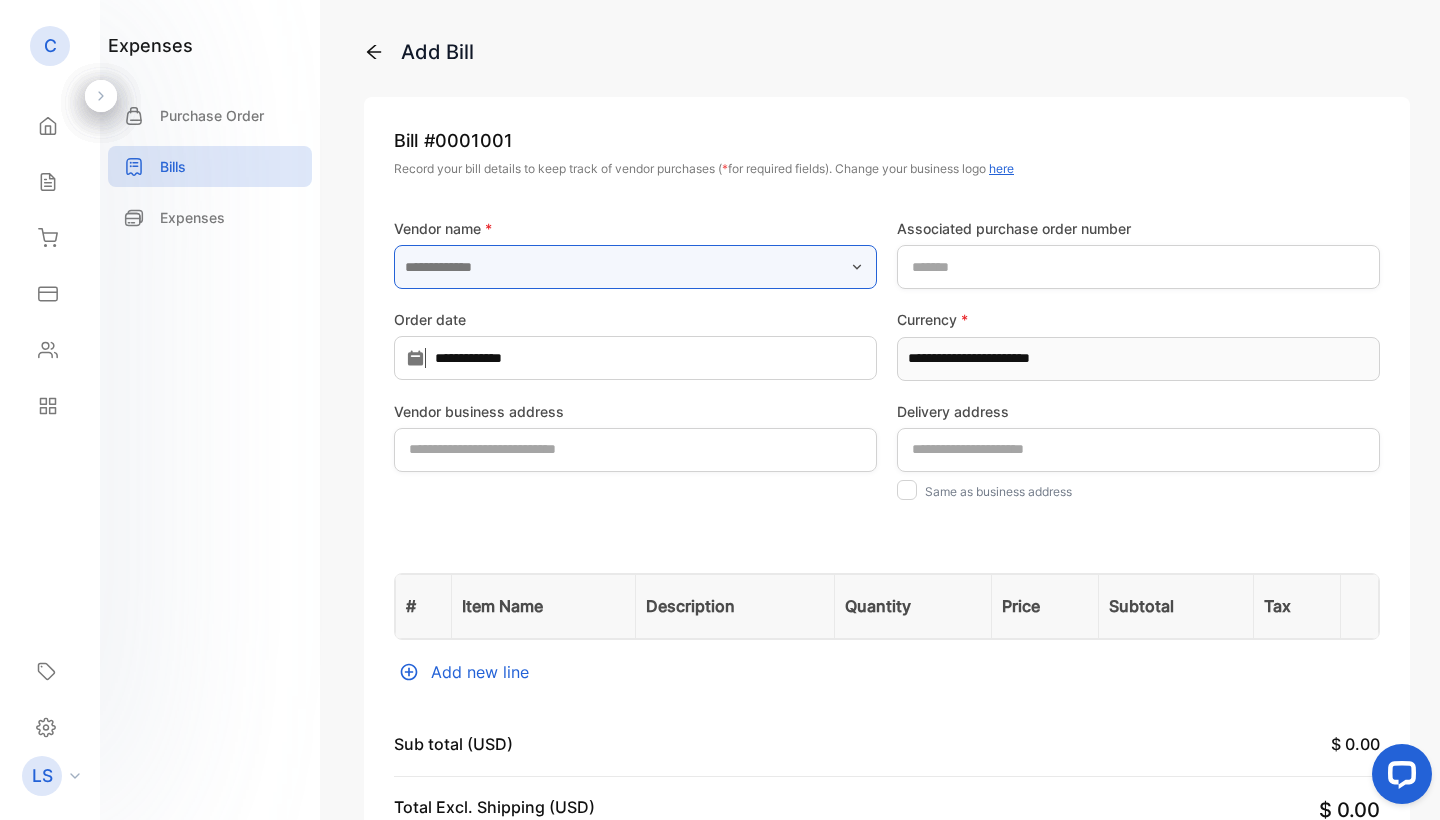click at bounding box center [635, 267] 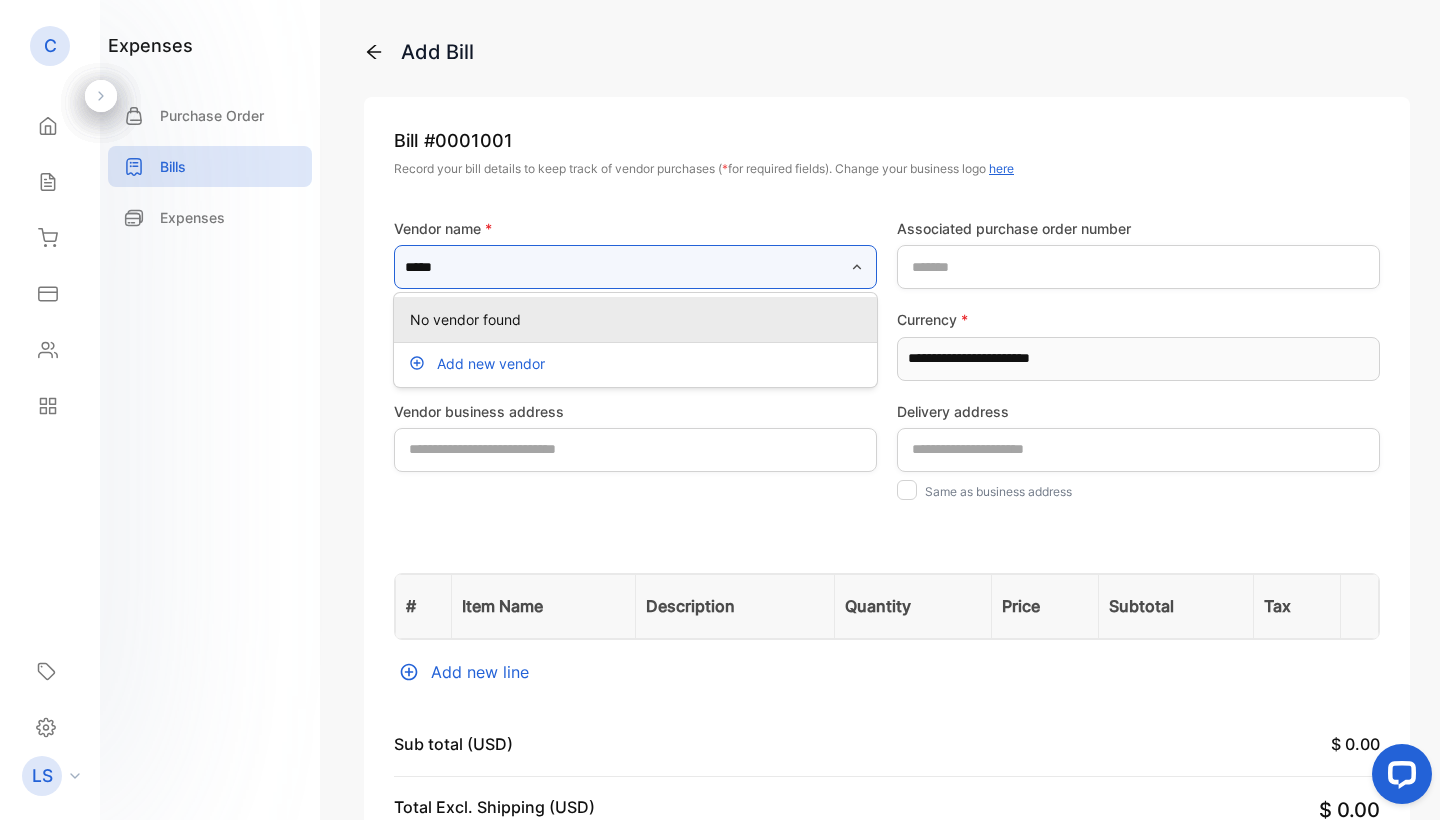type on "******" 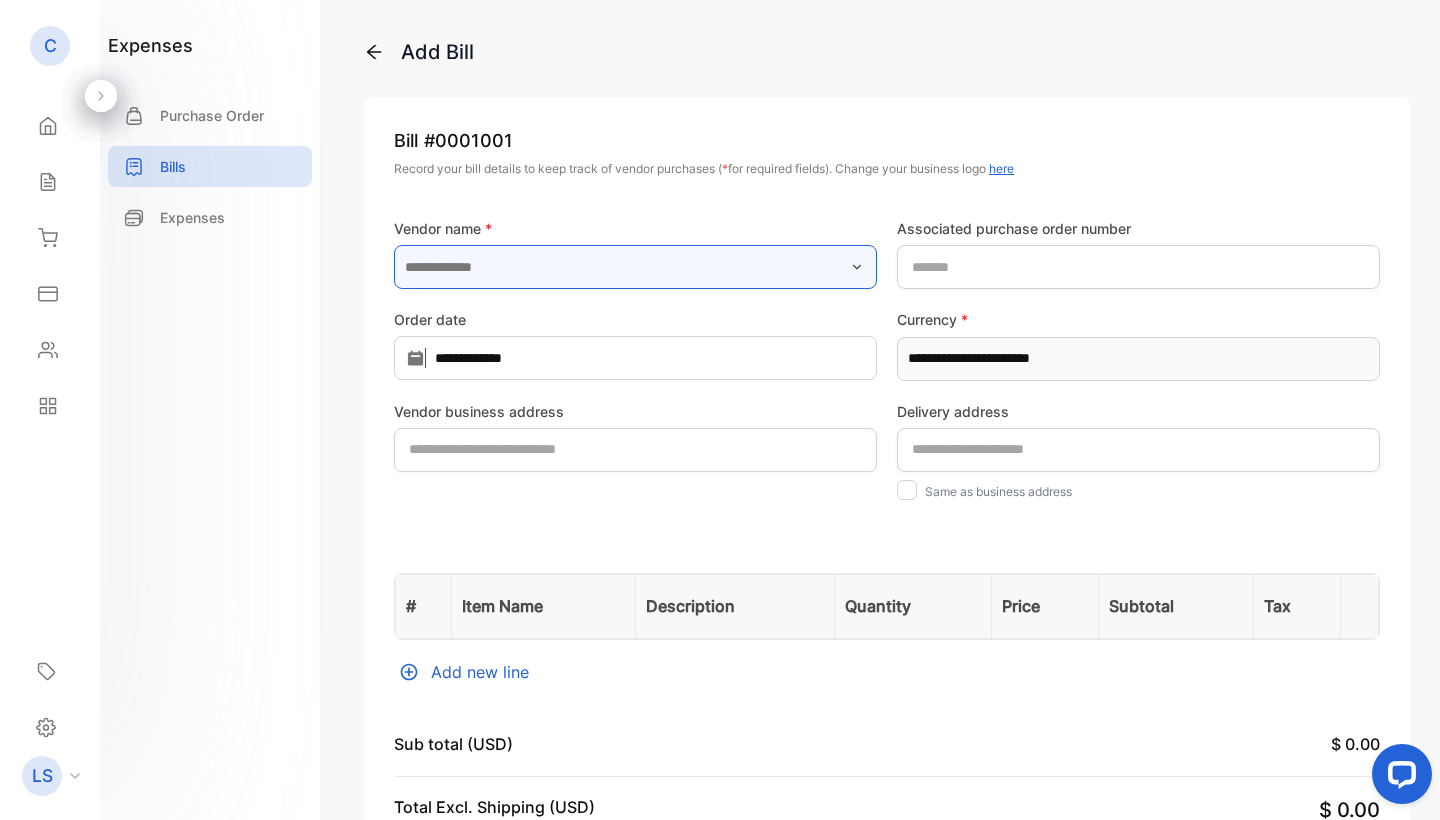 click at bounding box center [635, 267] 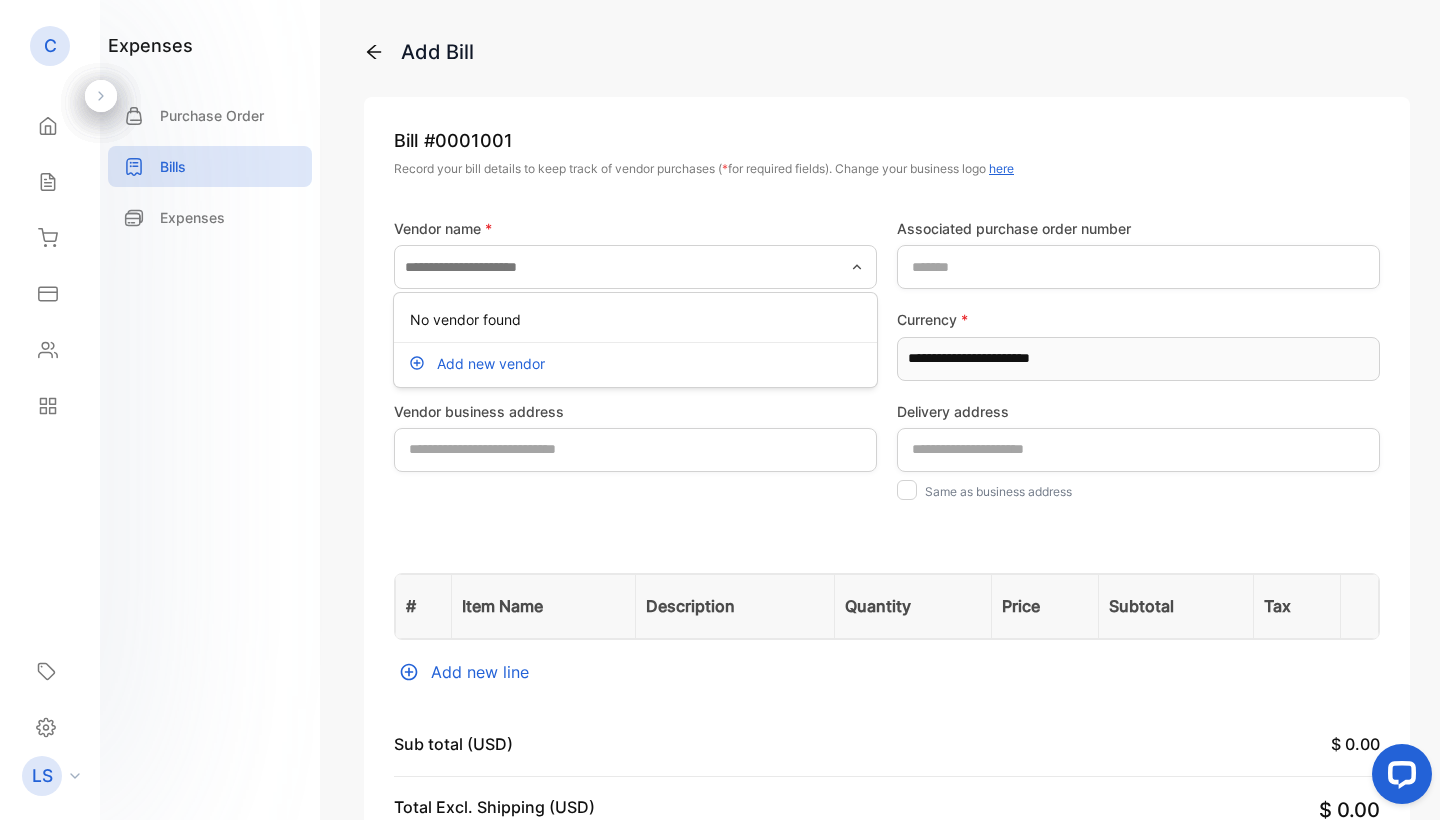 click on "Add new vendor" at bounding box center [635, 363] 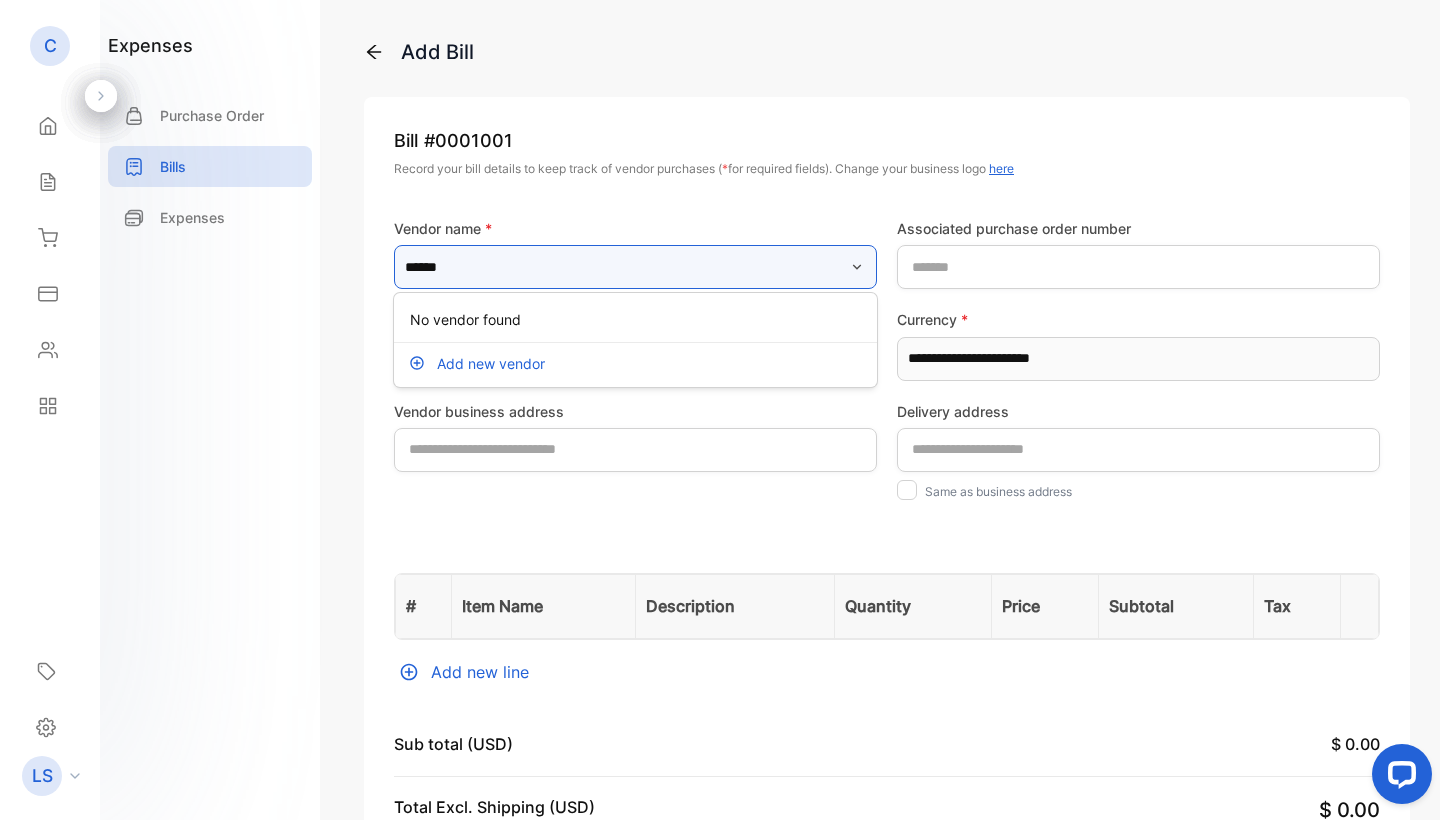 type on "******" 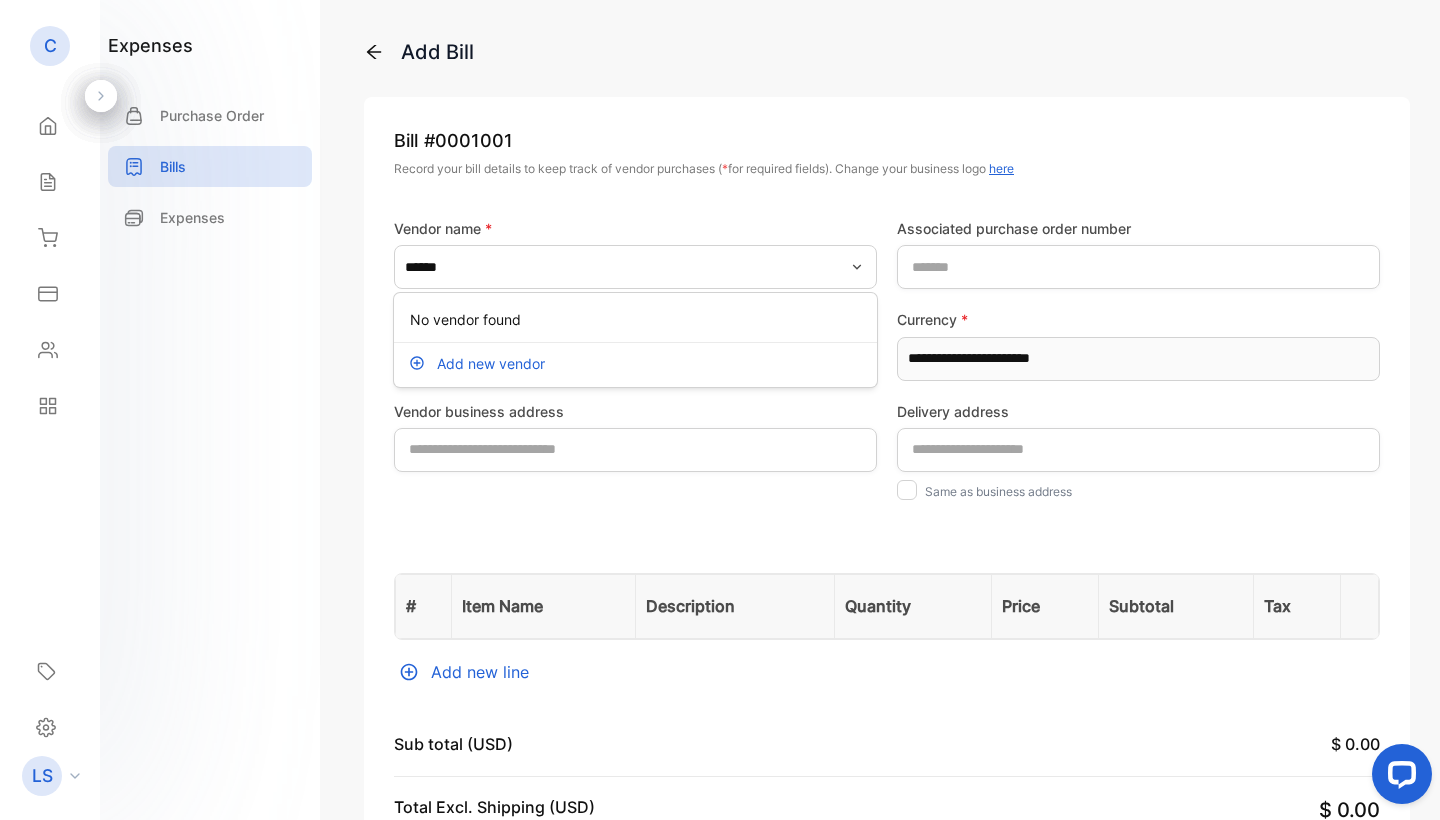 click on "Add new vendor" at bounding box center (635, 363) 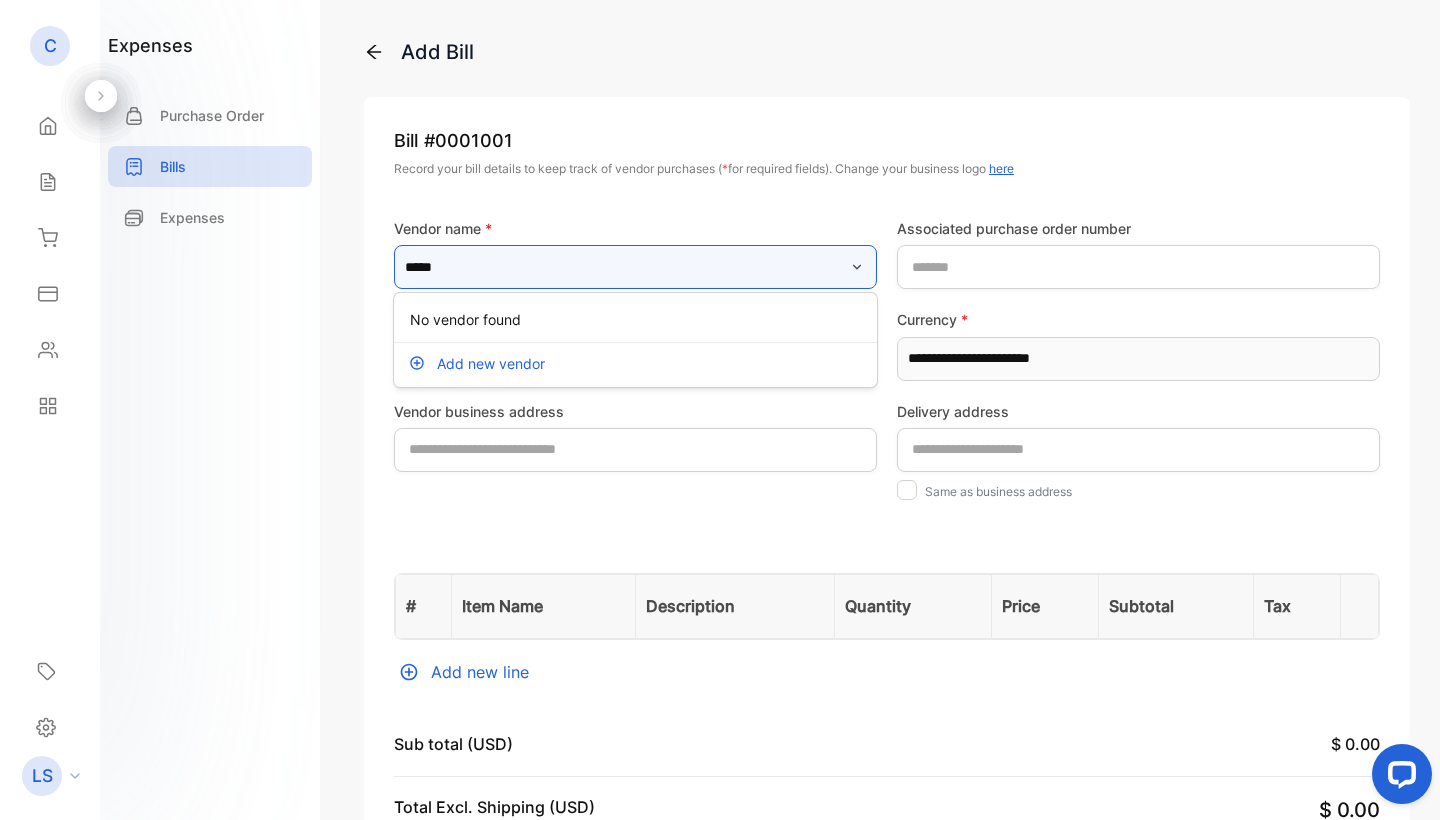 type on "******" 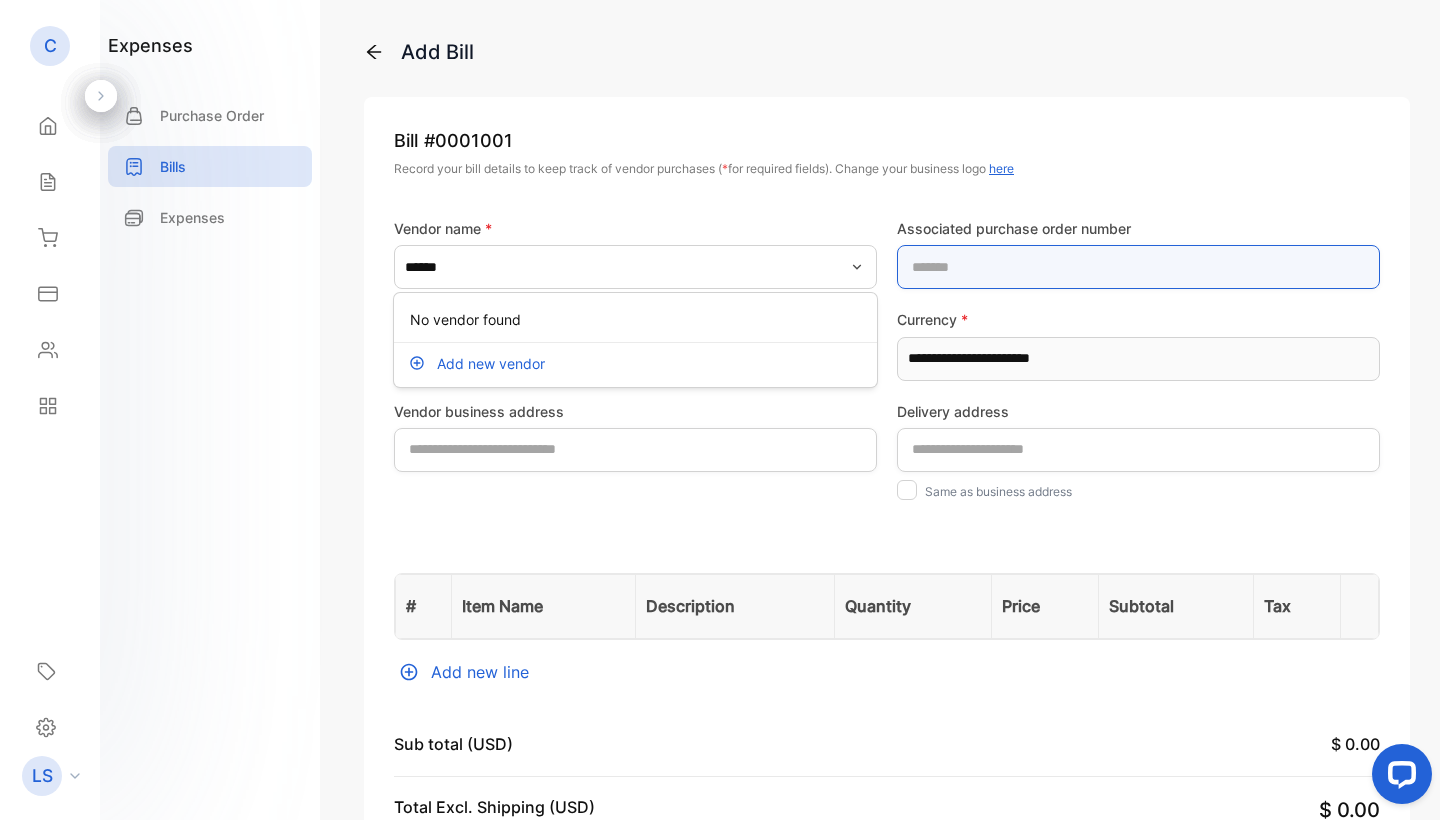 type 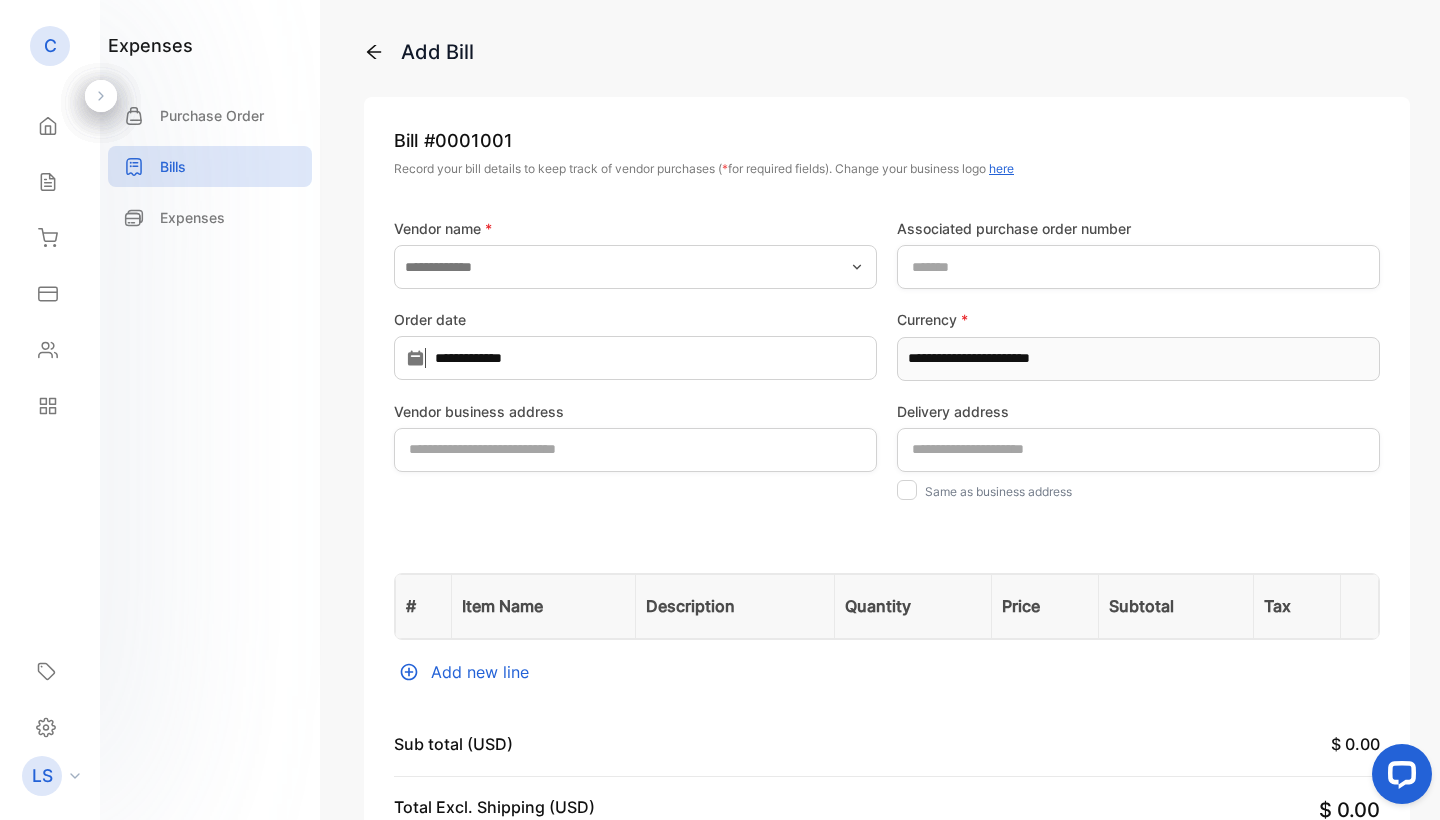 click on "**********" at bounding box center [887, 357] 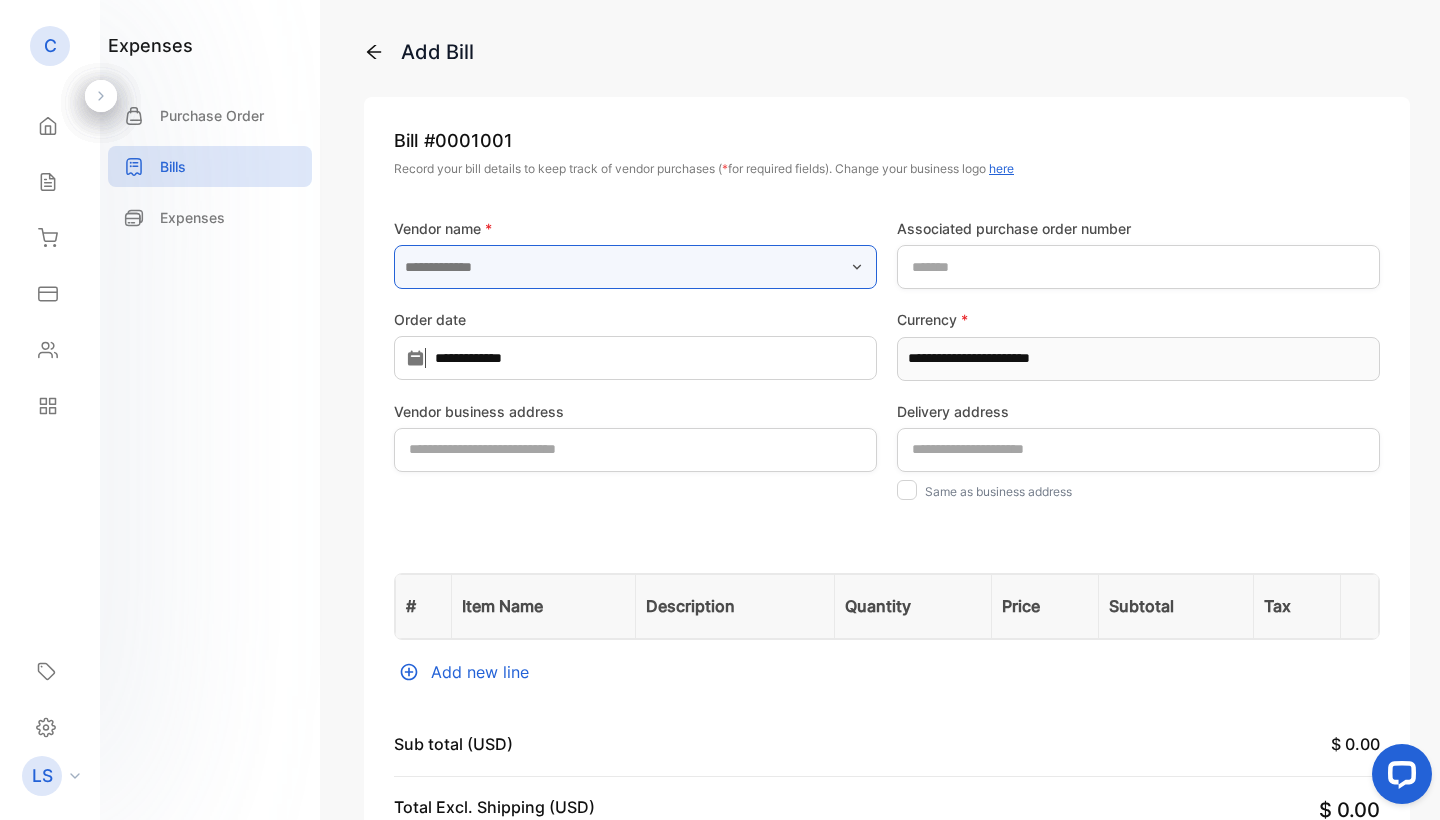 click at bounding box center [635, 267] 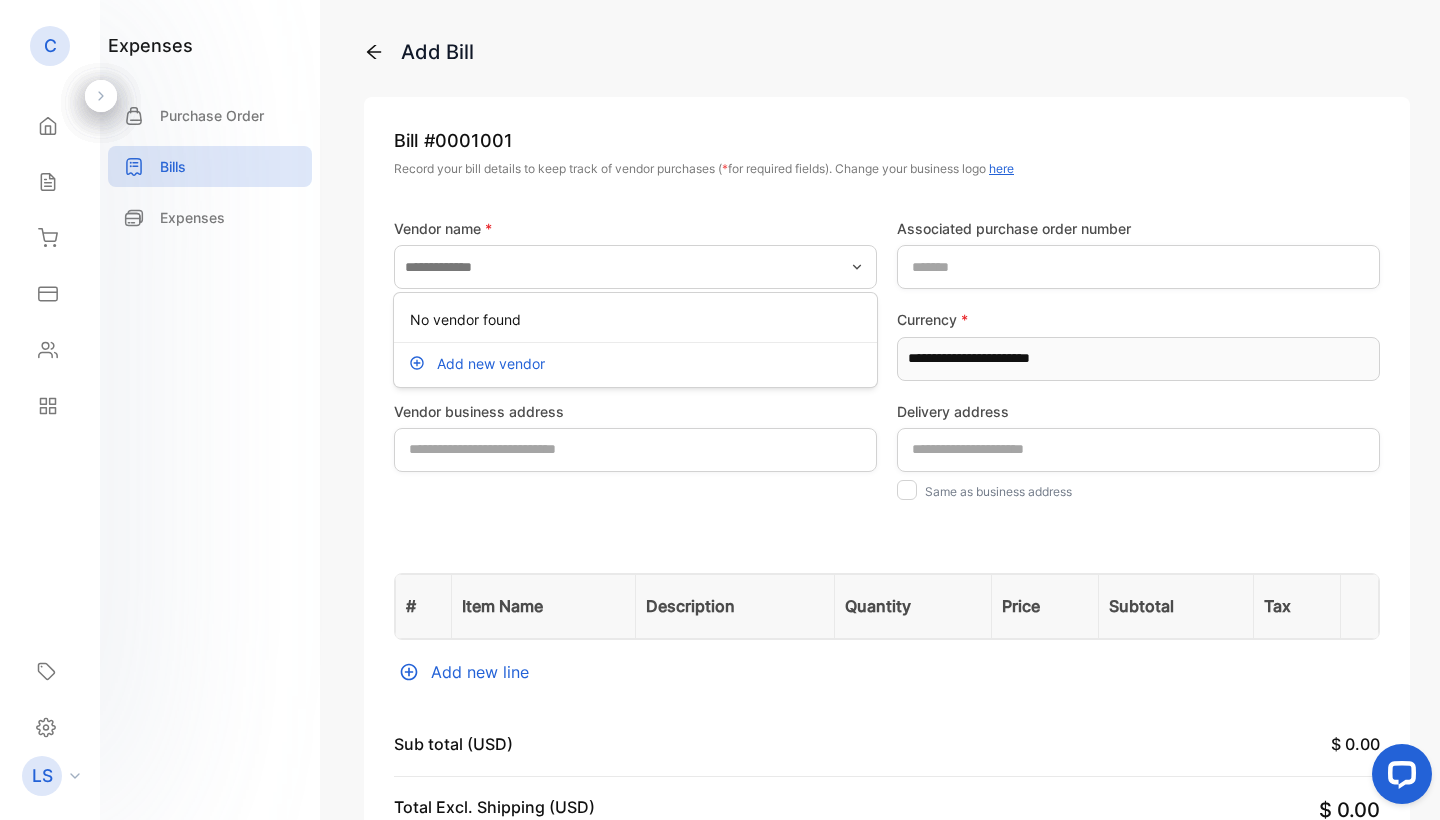 click on "Add new vendor" at bounding box center [475, 363] 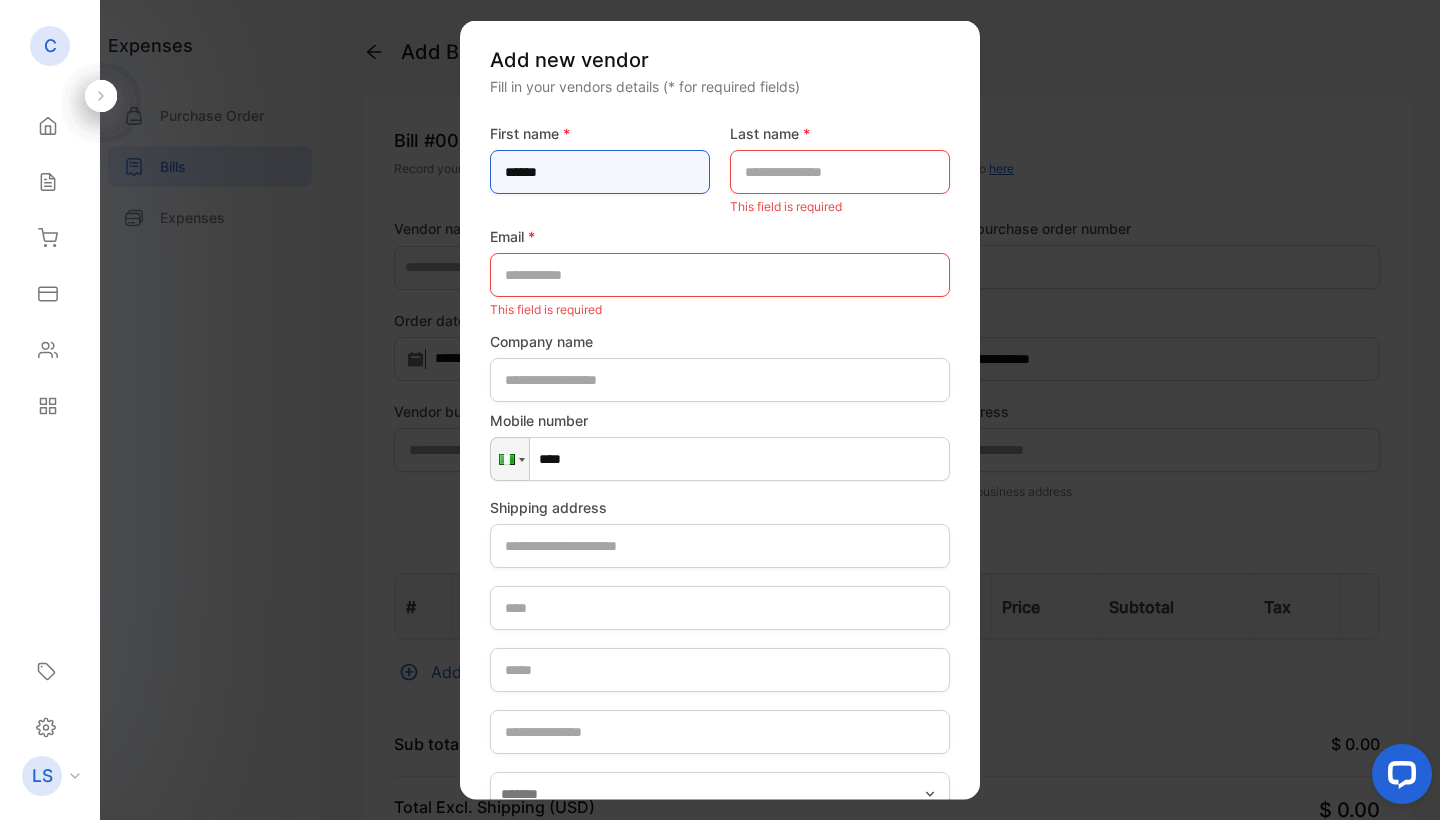 type on "******" 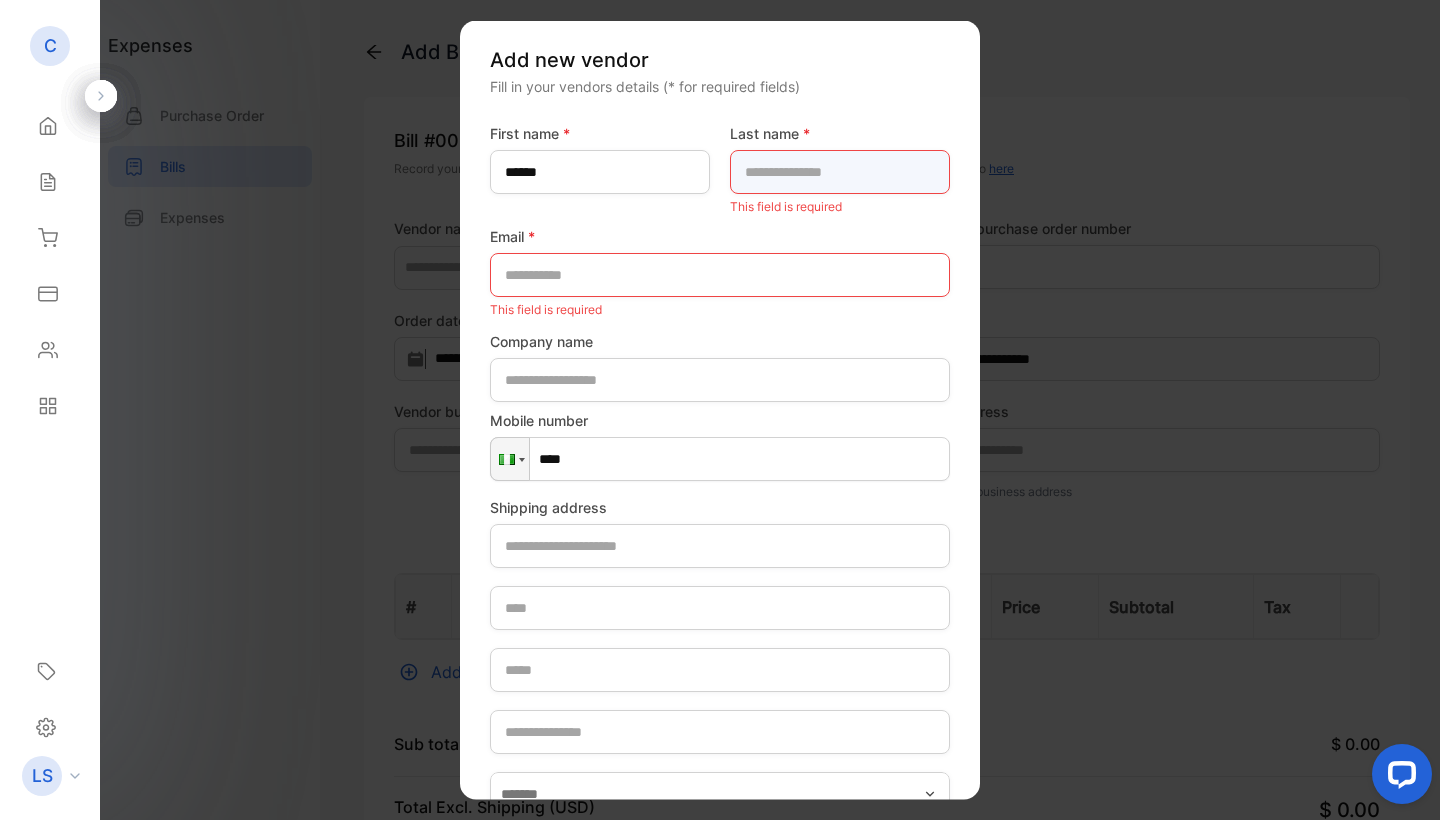 click at bounding box center [840, 172] 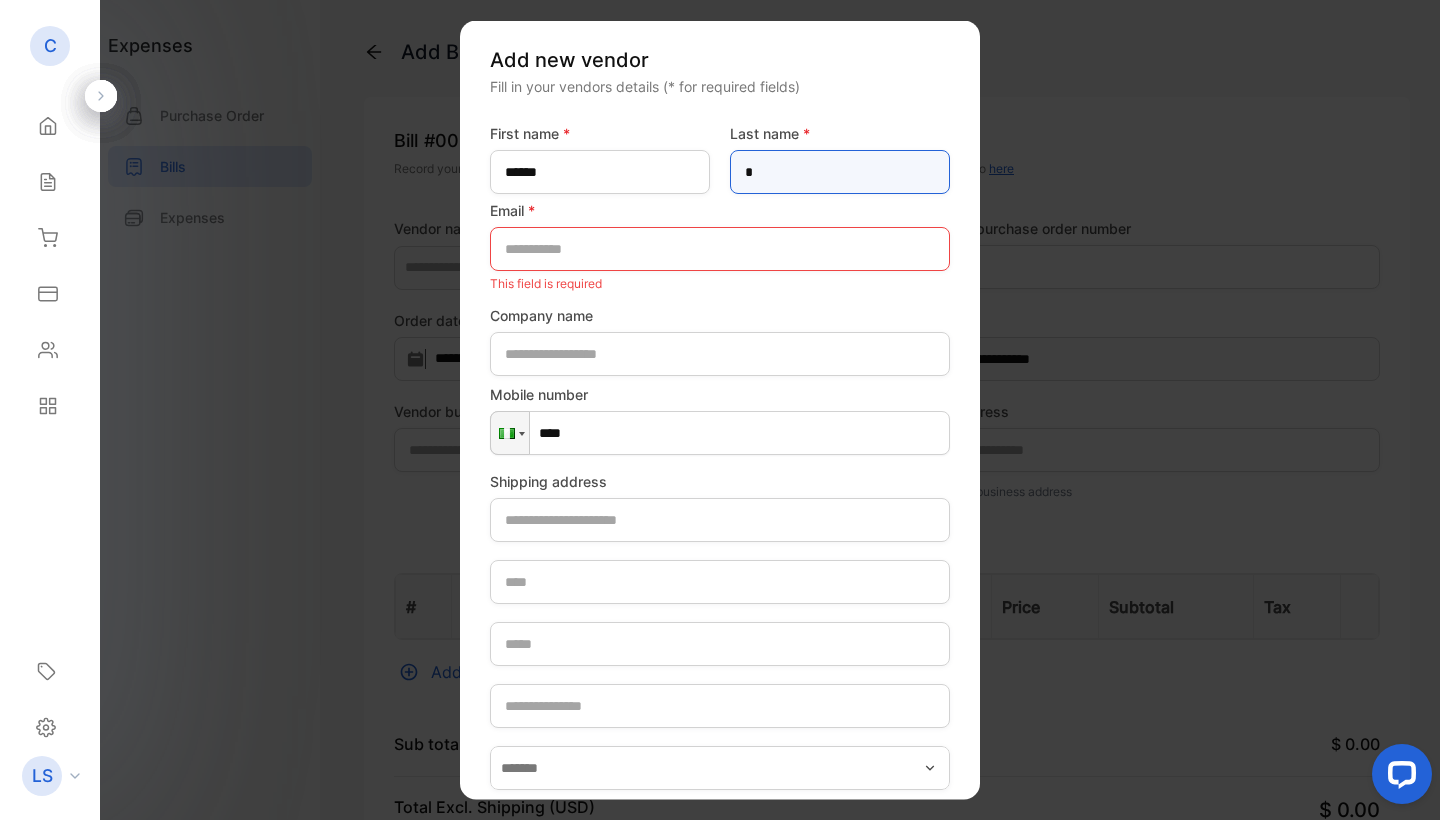 type 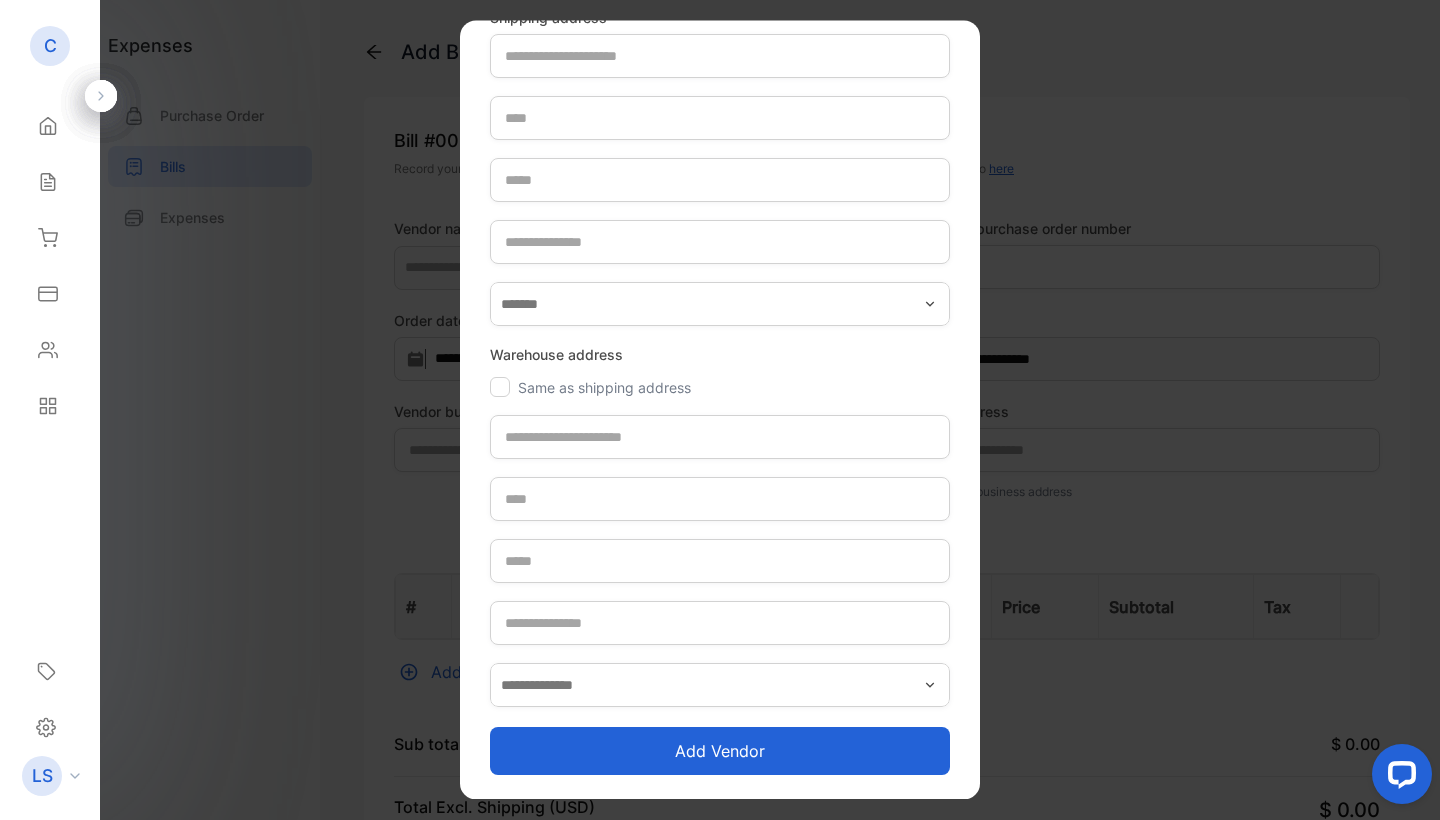 scroll, scrollTop: 489, scrollLeft: 0, axis: vertical 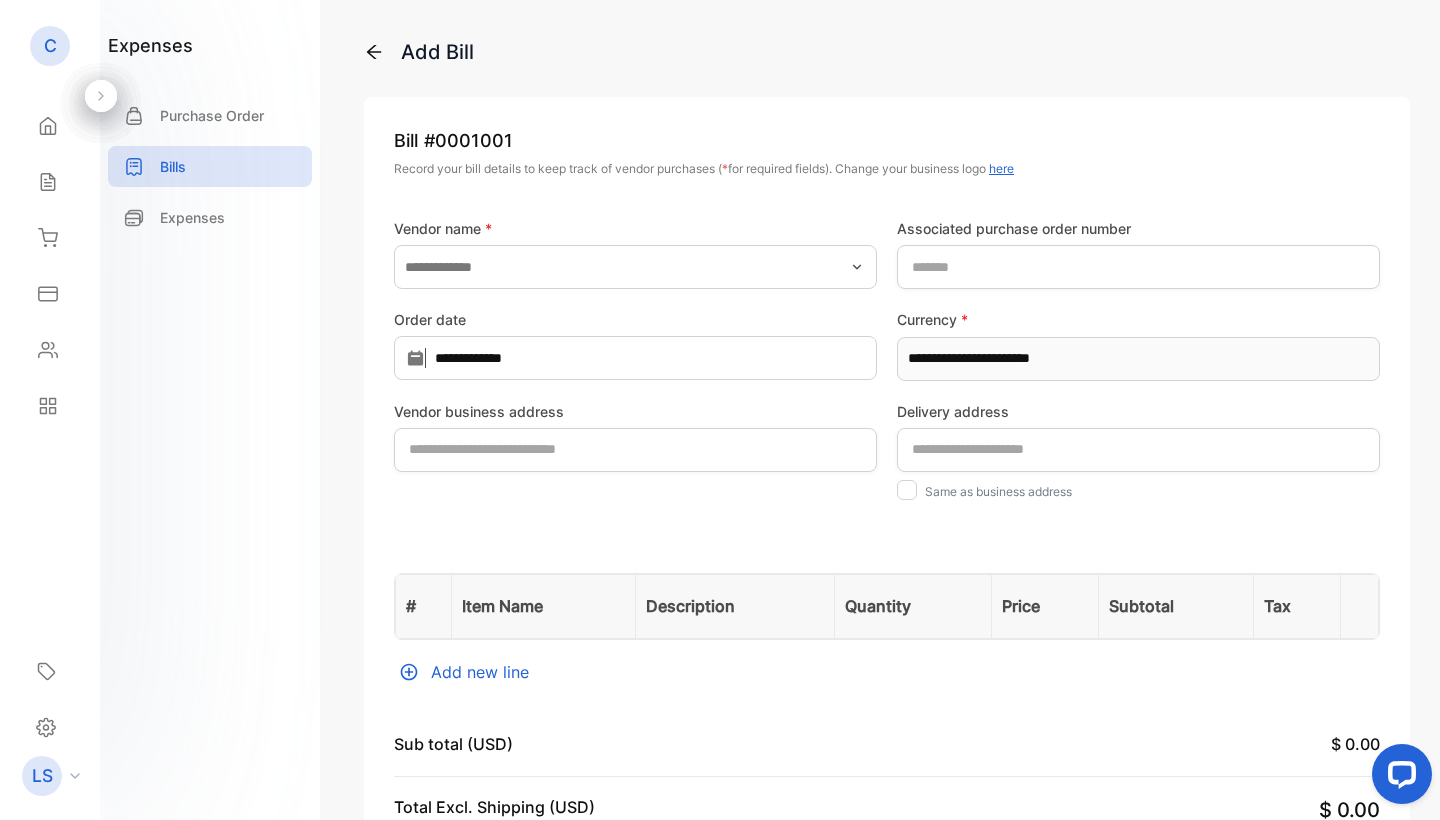 click on "**********" at bounding box center (887, 710) 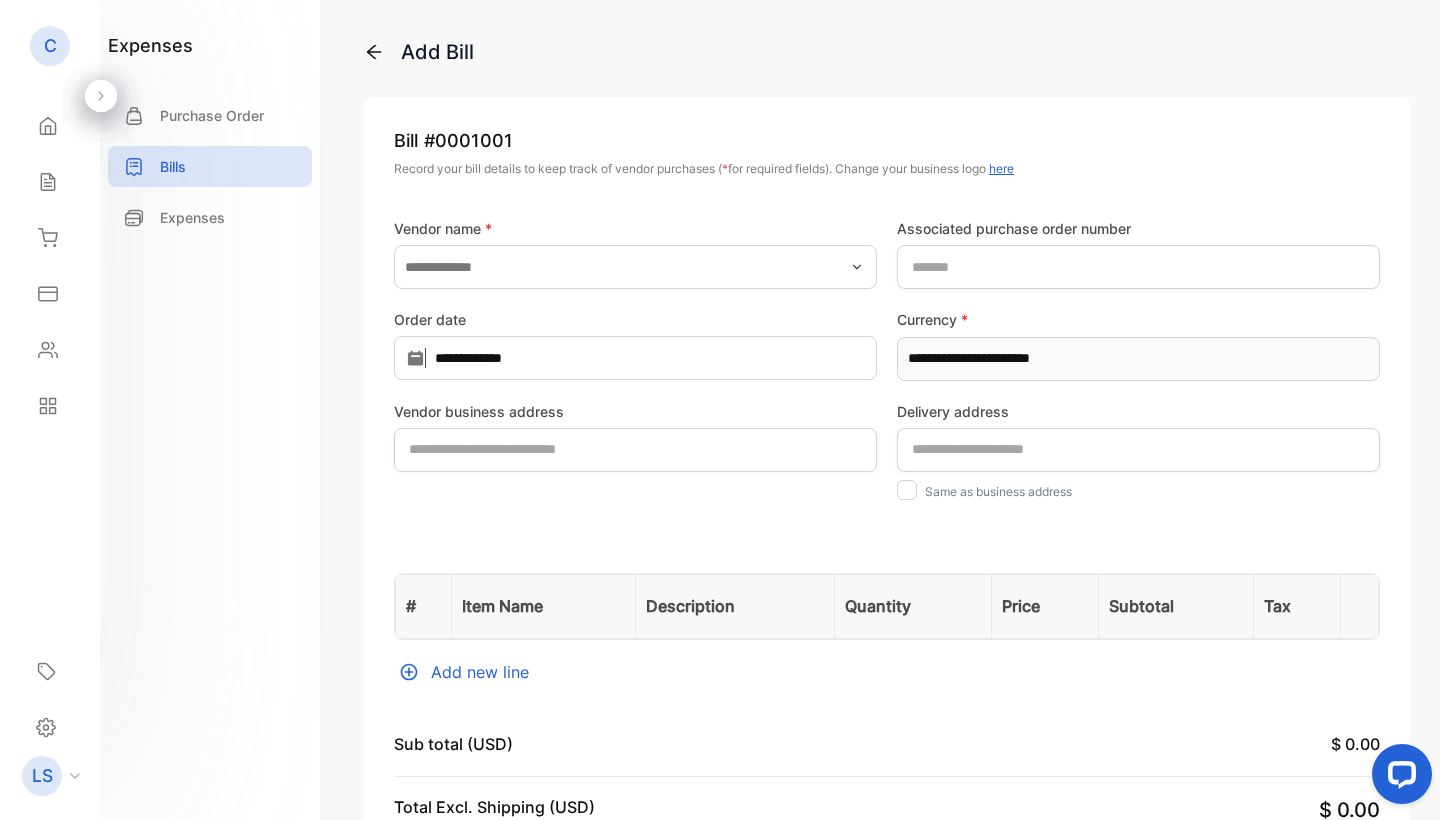 scroll, scrollTop: 0, scrollLeft: 0, axis: both 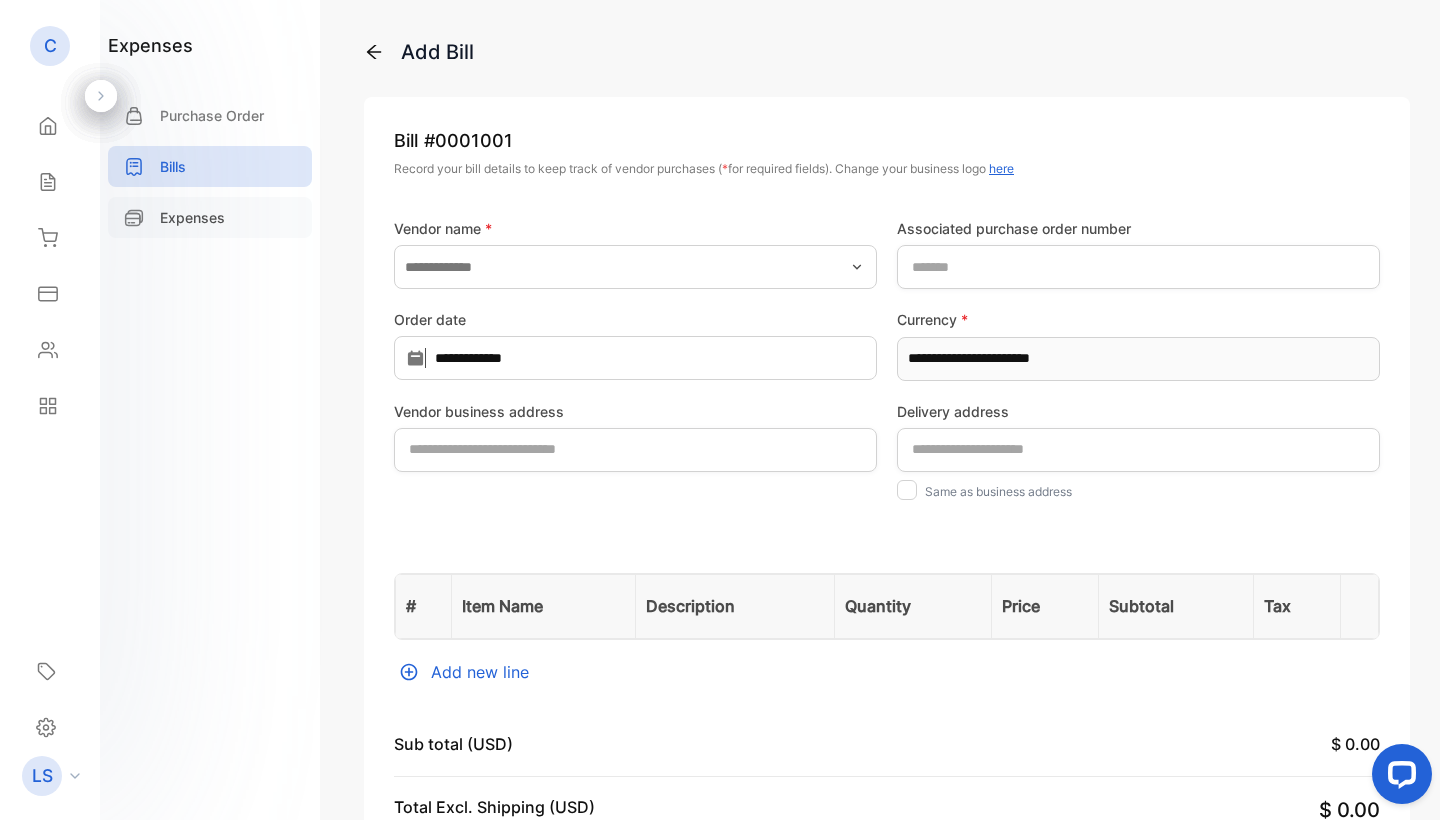 click on "Expenses" at bounding box center [210, 217] 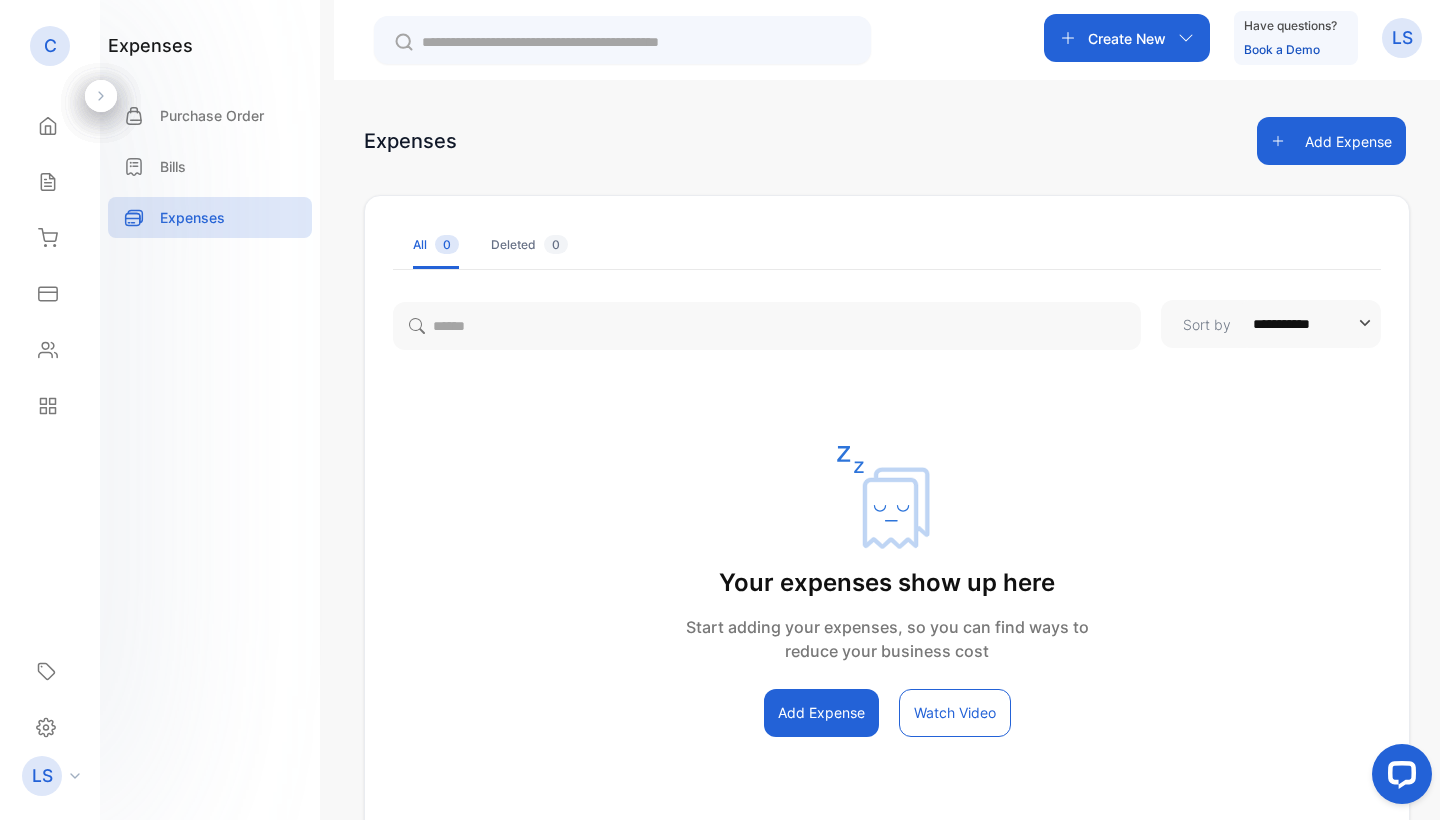 click on "Add Expense" at bounding box center [821, 713] 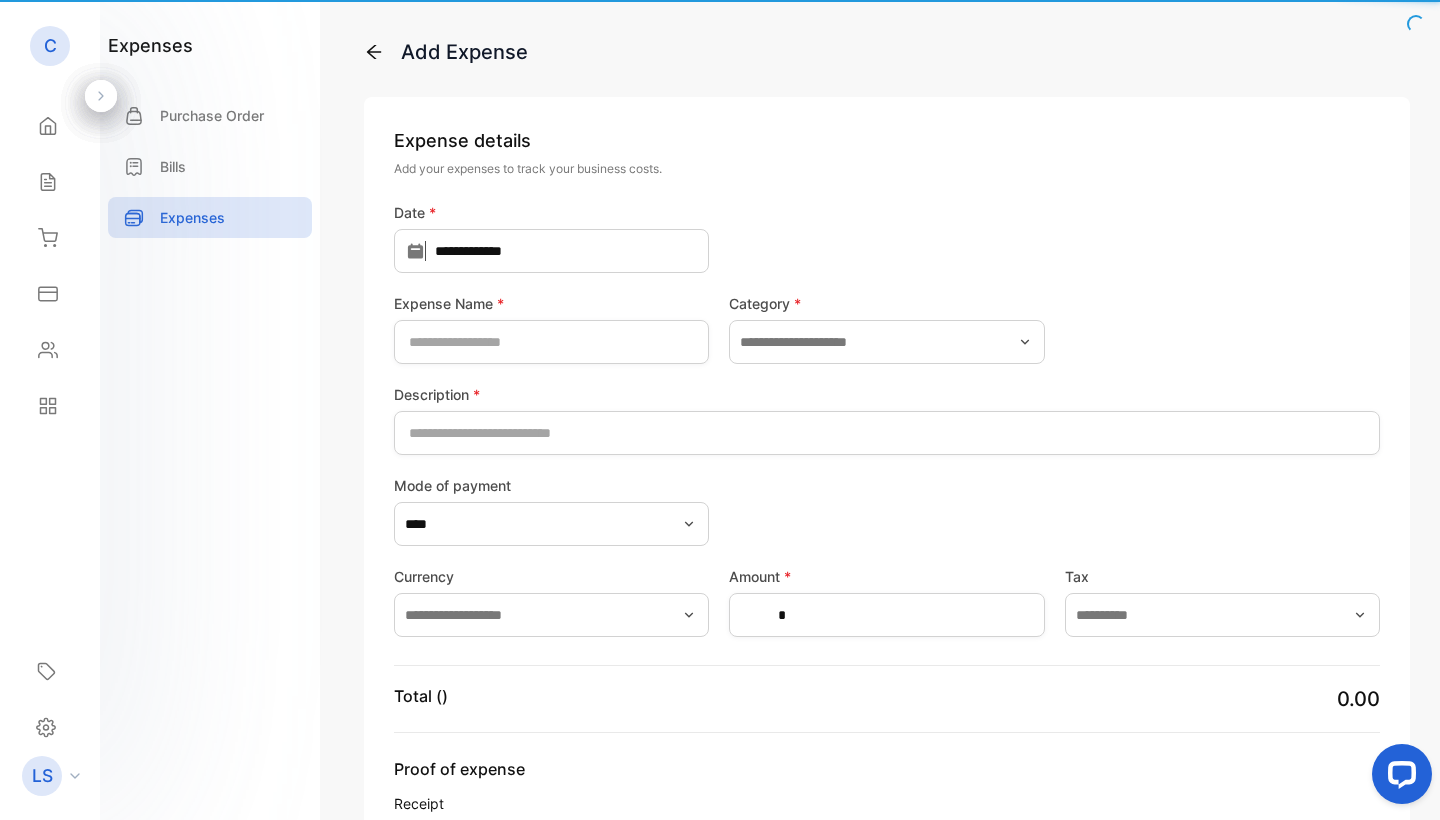 type on "**********" 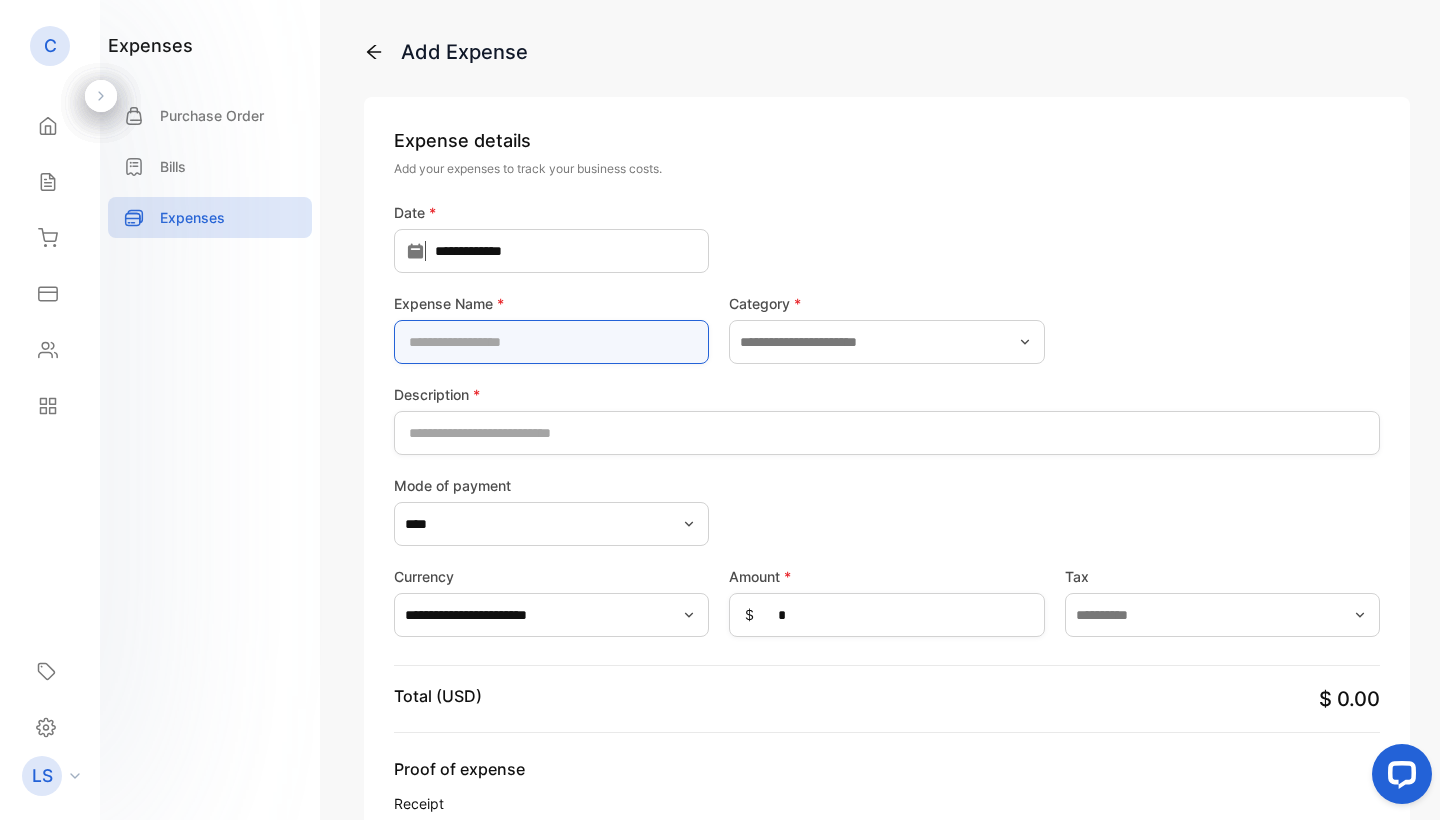 click at bounding box center (551, 342) 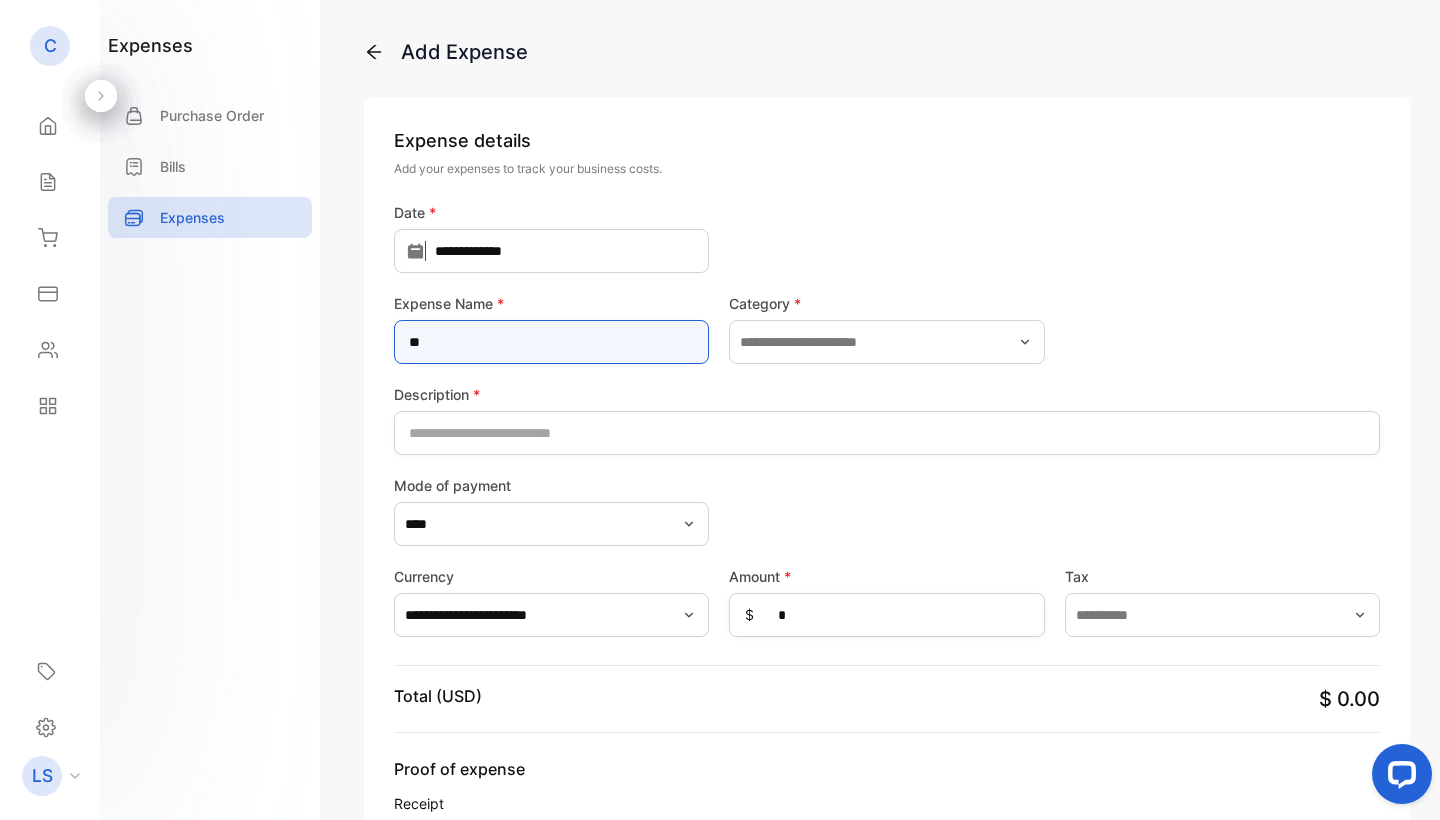 type on "*" 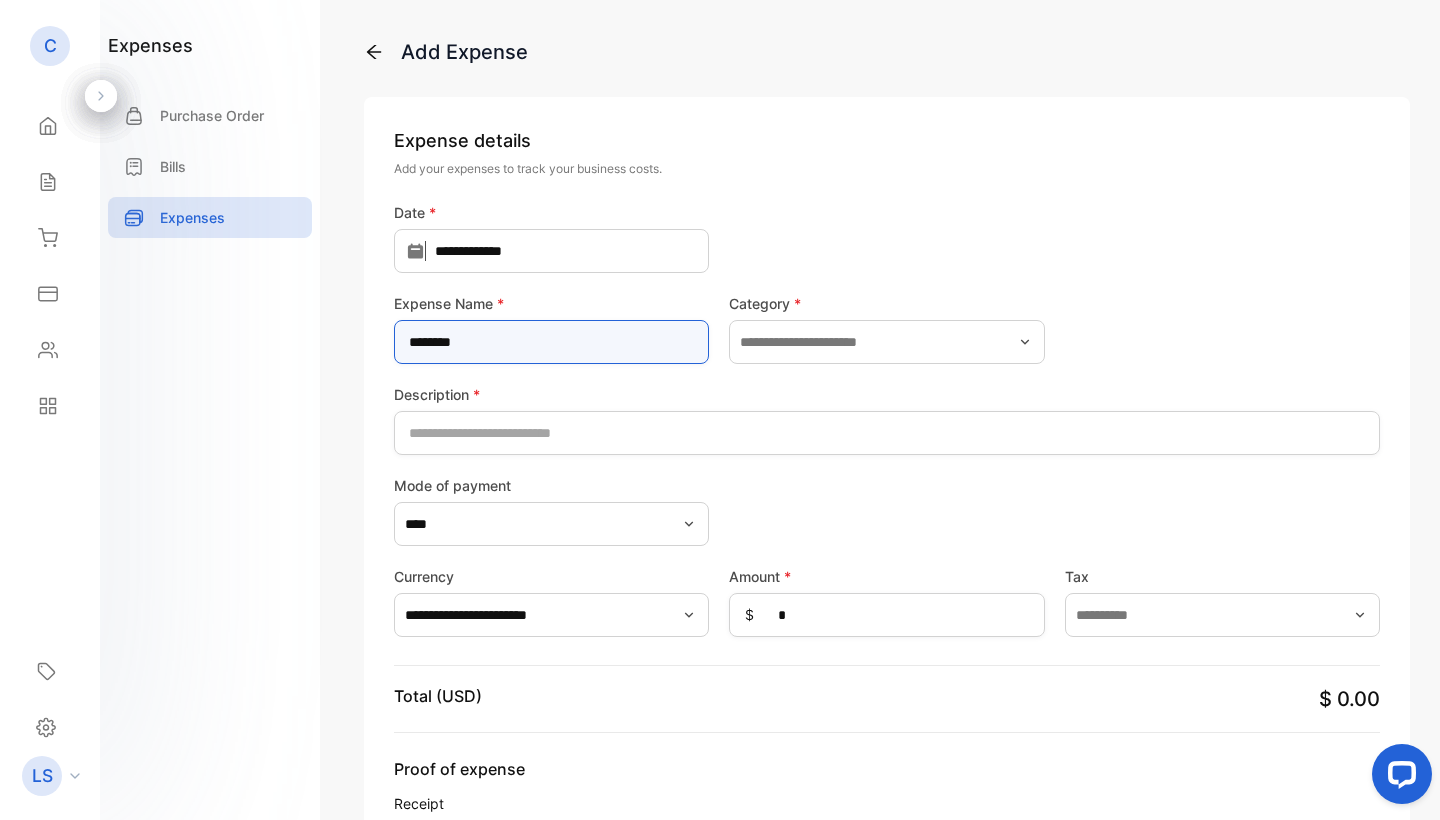 type on "********" 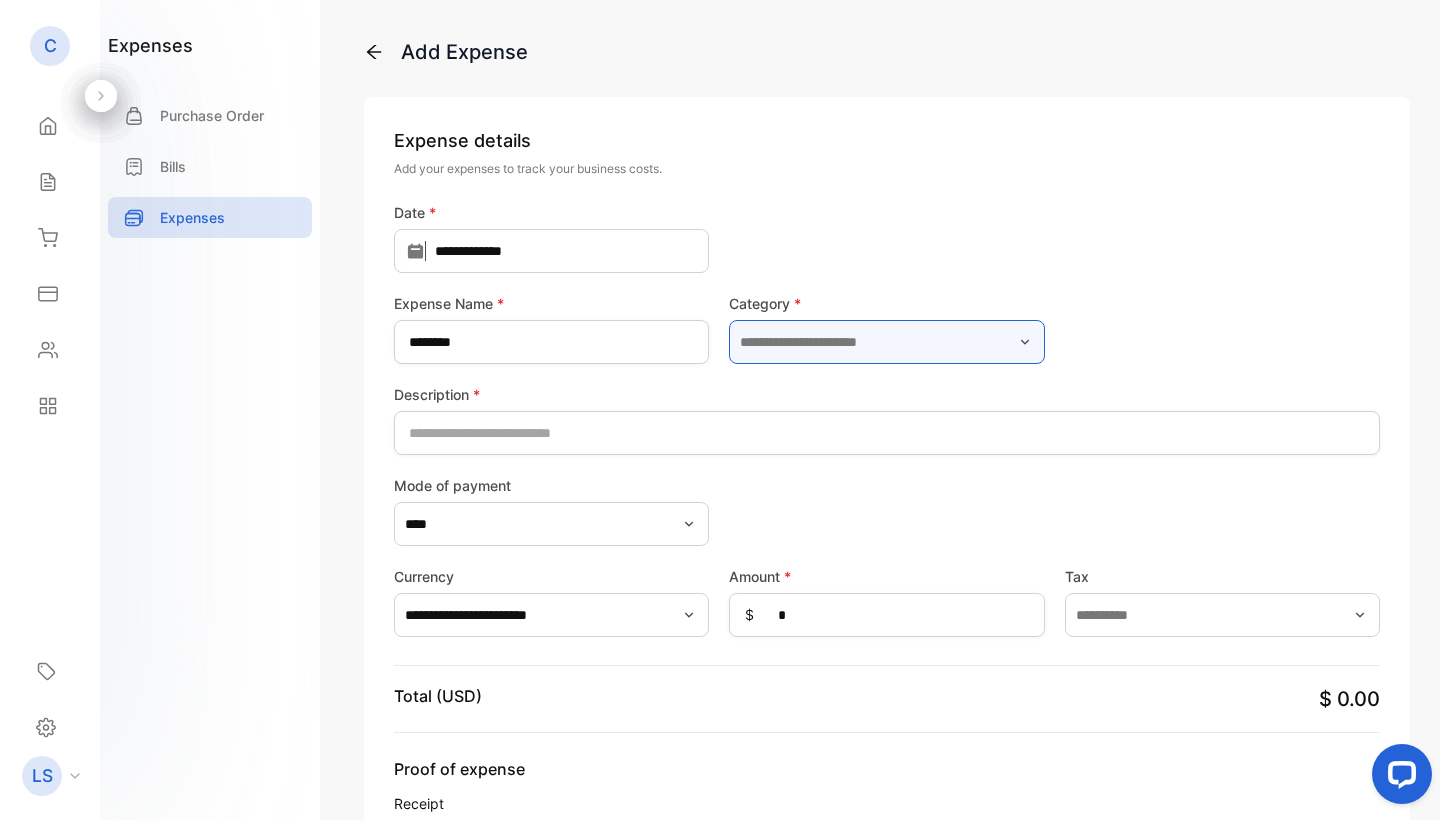 click at bounding box center (886, 342) 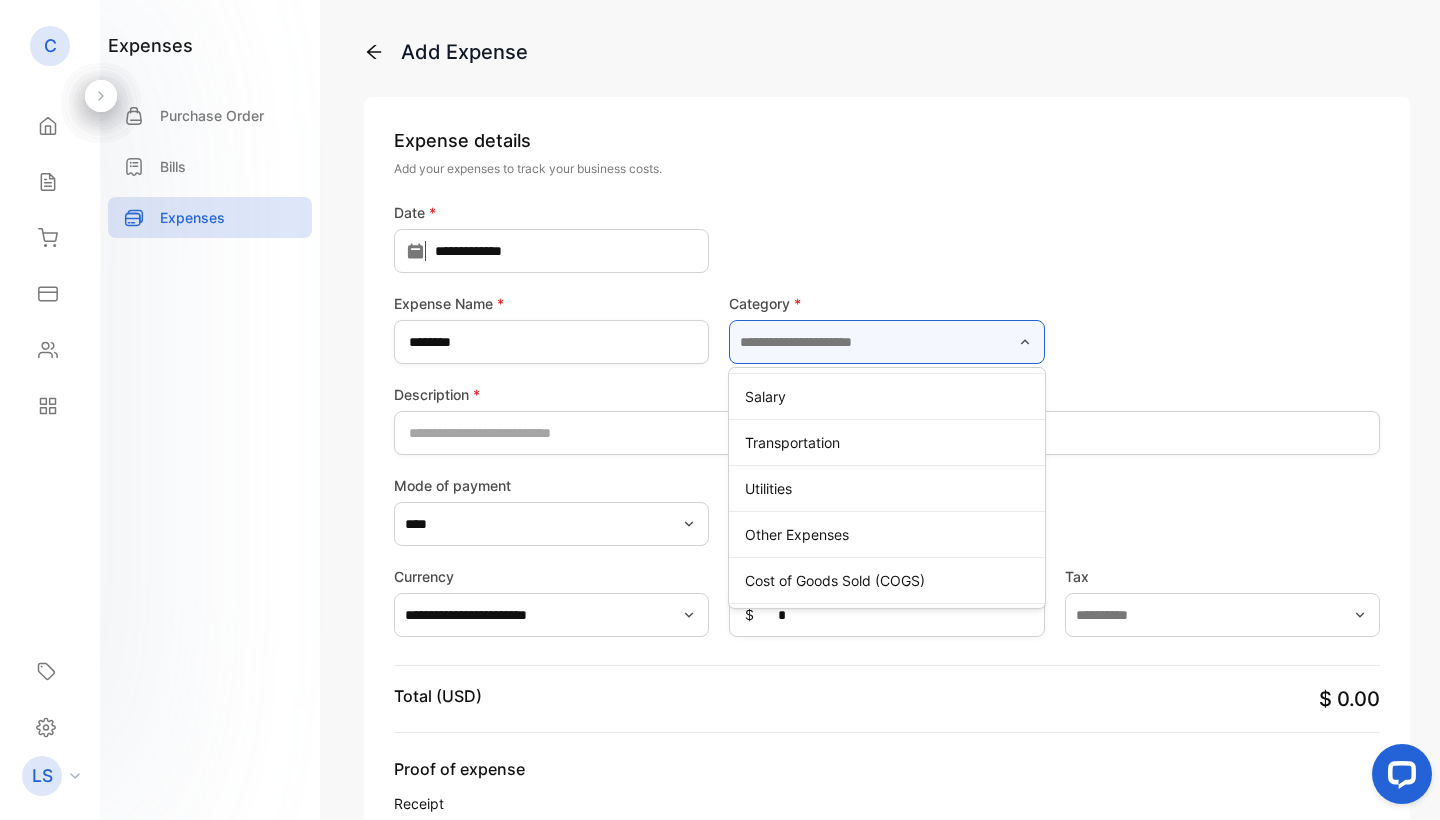 scroll, scrollTop: 366, scrollLeft: 0, axis: vertical 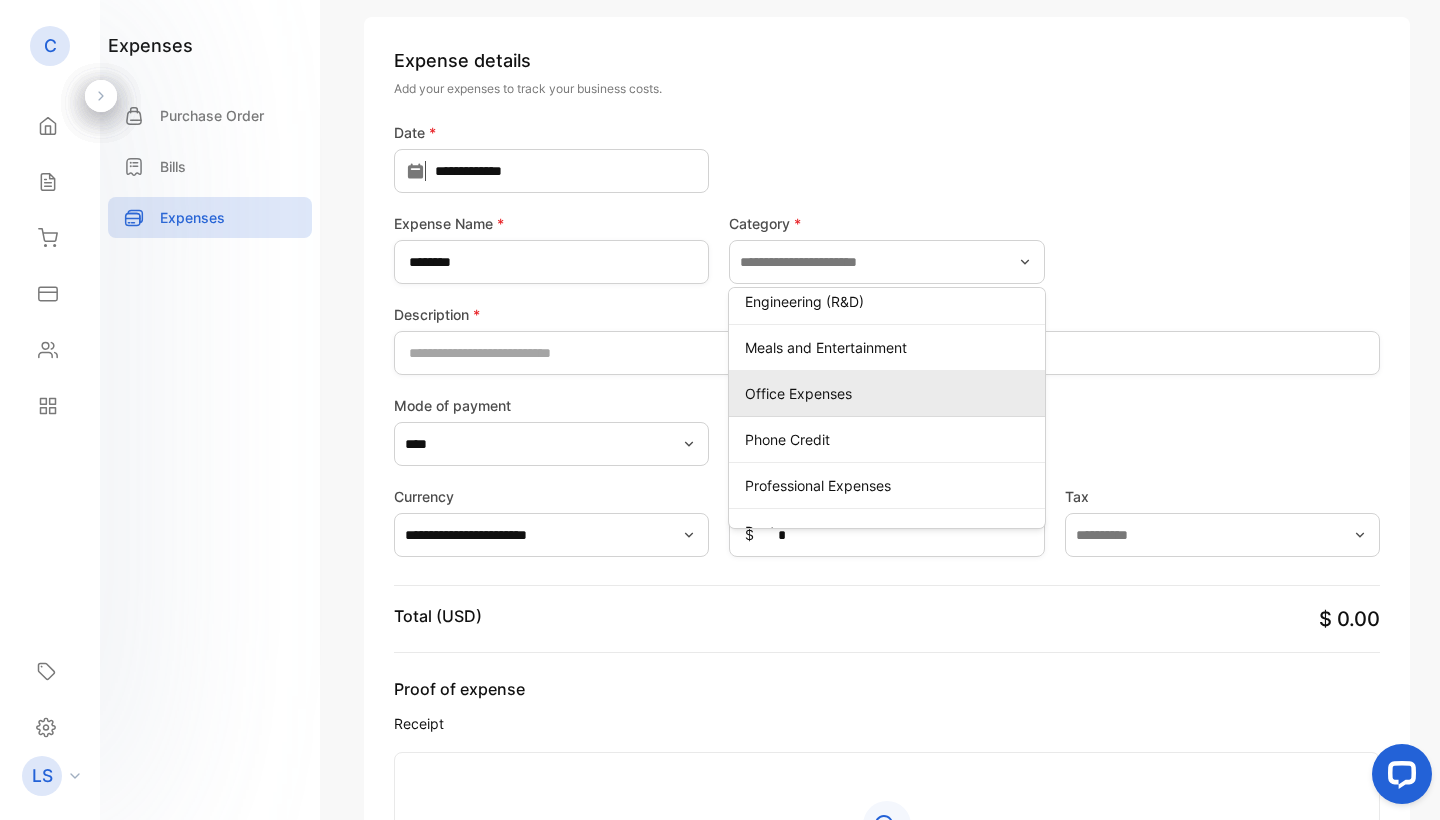 click on "Office Expenses" at bounding box center [890, 393] 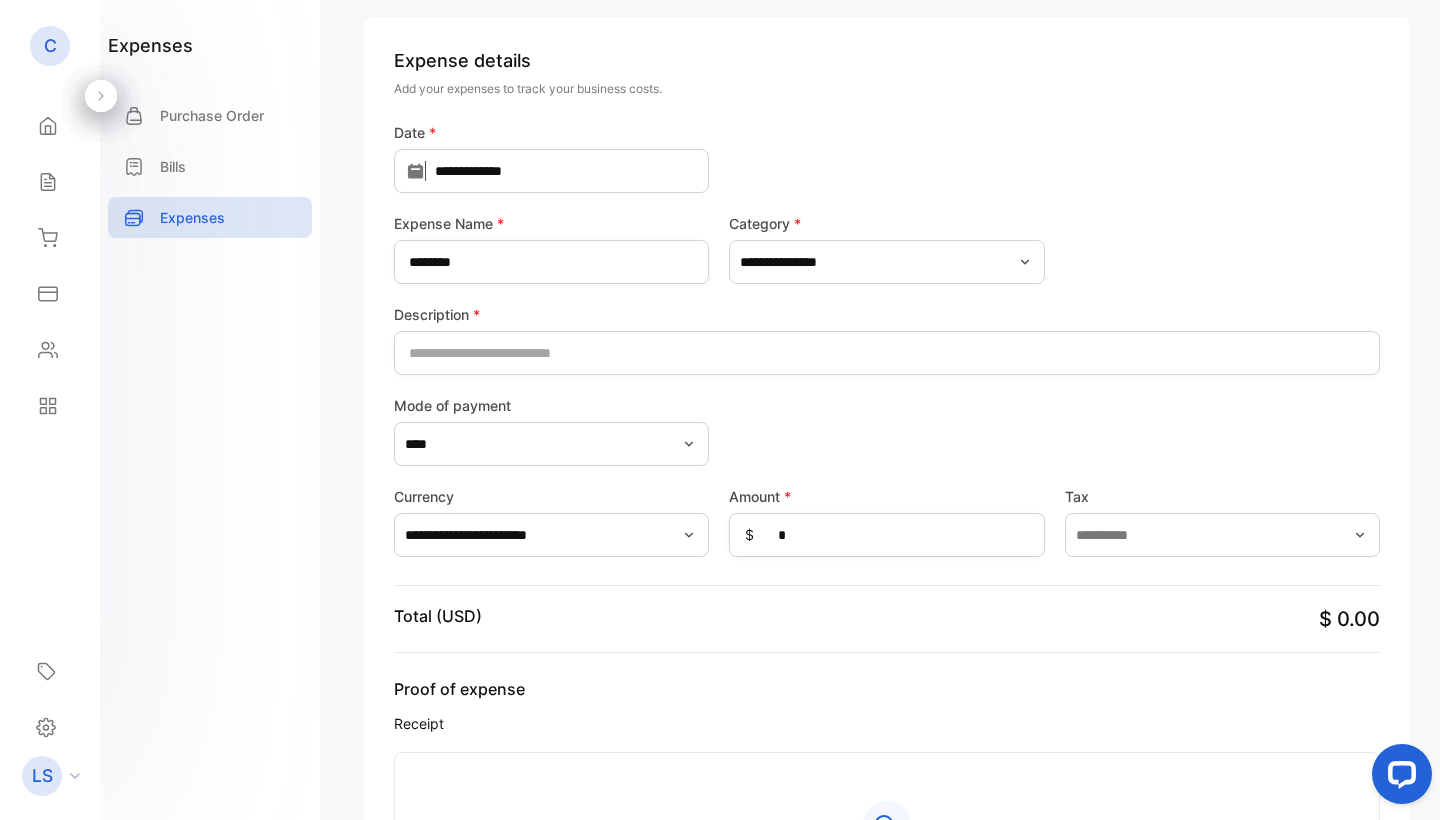 click on "**********" at bounding box center (887, 343) 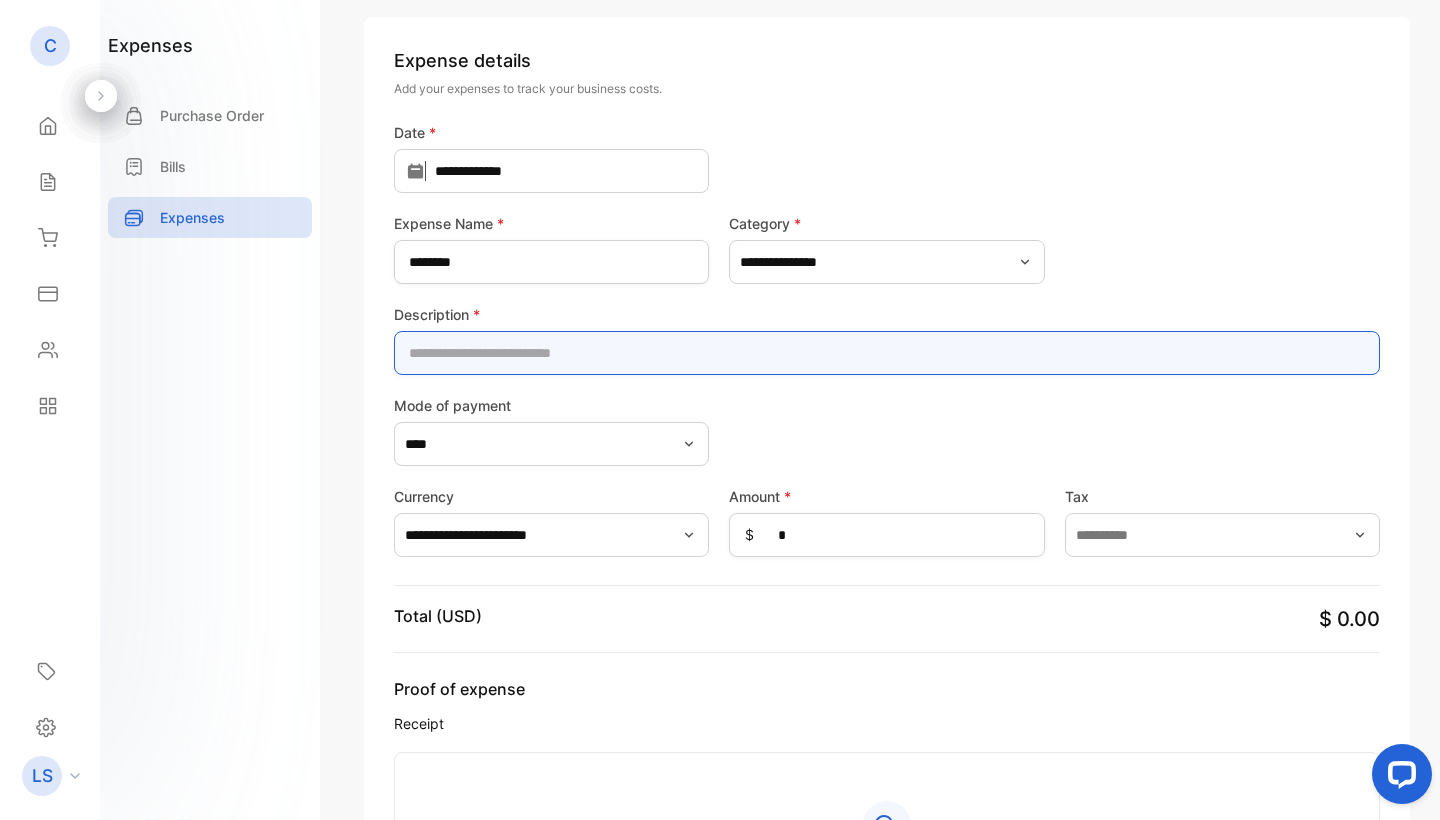 click at bounding box center (887, 353) 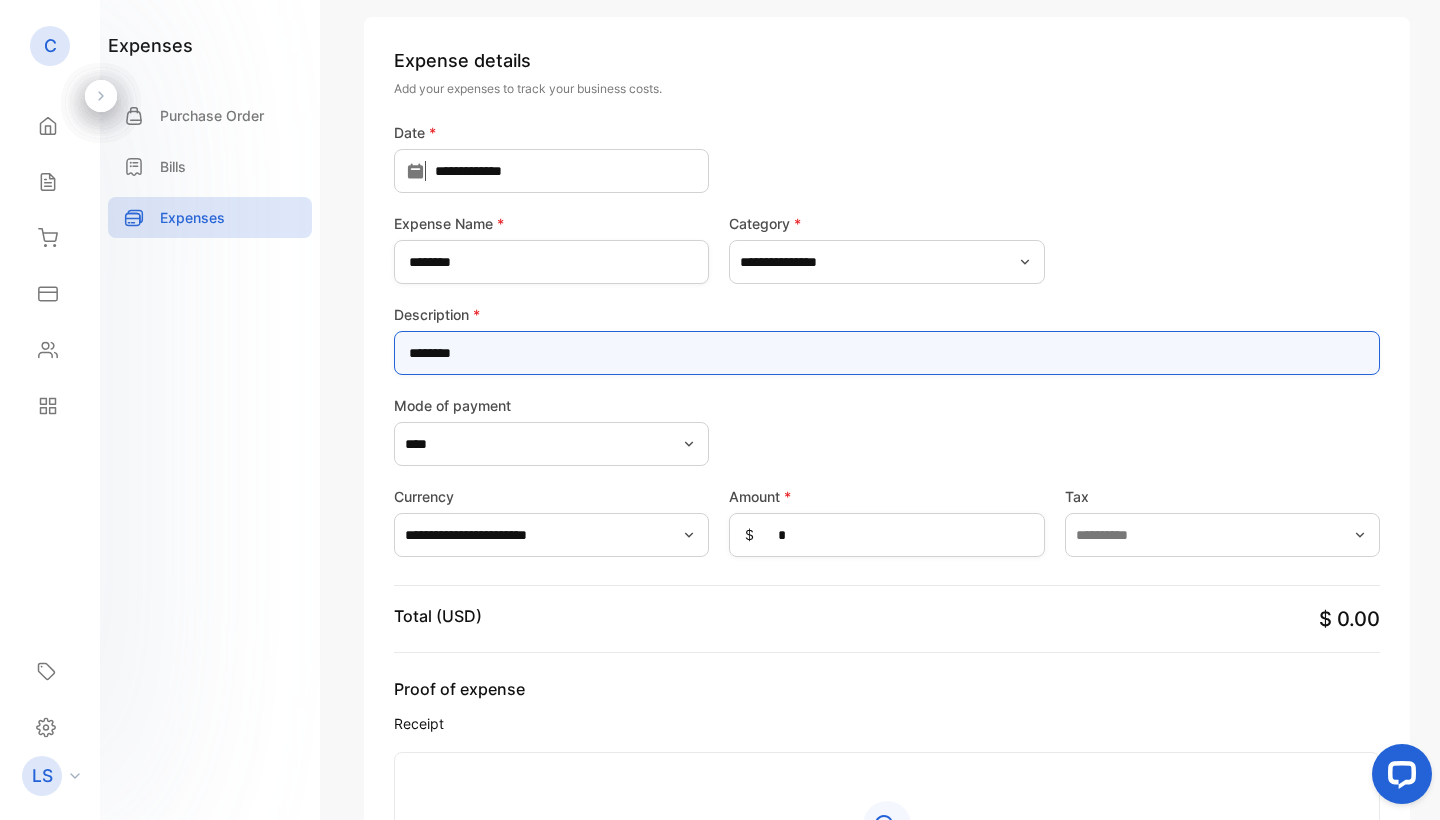 type on "********" 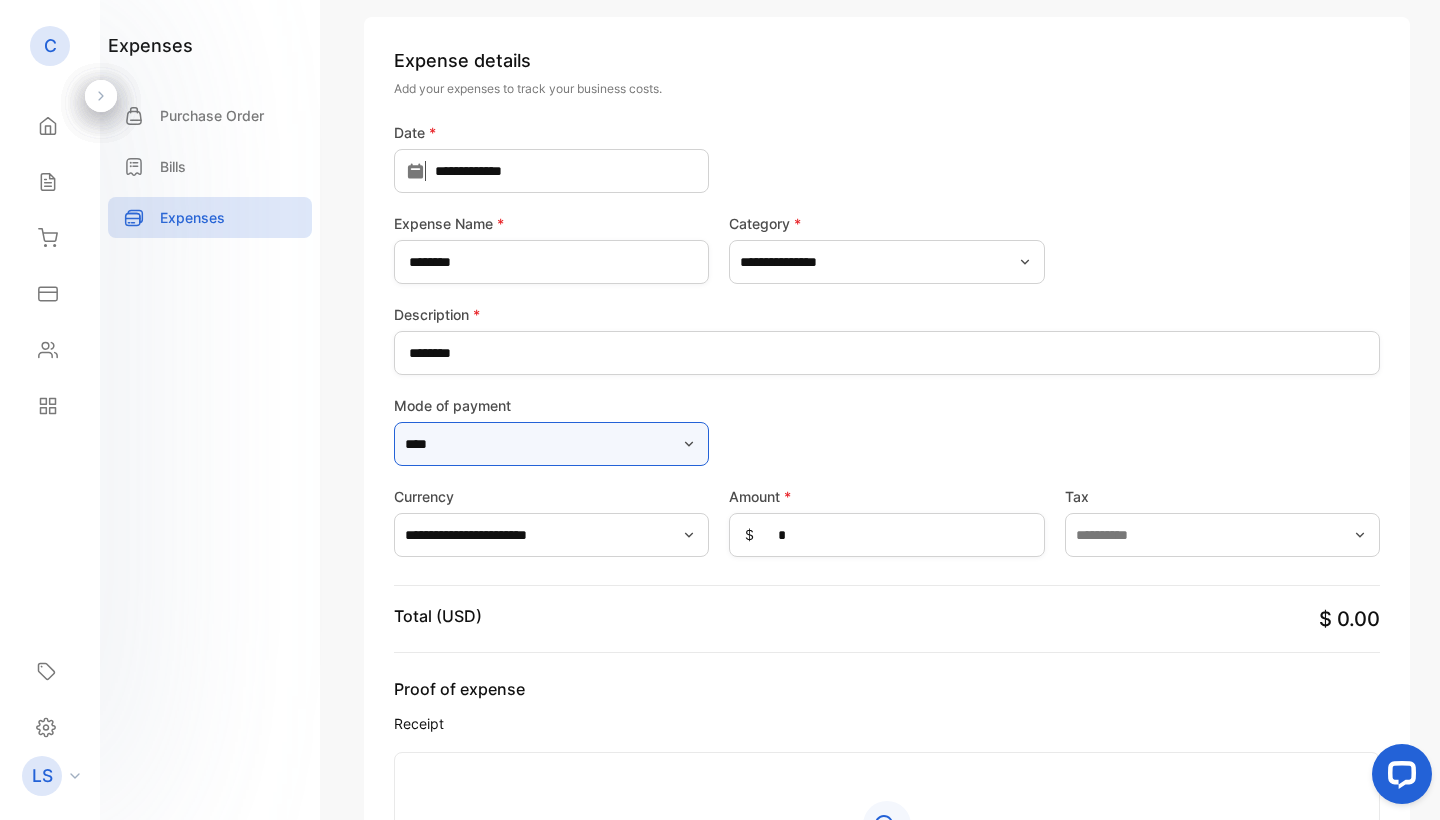 click on "****" at bounding box center [551, 444] 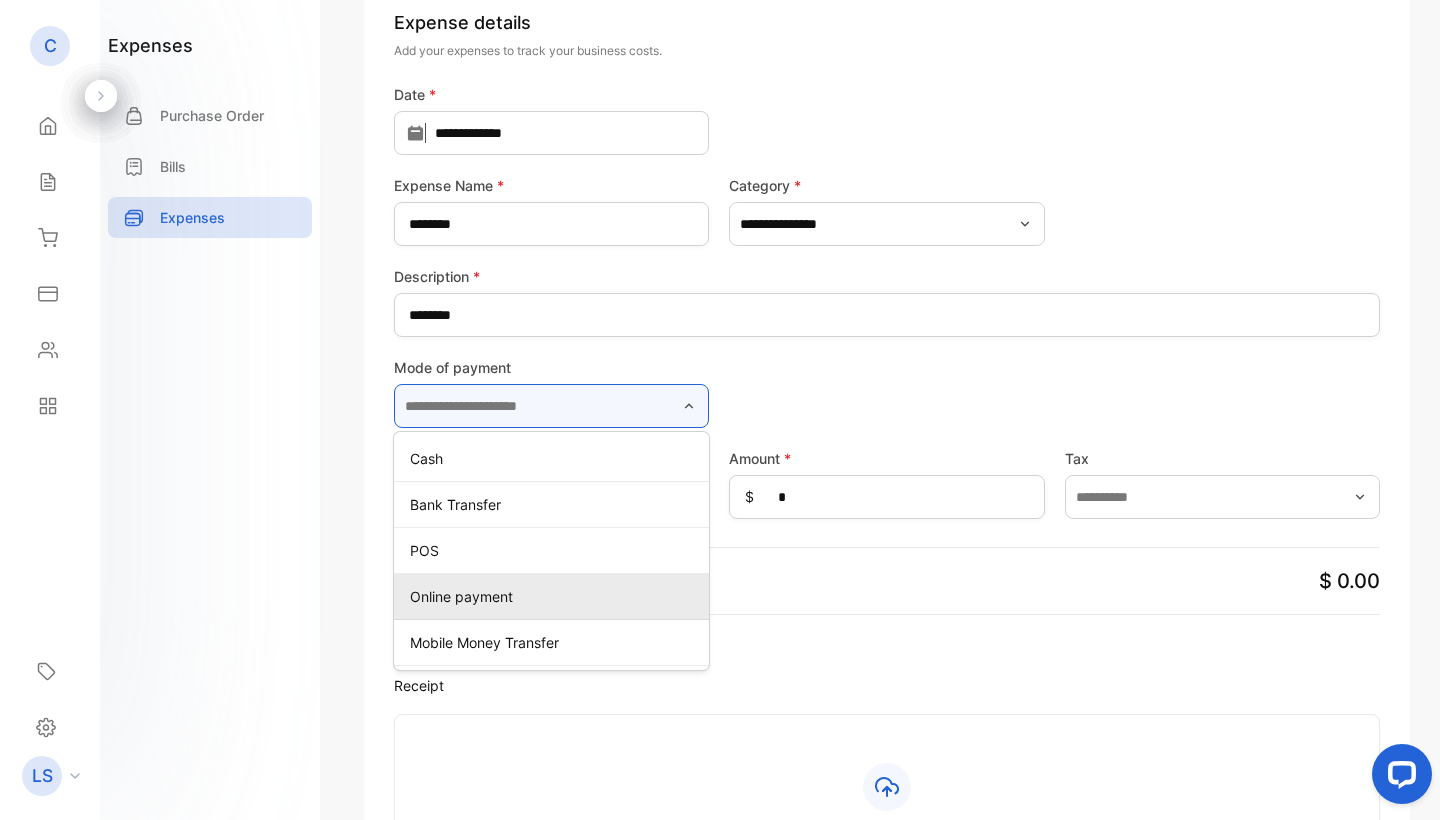 scroll, scrollTop: 121, scrollLeft: 0, axis: vertical 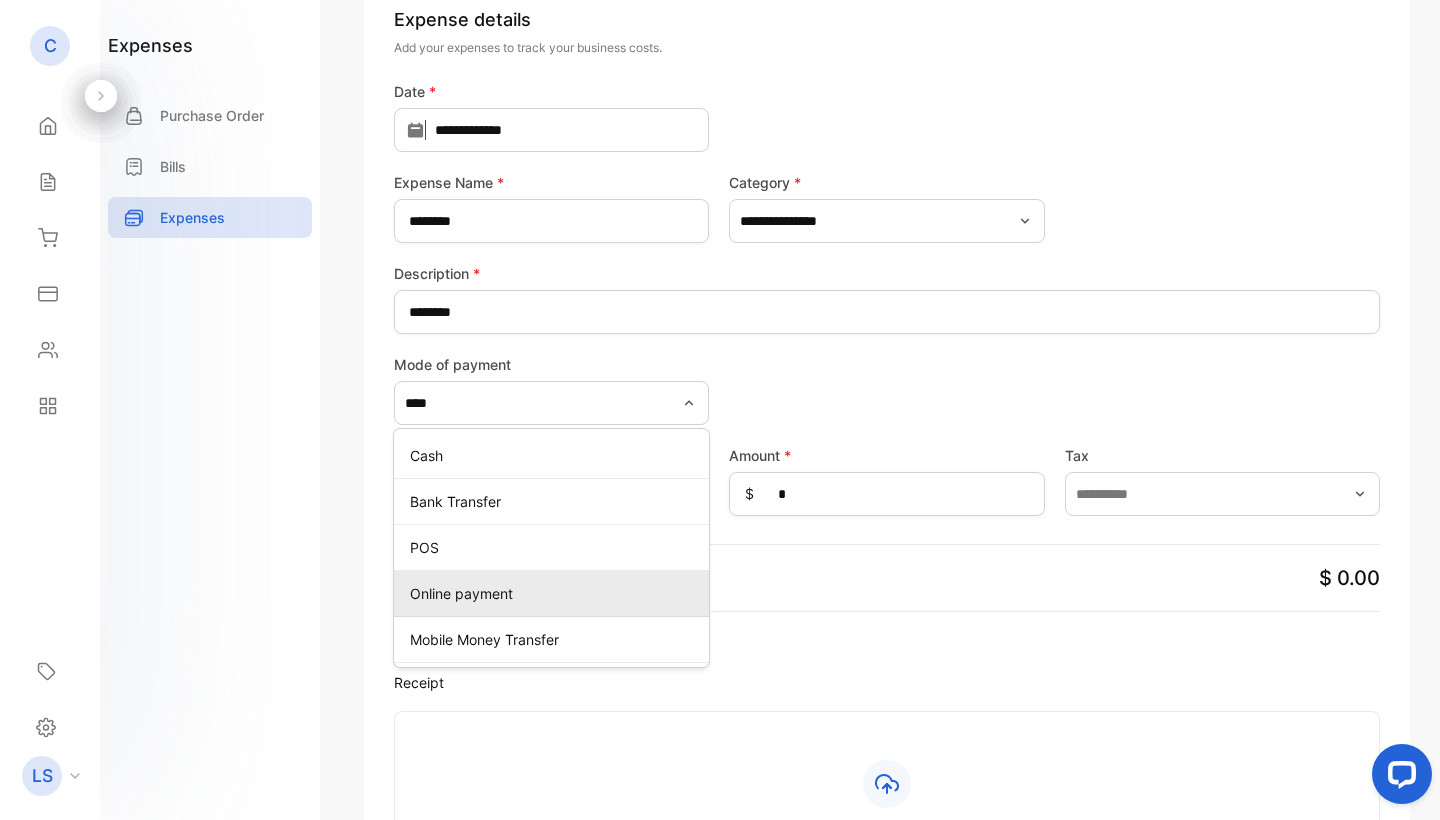 click on "Online payment" at bounding box center (555, 593) 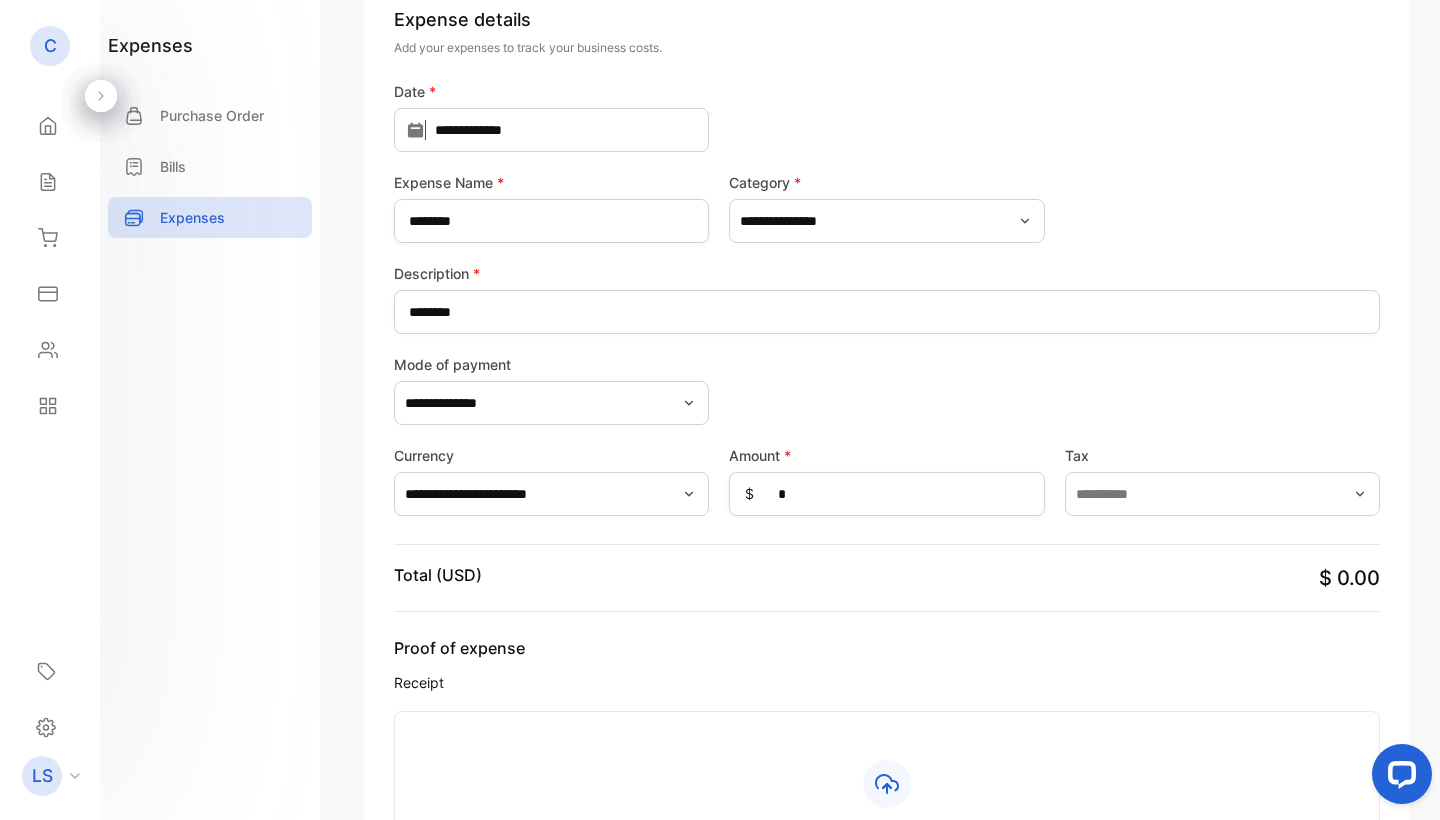 click on "**********" at bounding box center [887, 389] 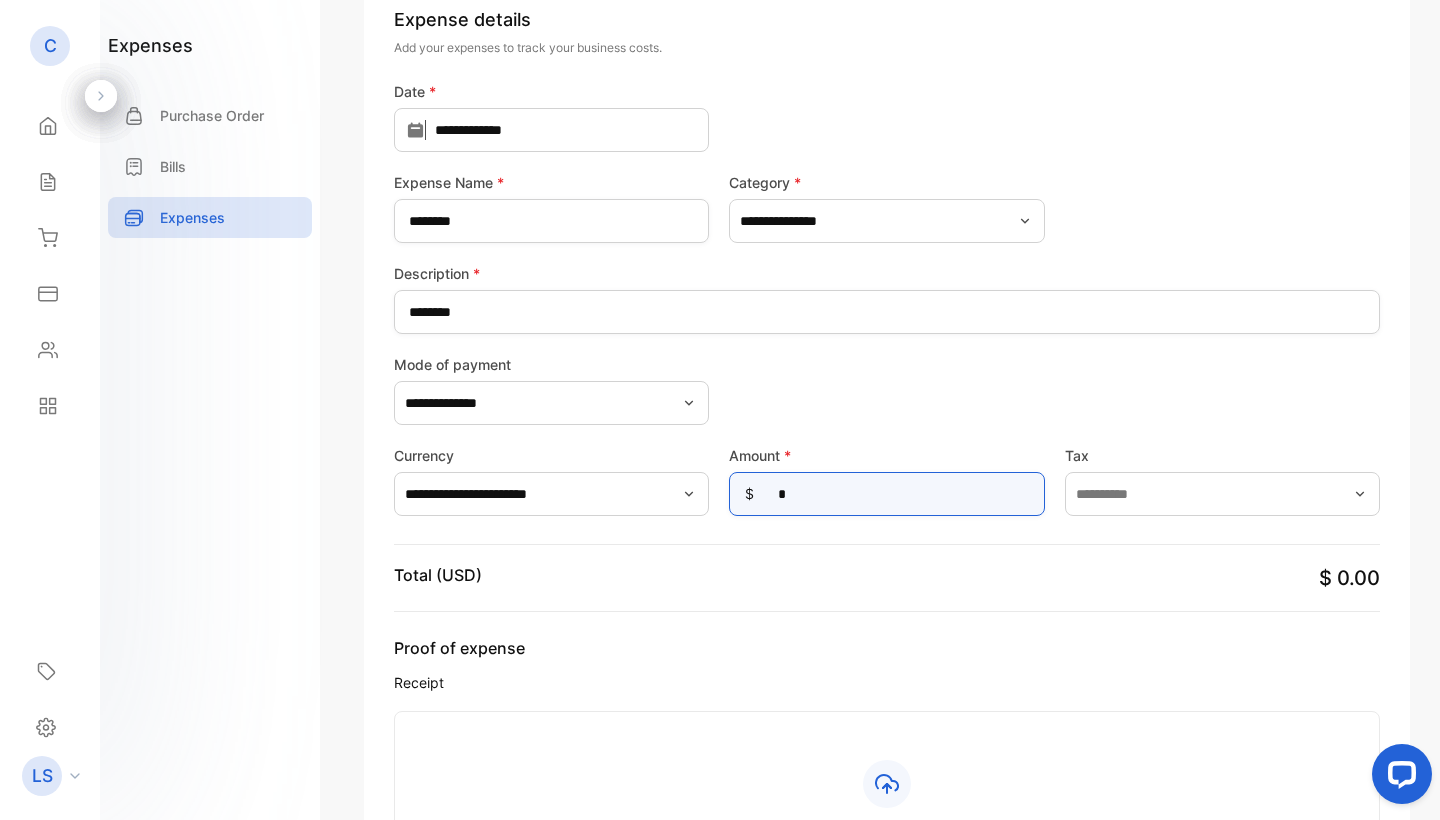 click on "*" at bounding box center (886, 494) 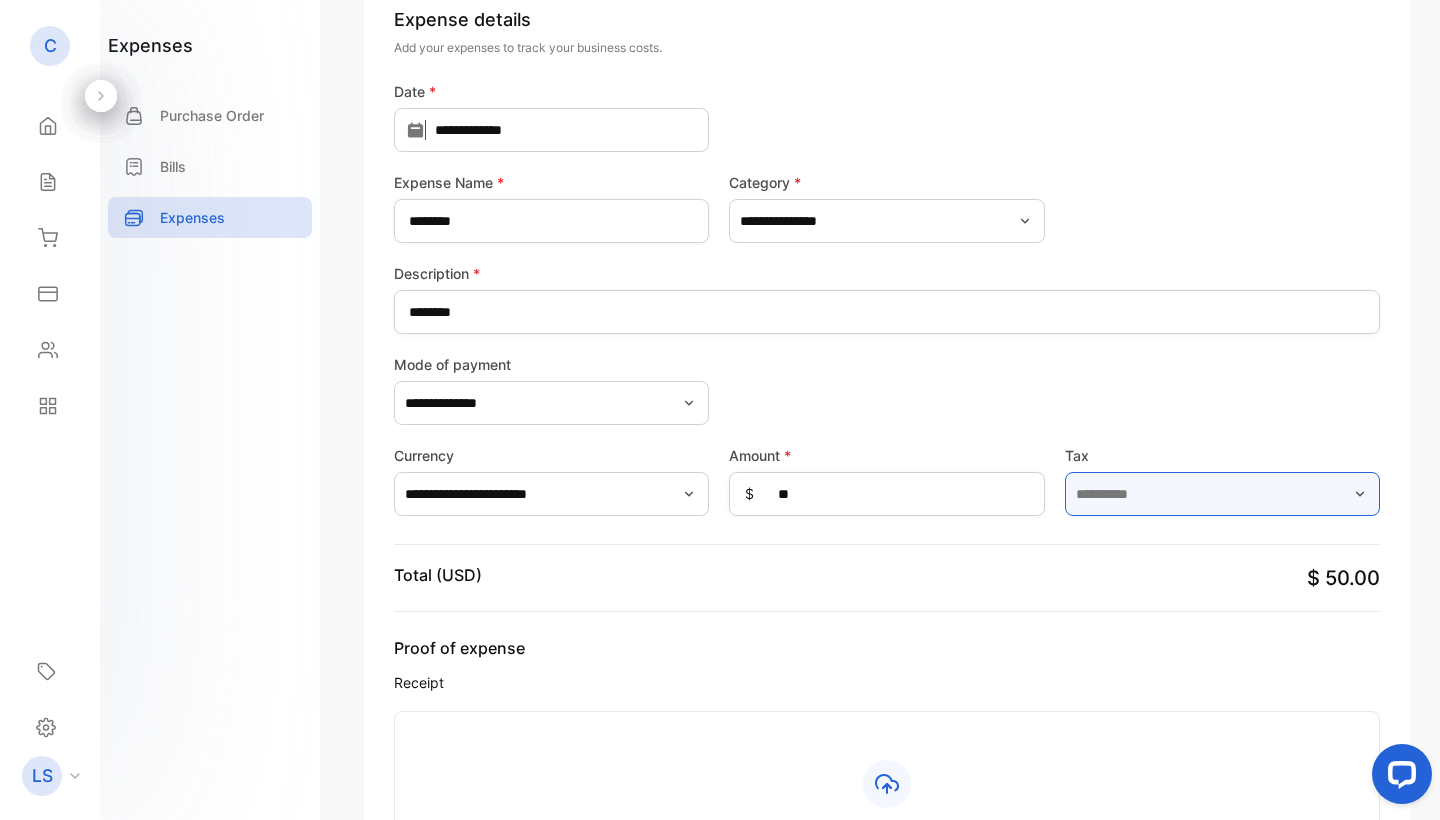 click at bounding box center (1222, 494) 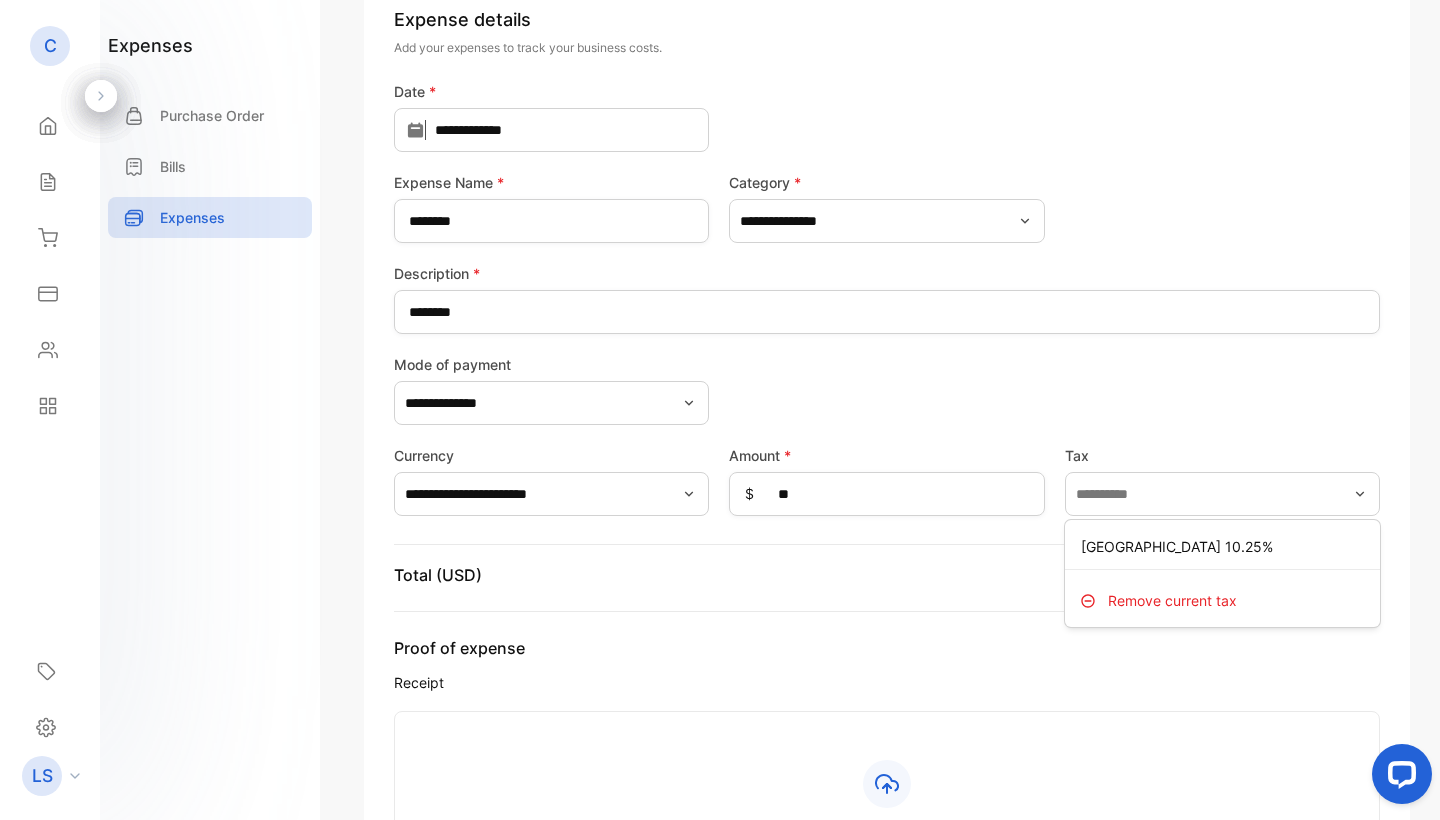 click on "Remove current tax" at bounding box center [1172, 600] 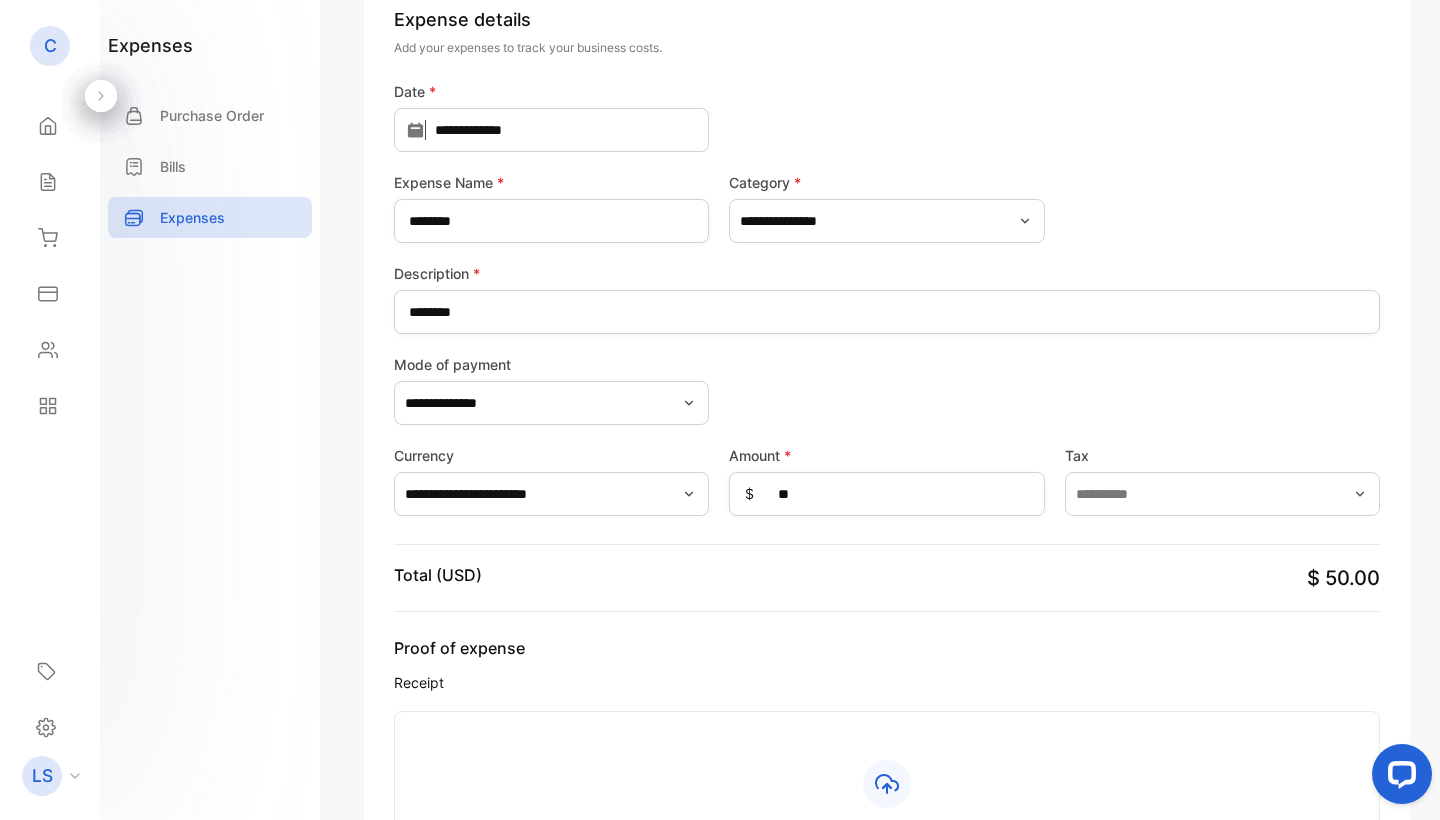 click on "Tax" at bounding box center (1222, 455) 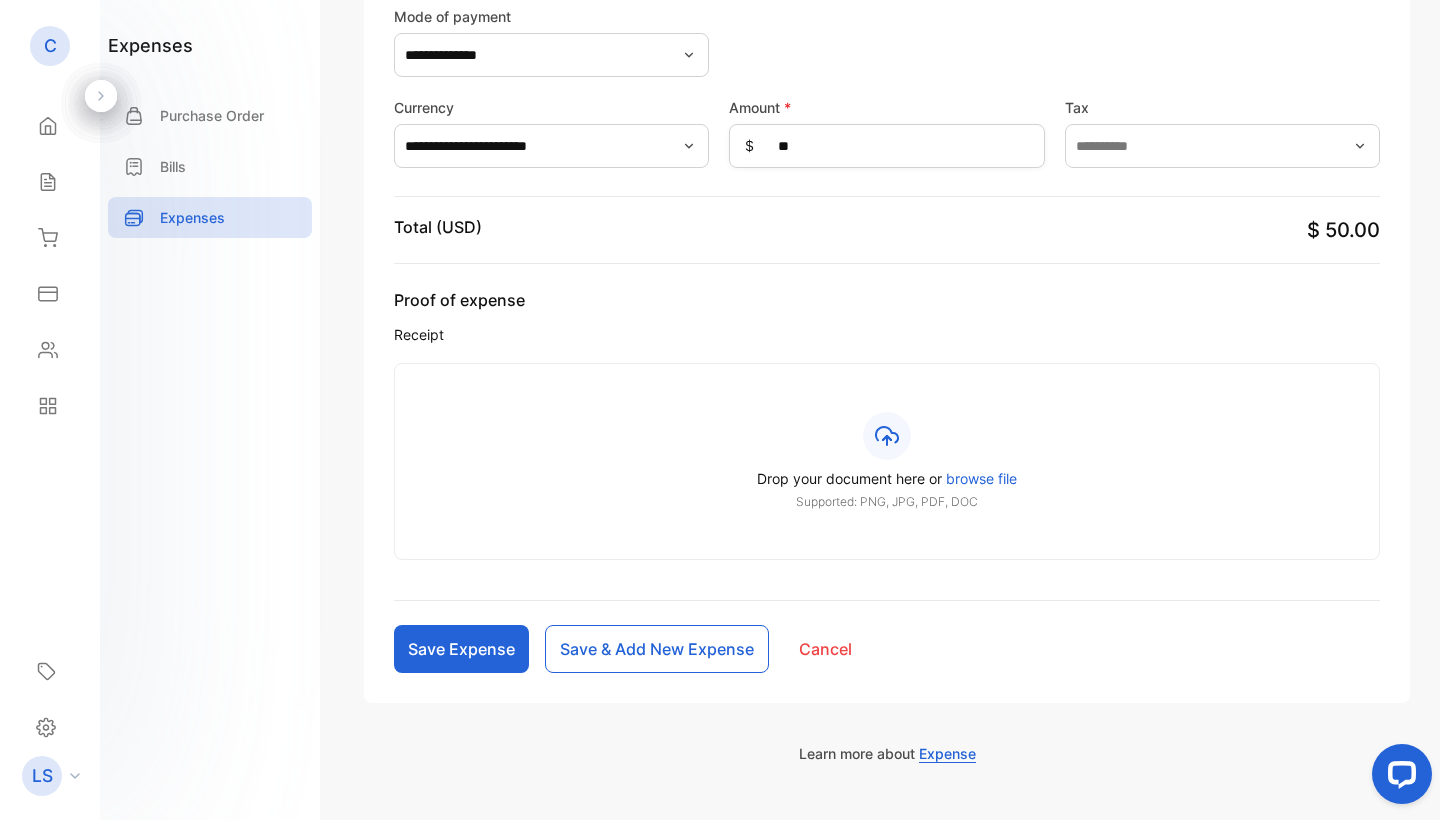scroll, scrollTop: 477, scrollLeft: 0, axis: vertical 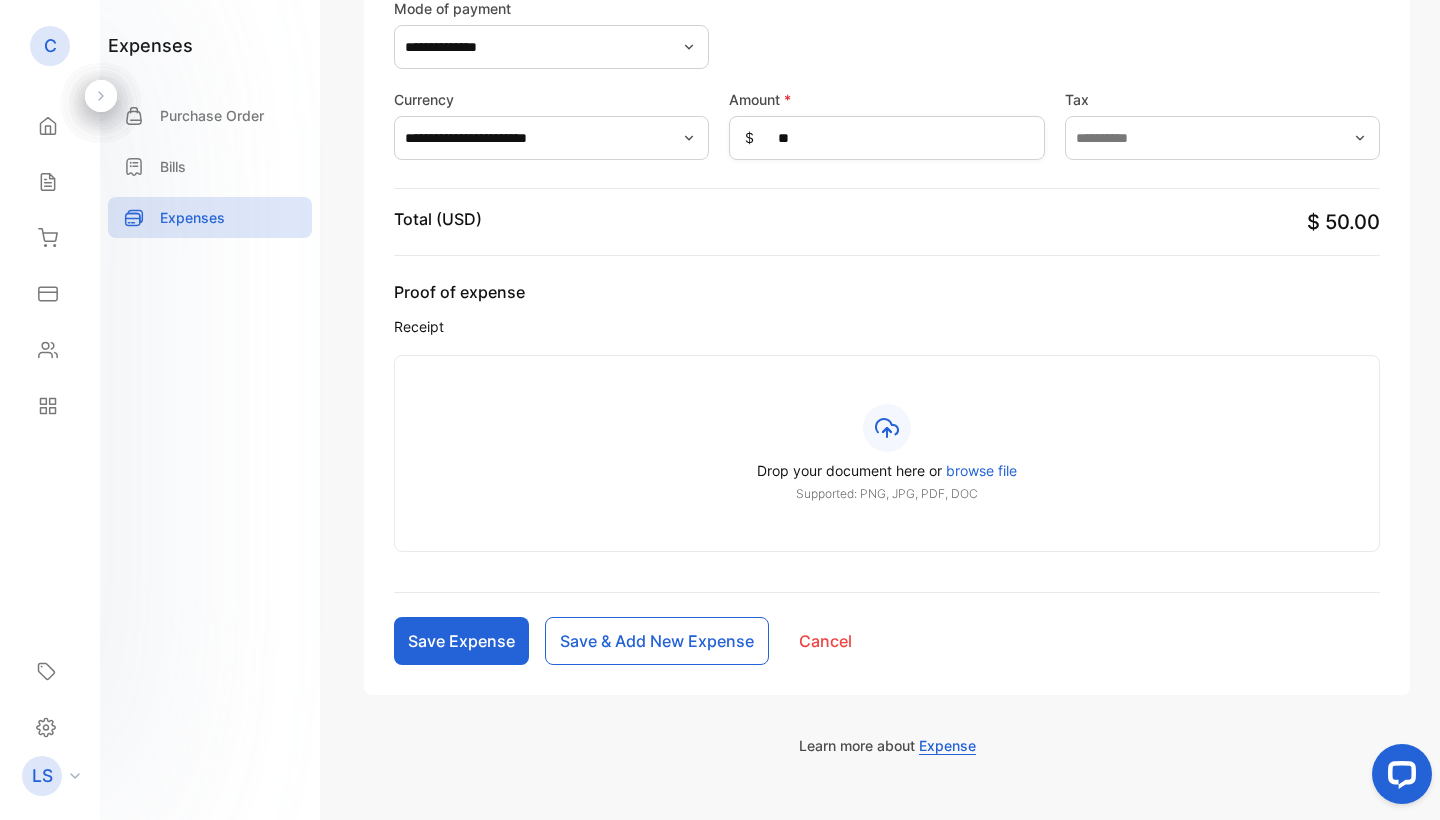click on "Save Expense" at bounding box center (461, 641) 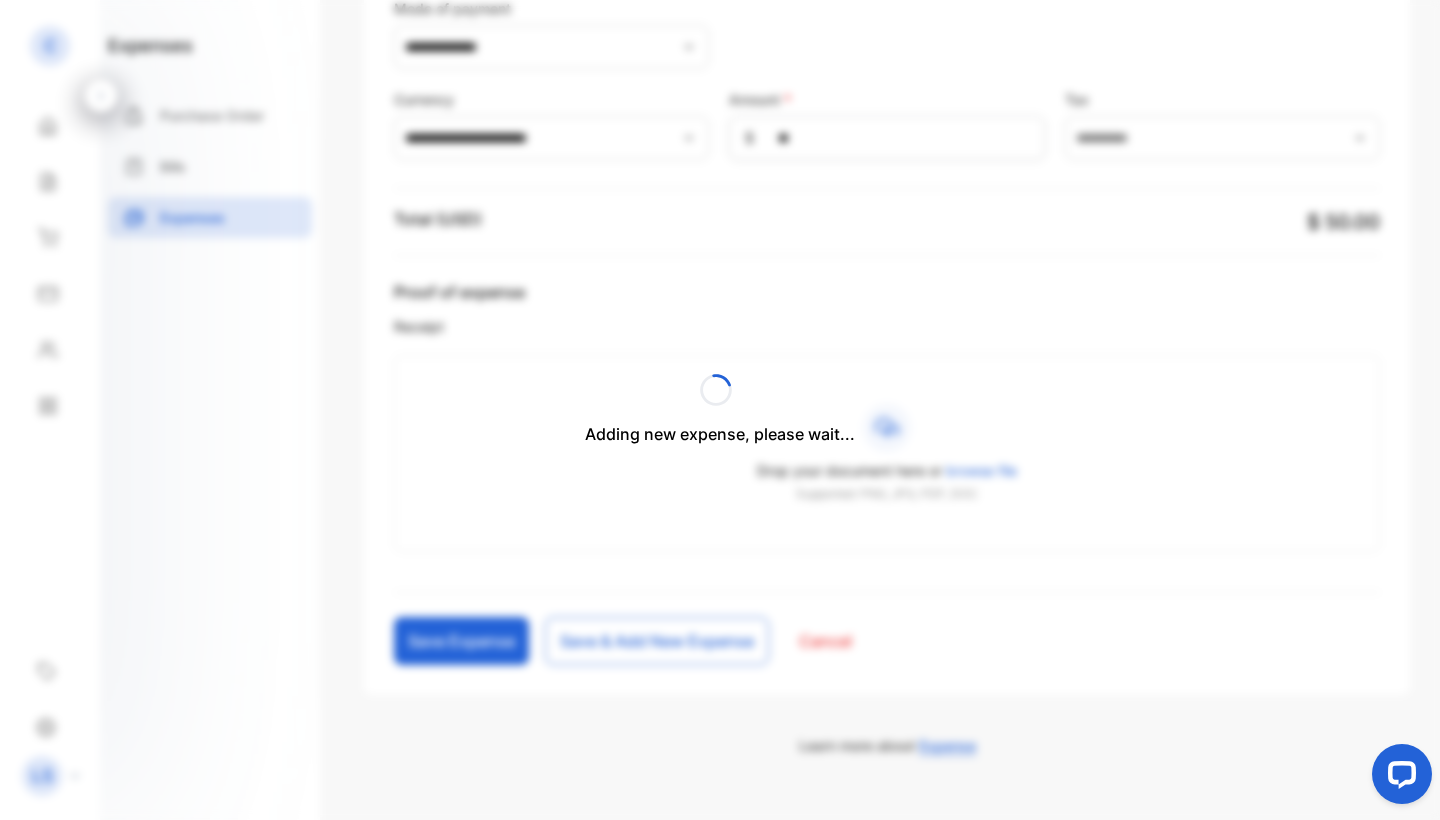type 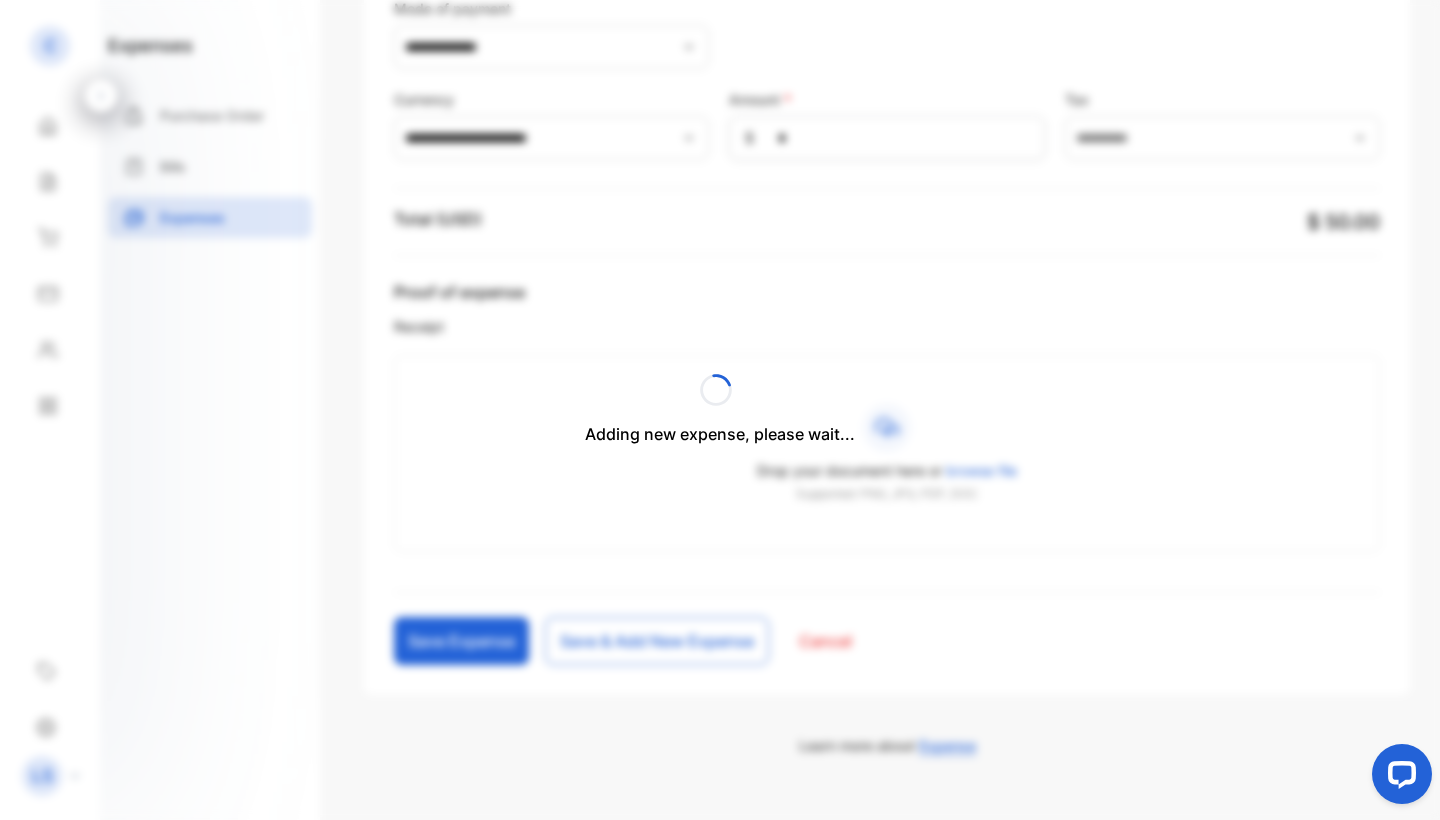 type 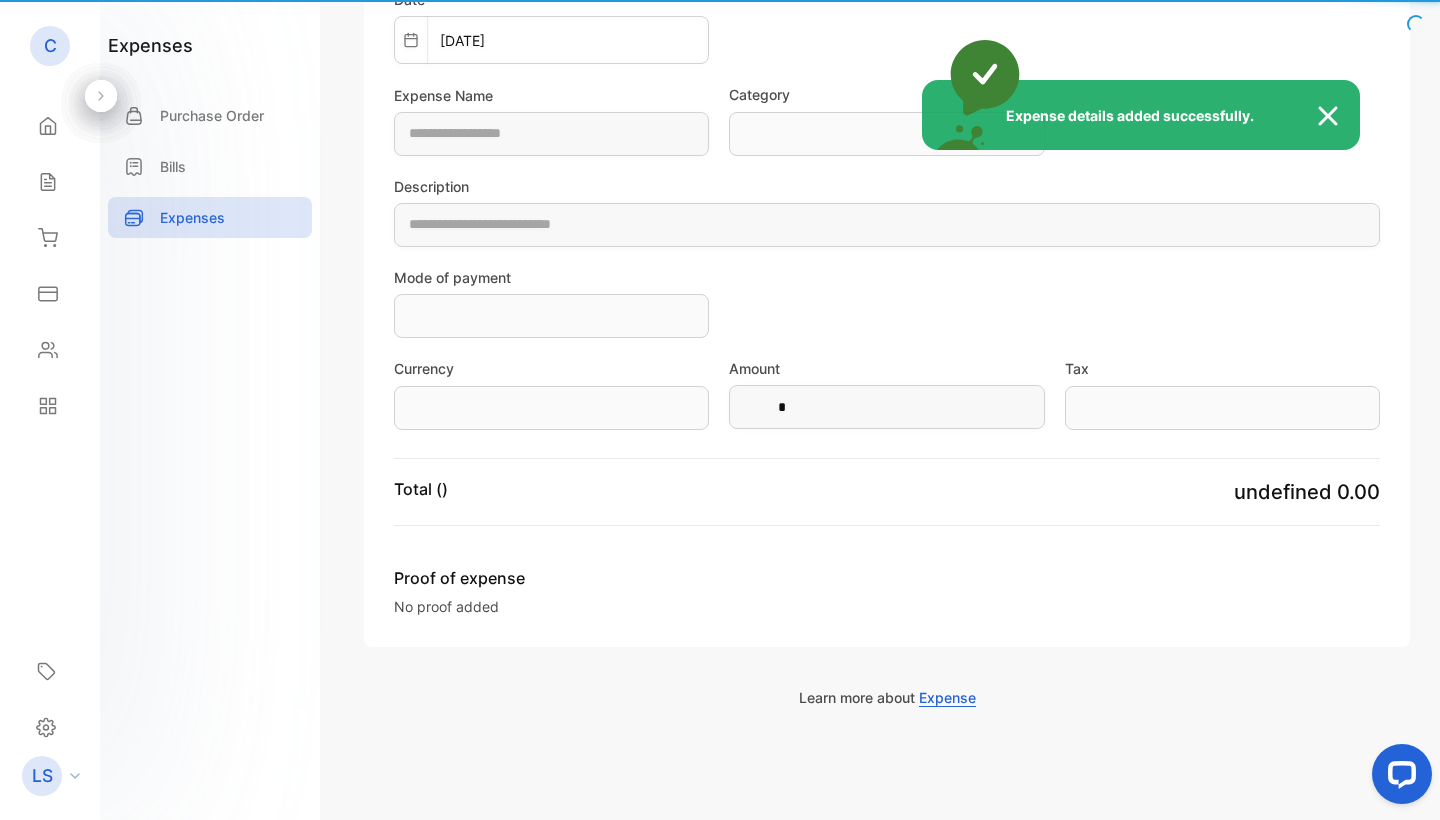 type on "****" 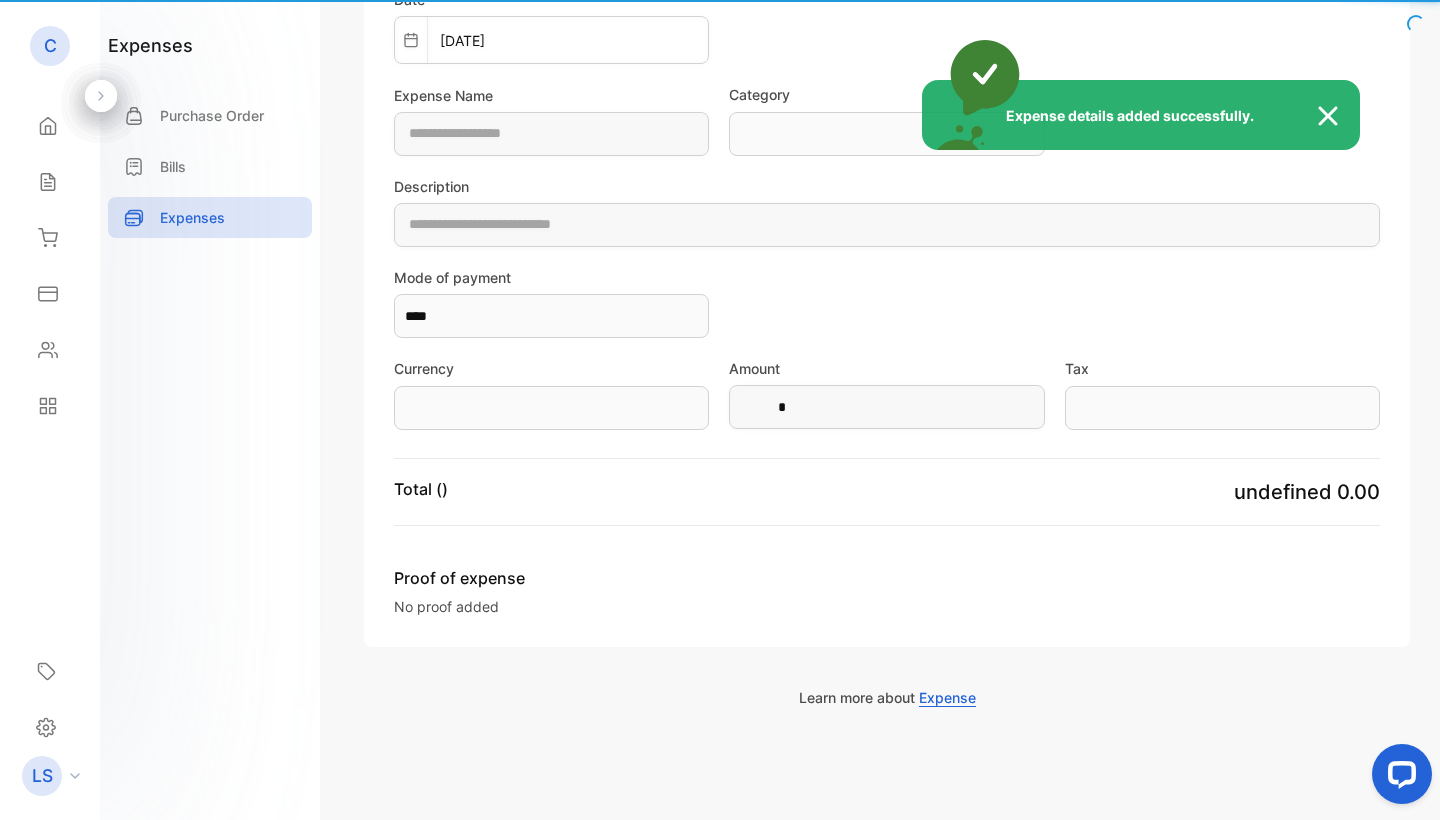 scroll, scrollTop: 207, scrollLeft: 0, axis: vertical 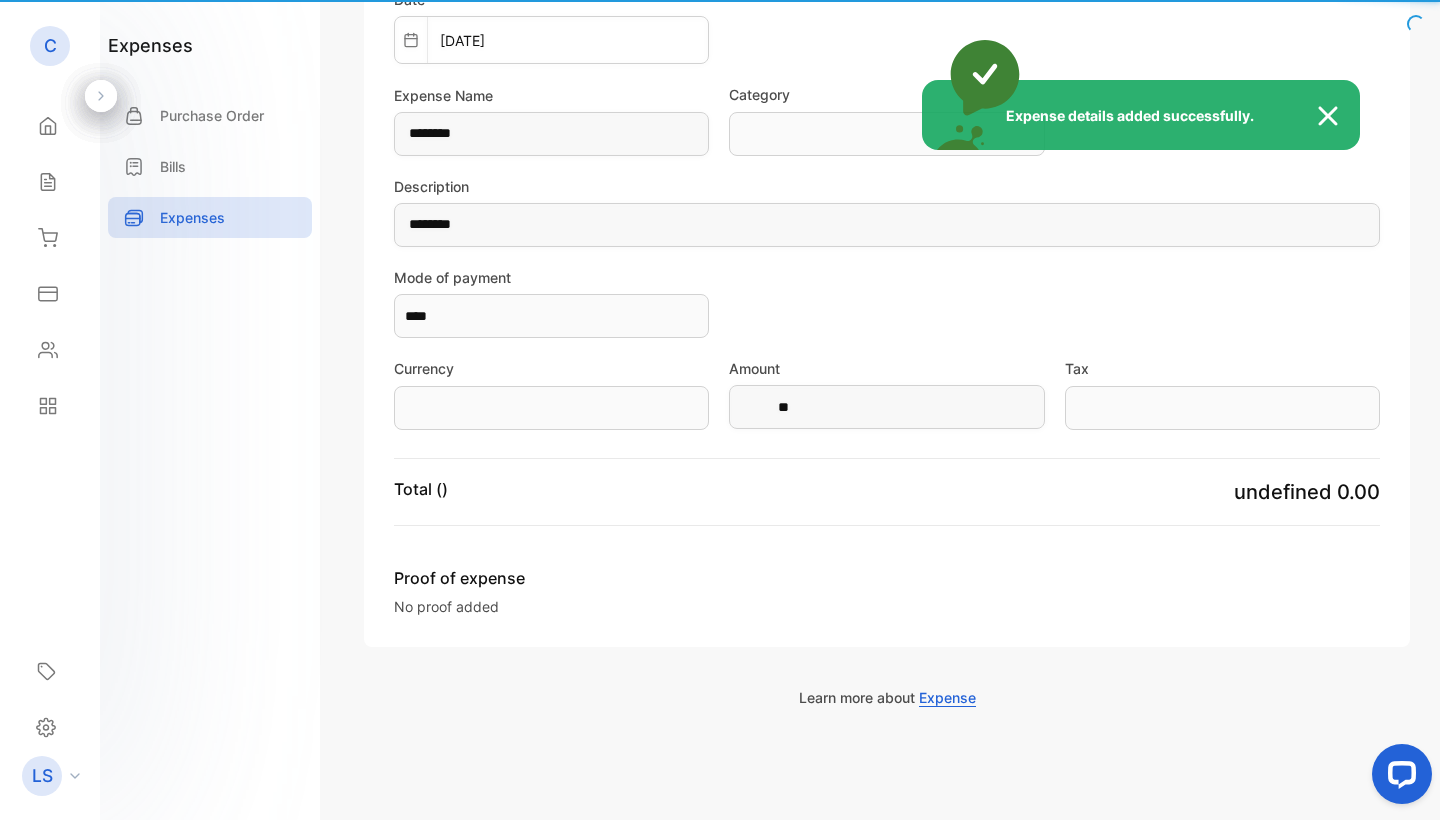 type on "**********" 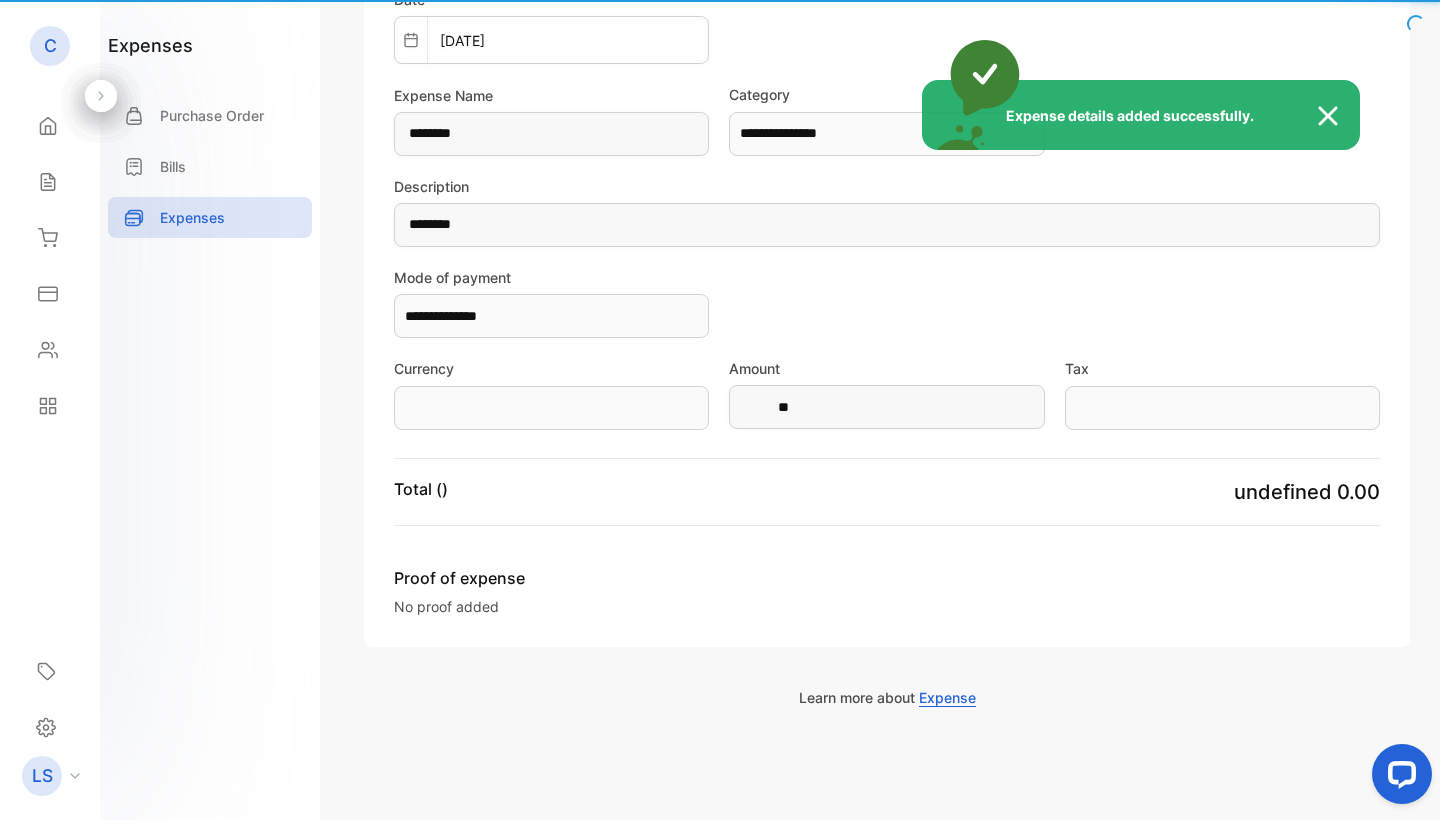 type on "**********" 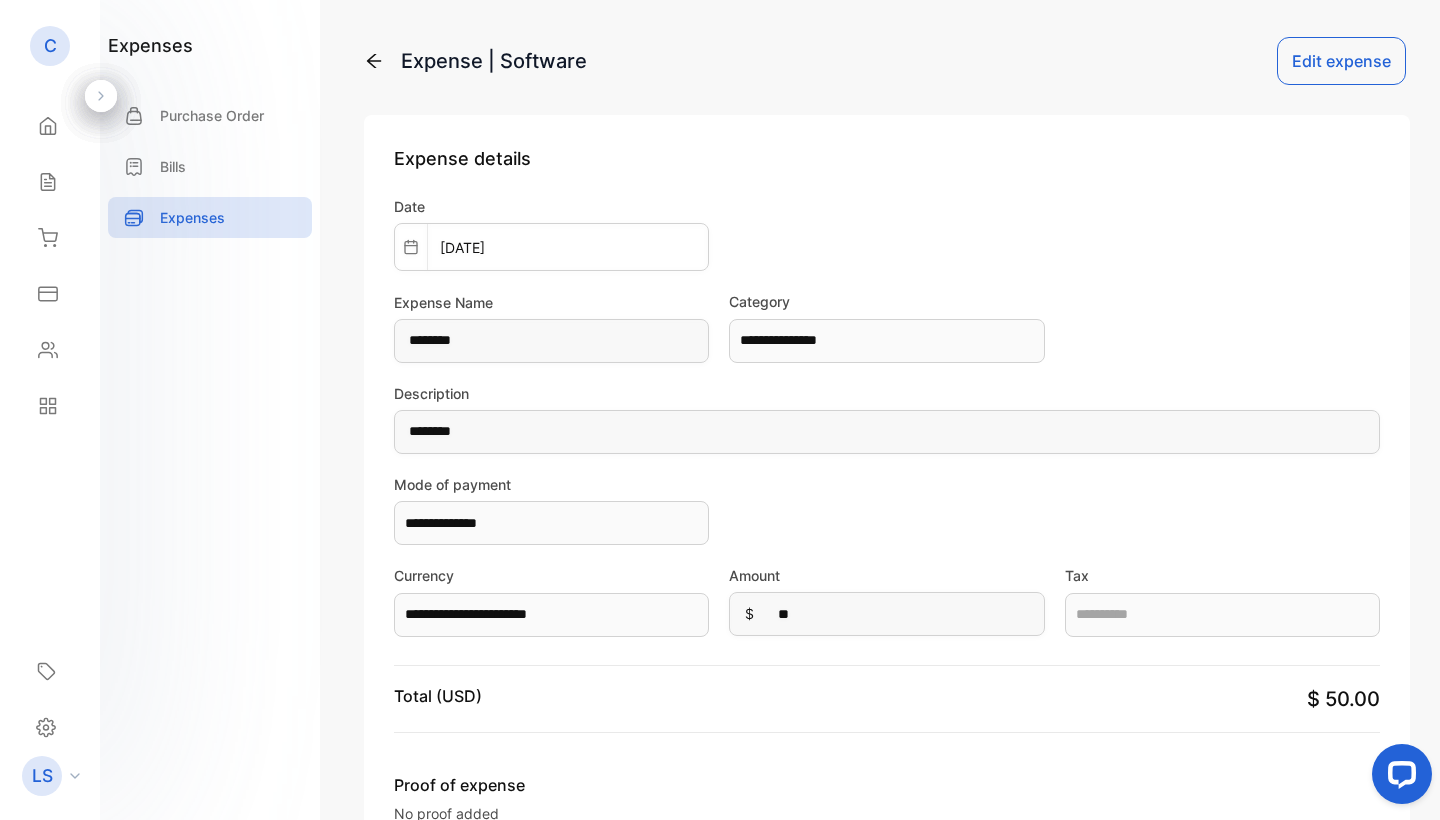 scroll, scrollTop: 0, scrollLeft: 0, axis: both 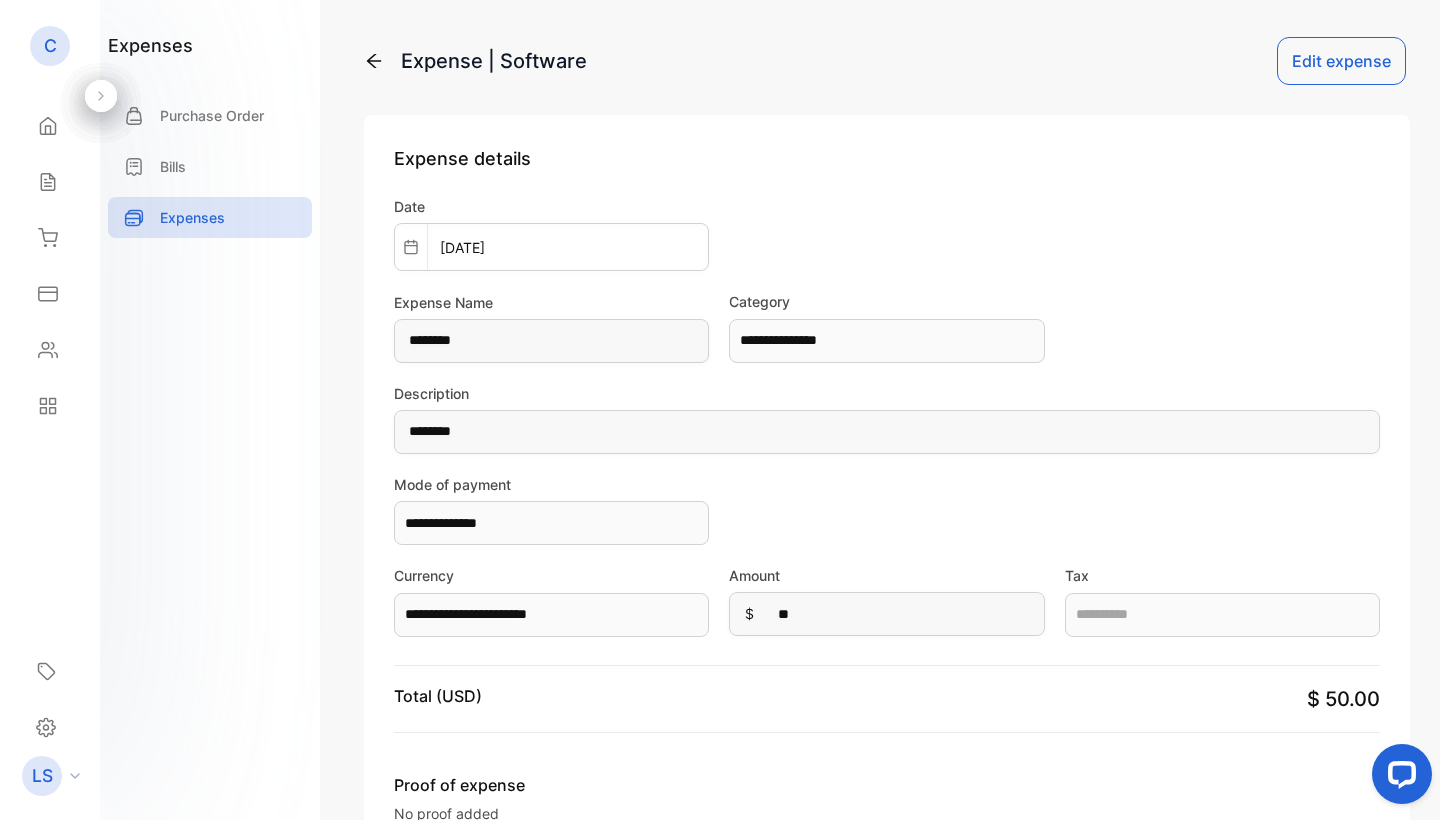 click on "**********" at bounding box center (887, 410) 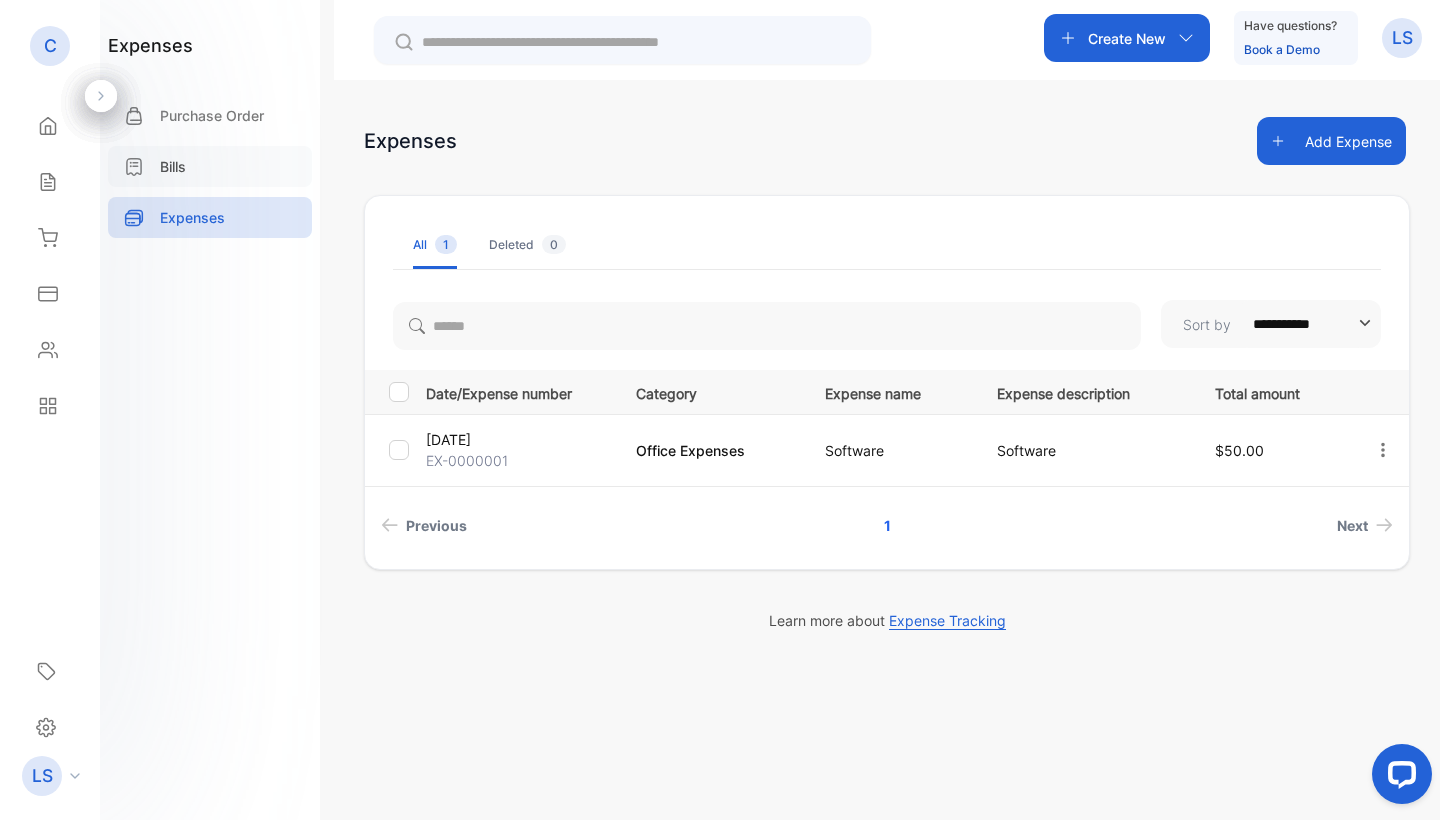 click on "Bills" at bounding box center (210, 166) 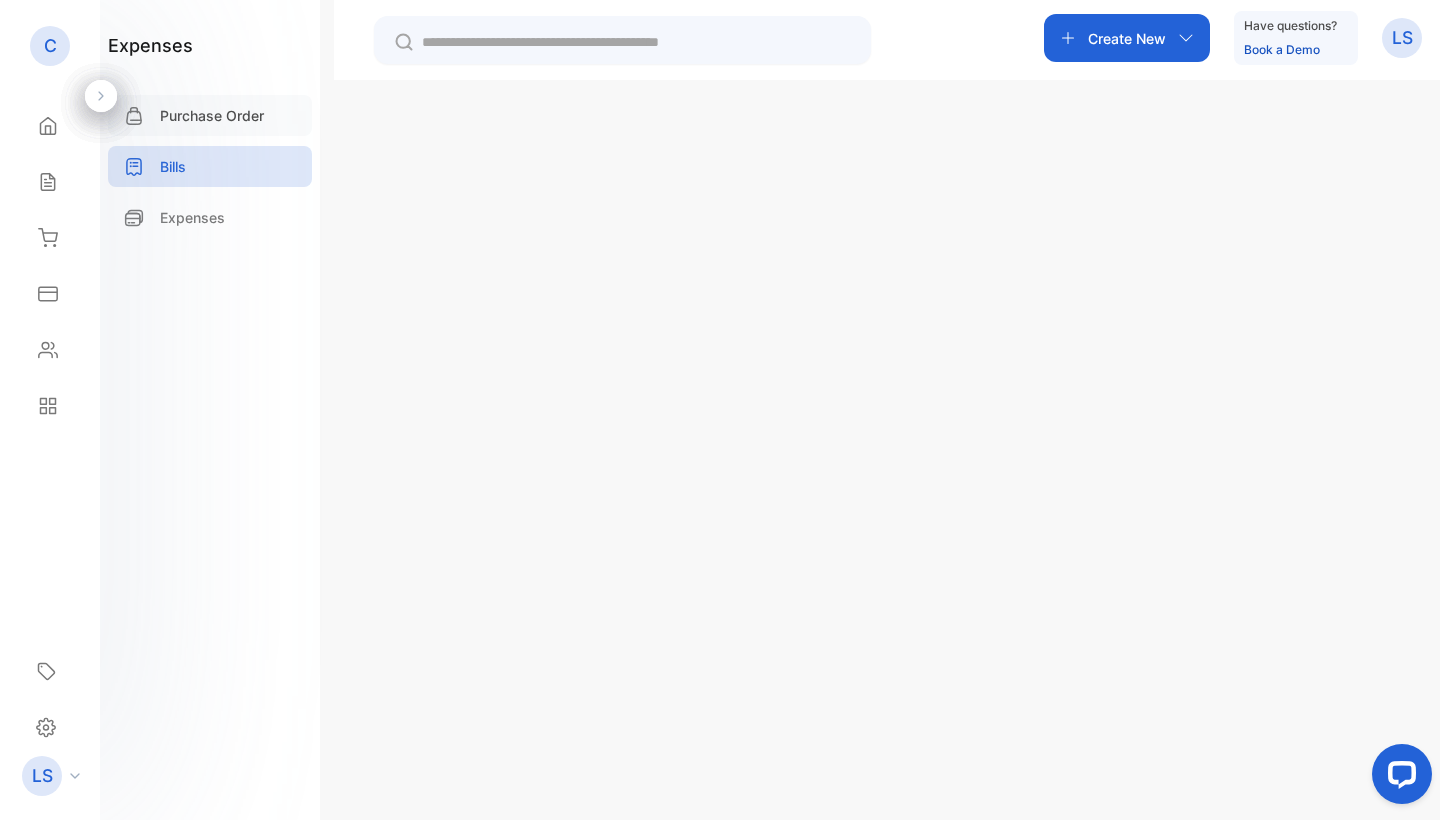 click on "Purchase Order" at bounding box center [212, 115] 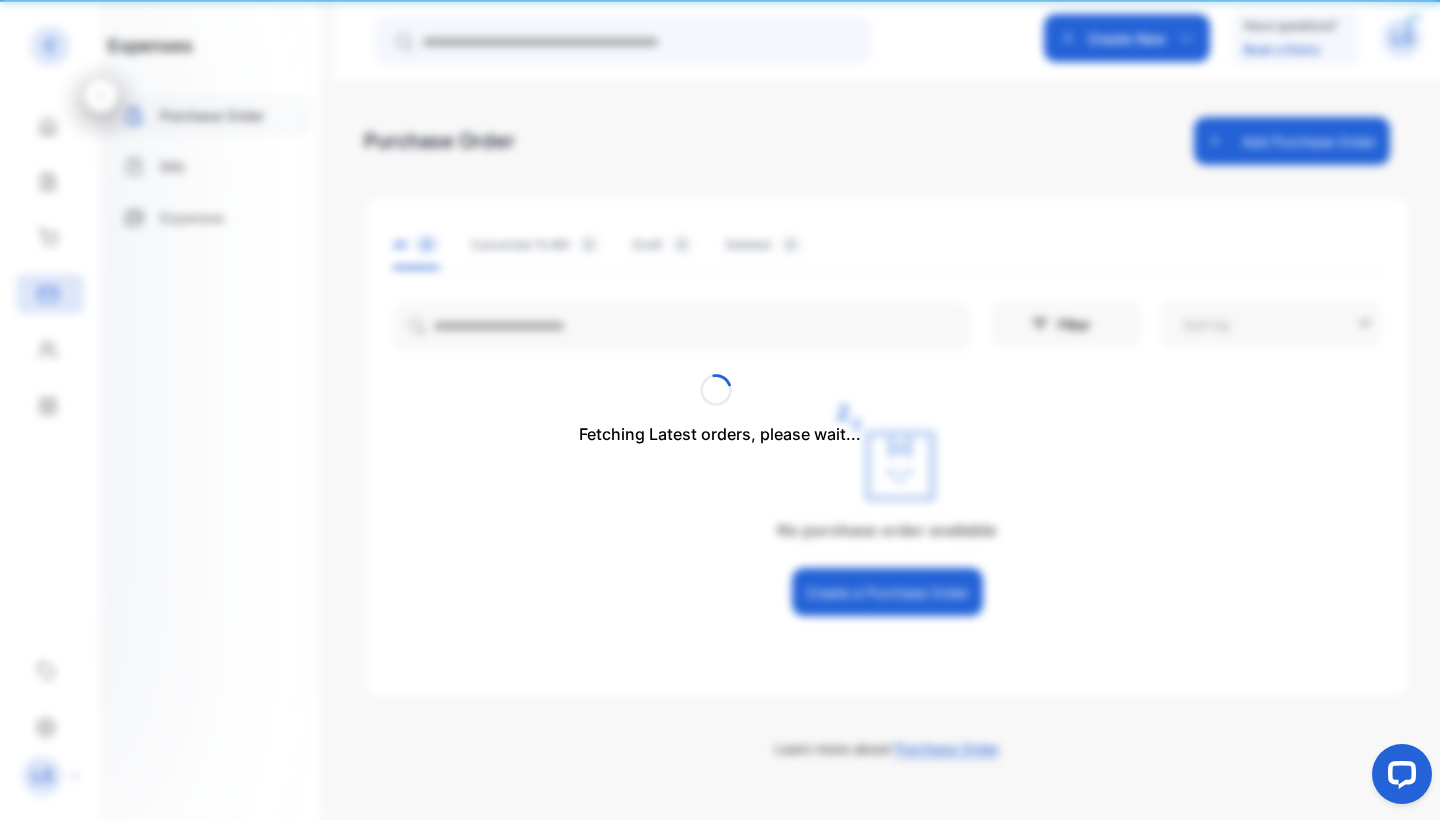 type on "**********" 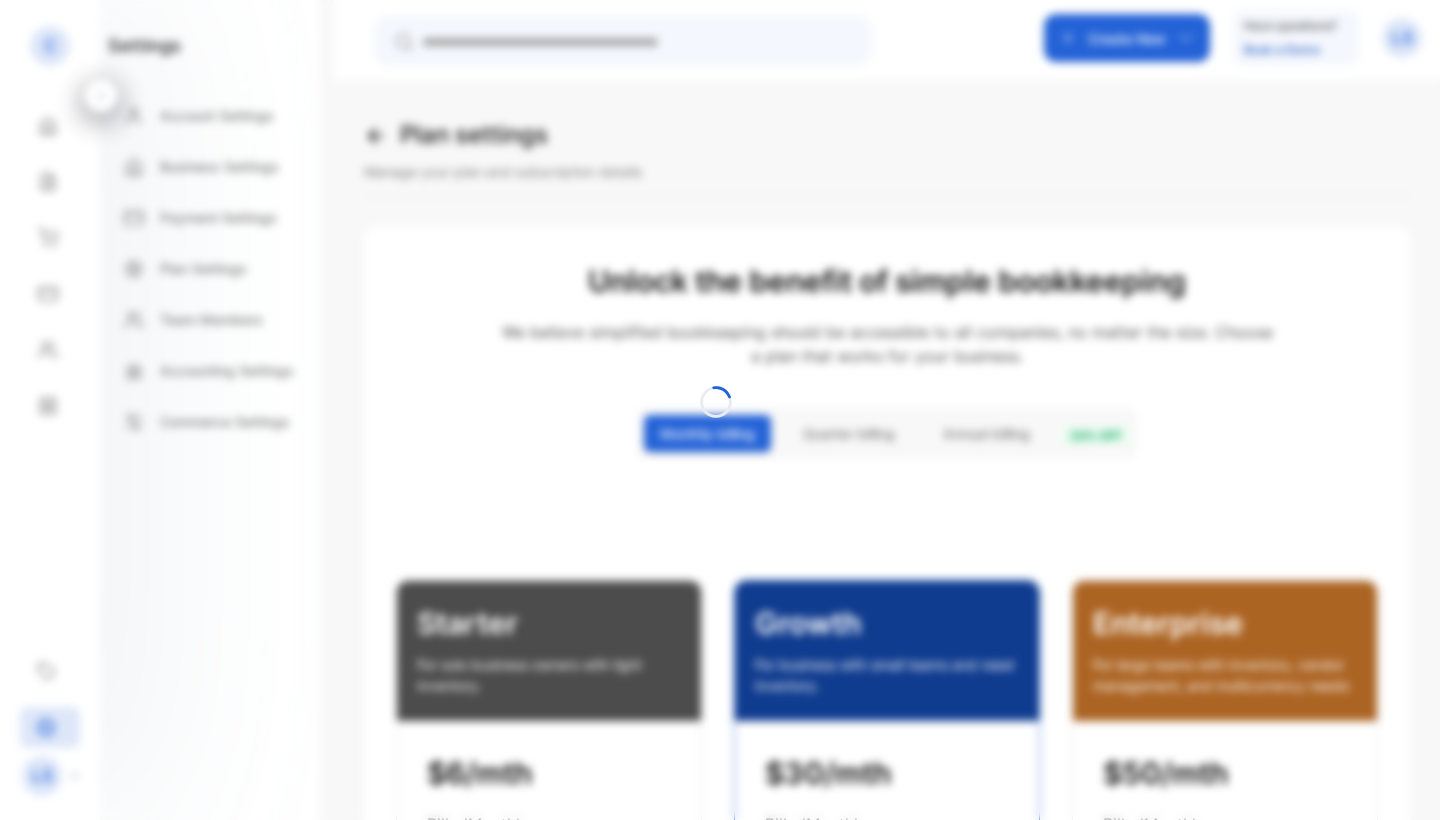 scroll, scrollTop: 0, scrollLeft: 0, axis: both 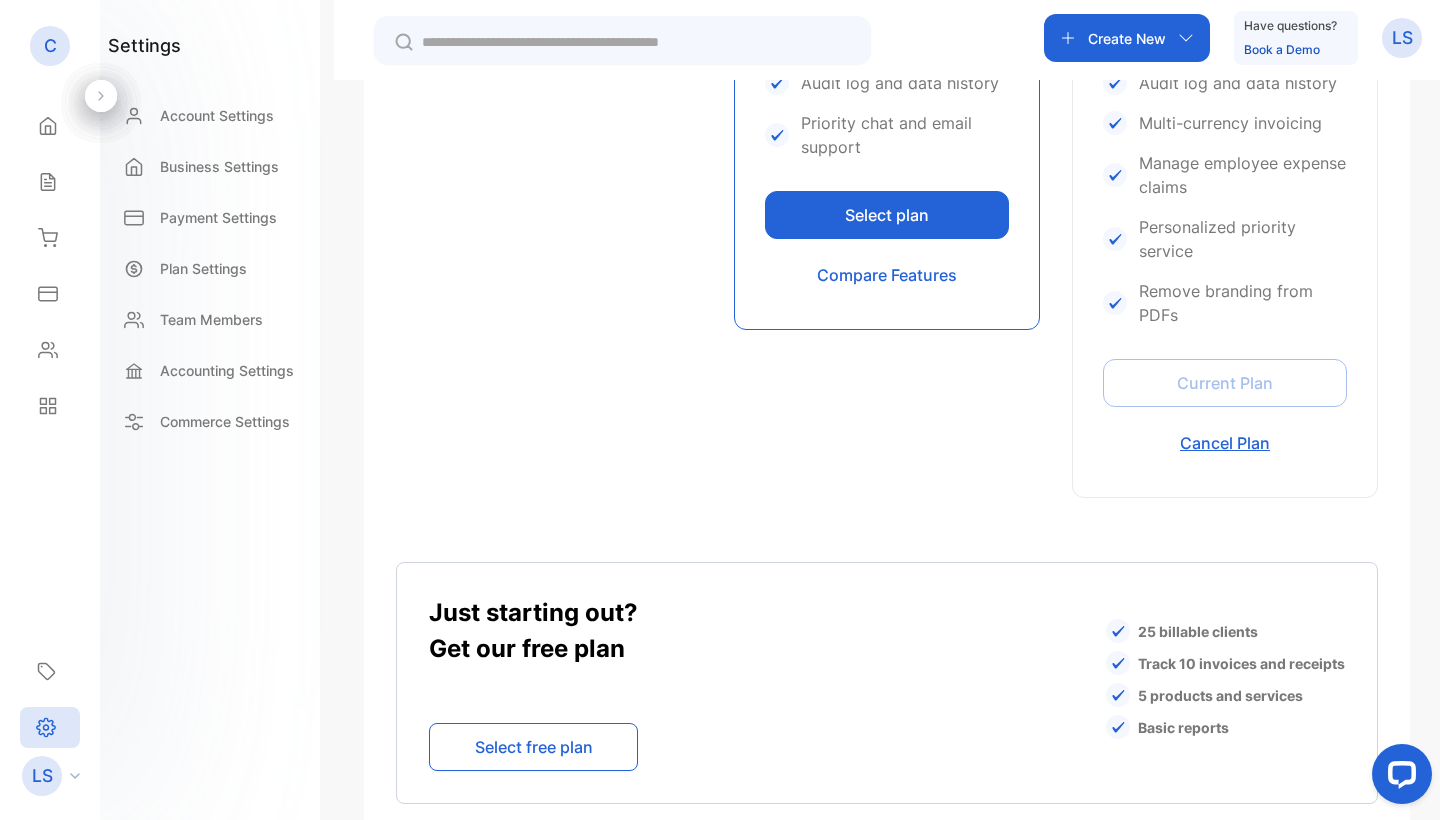 click on "Cancel Plan" at bounding box center (1225, 443) 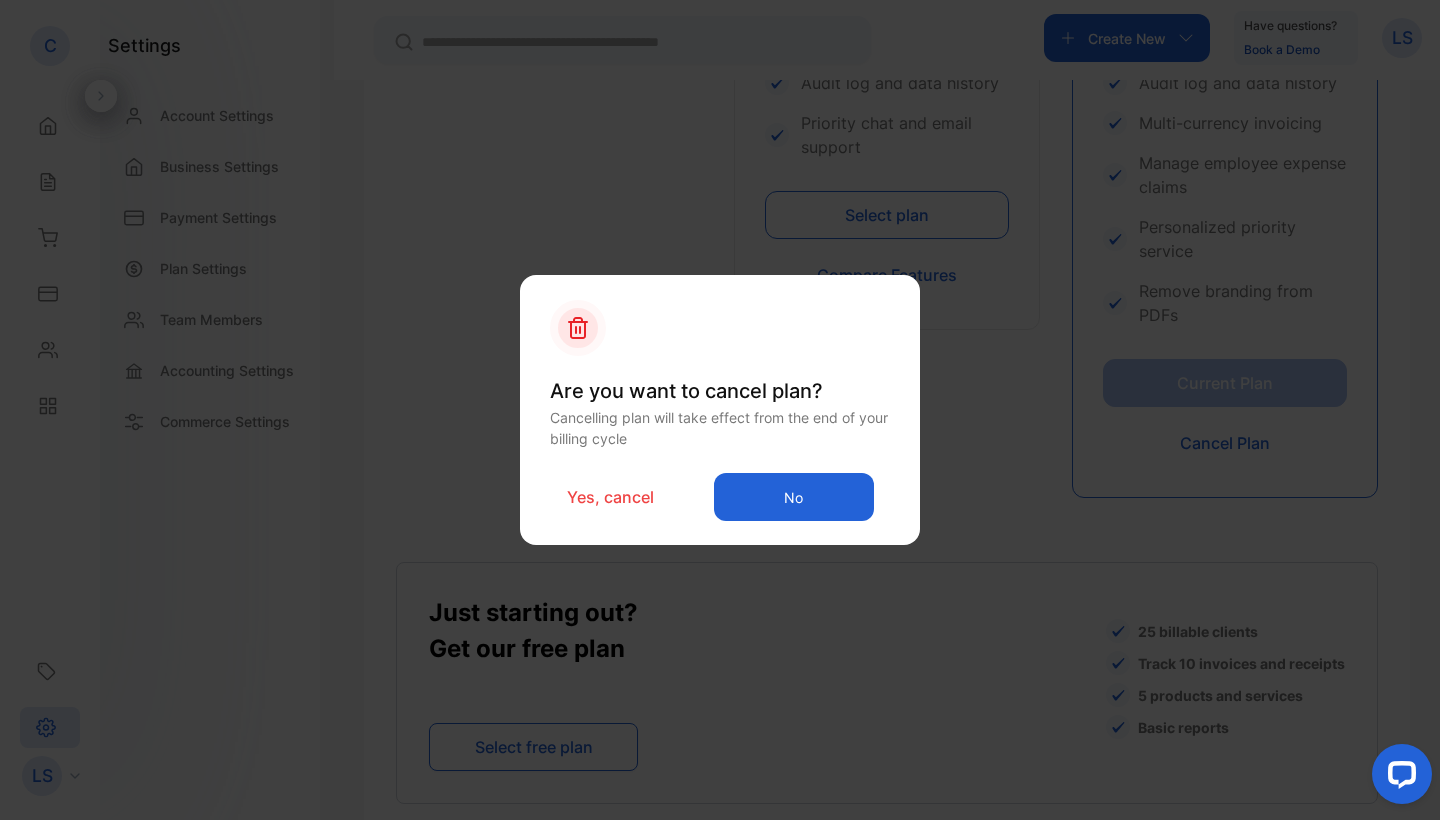 click on "Yes, cancel No" at bounding box center [720, 497] 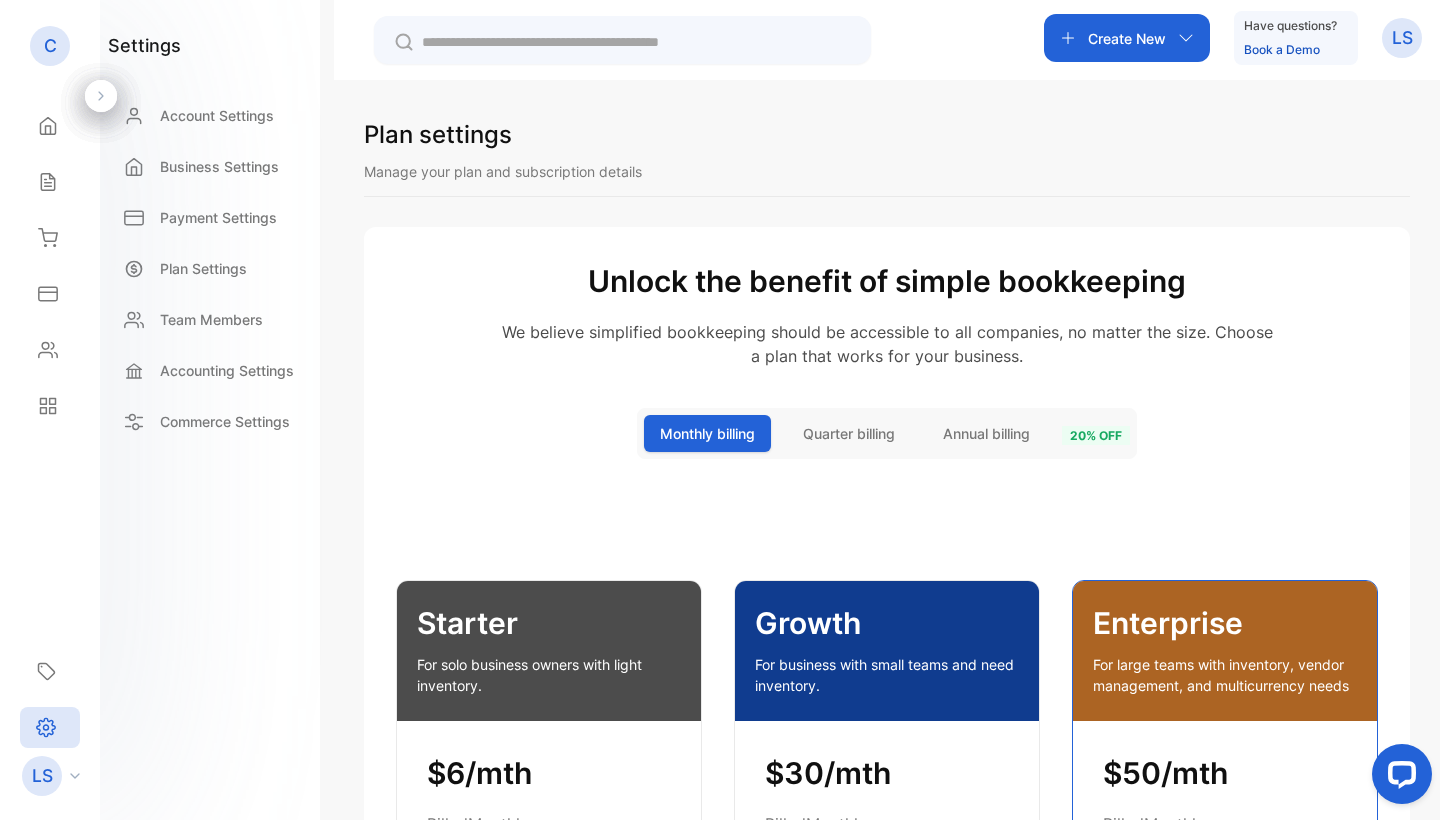 scroll, scrollTop: 0, scrollLeft: 0, axis: both 